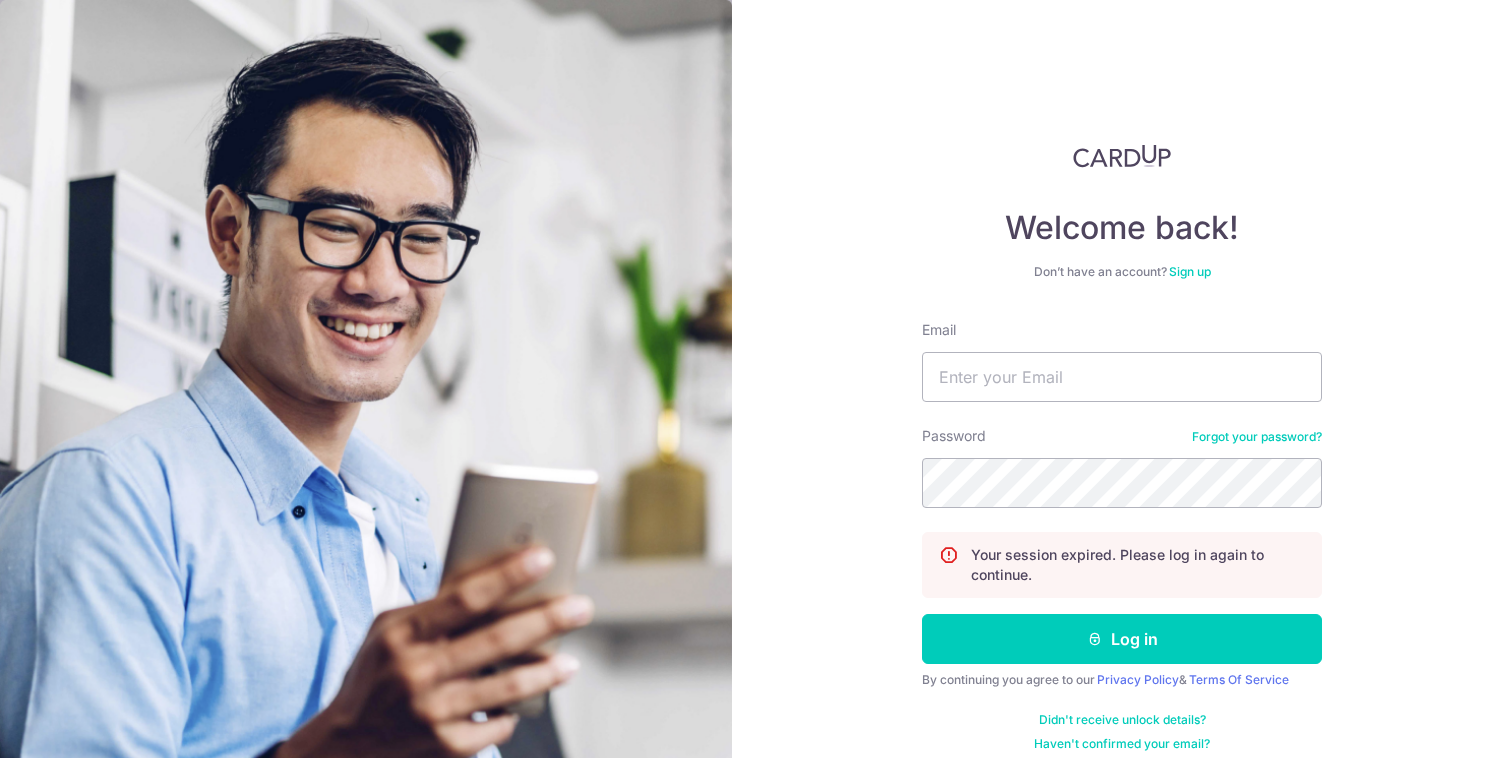 scroll, scrollTop: 0, scrollLeft: 0, axis: both 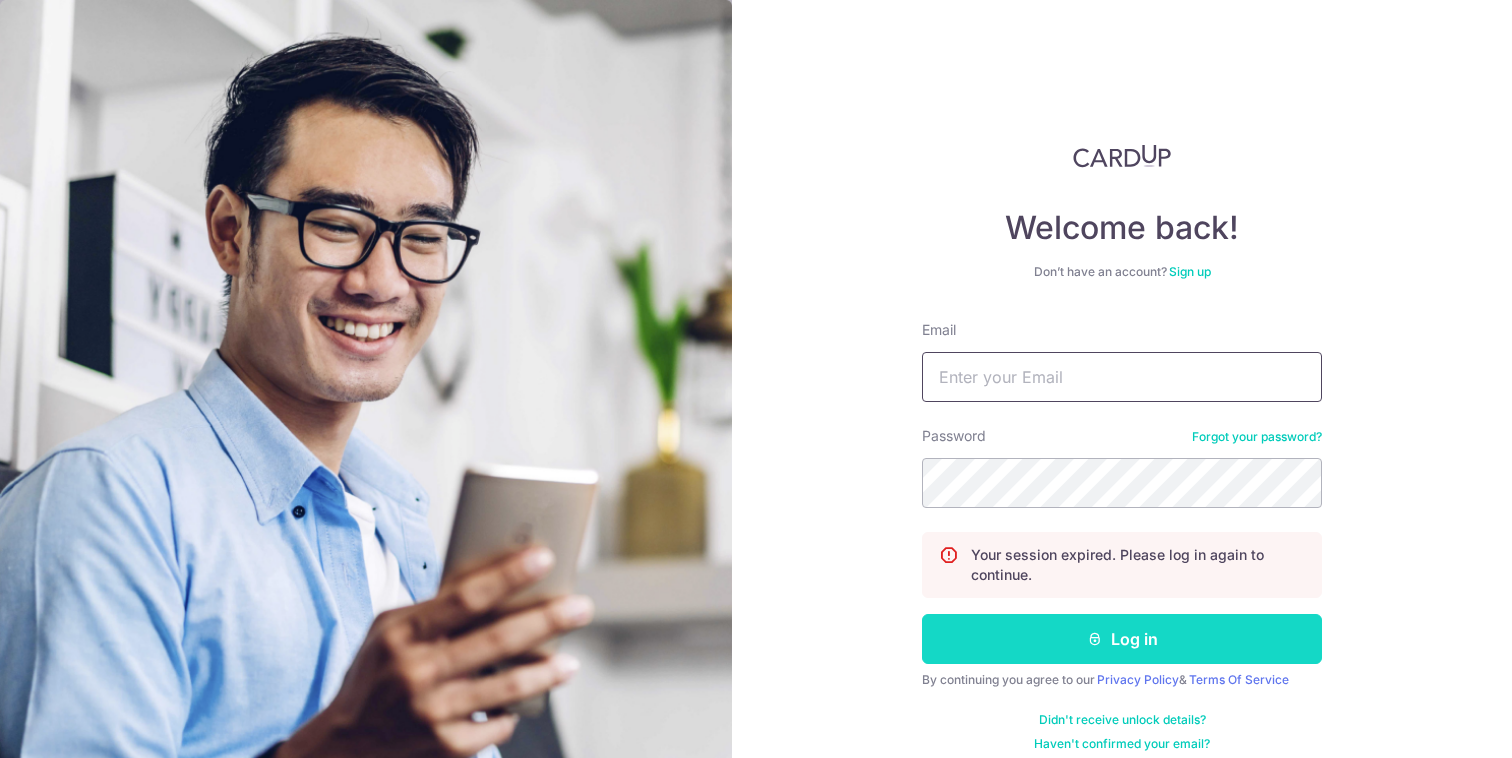 type on "[USERNAME]@[DOMAIN]" 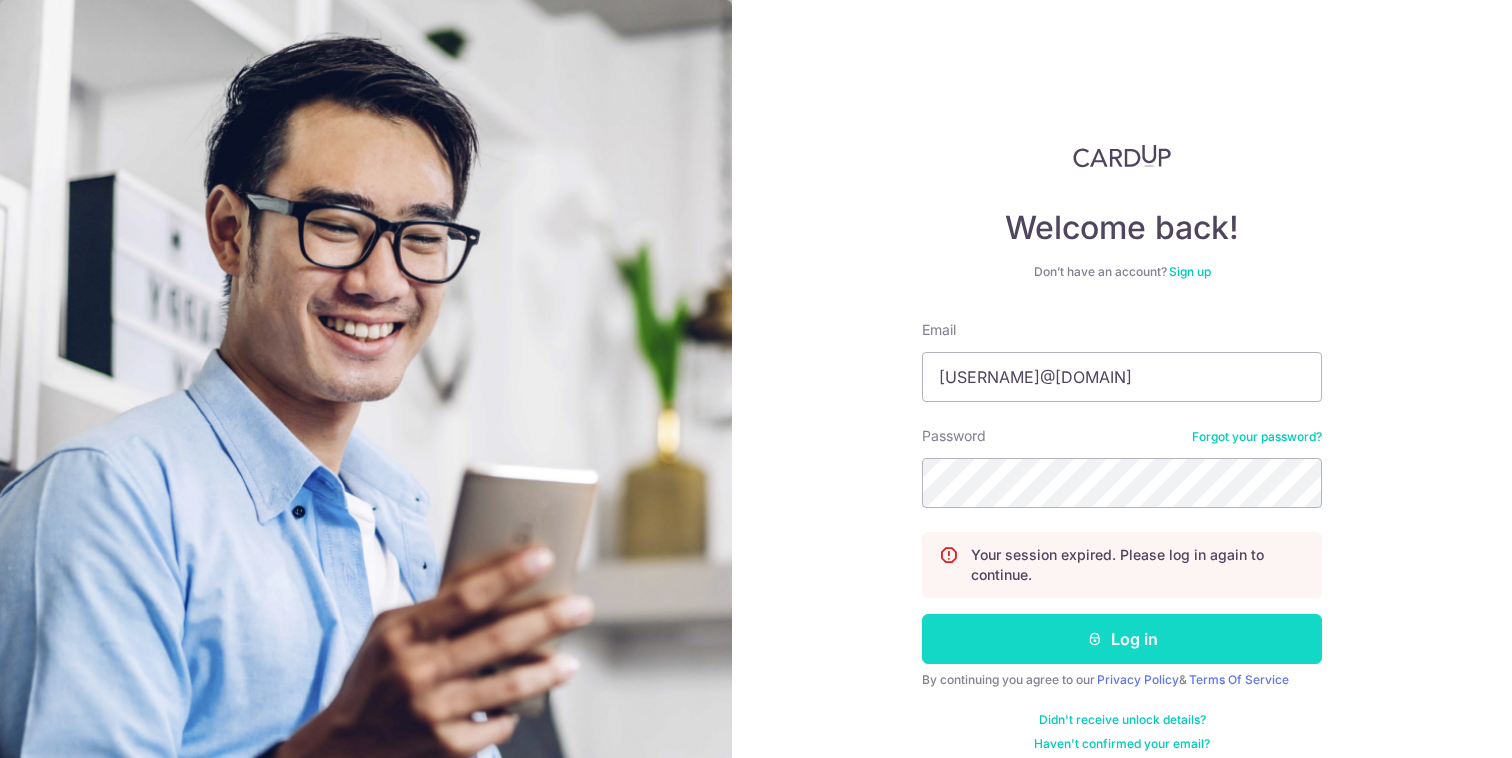 click on "Log in" at bounding box center (1122, 639) 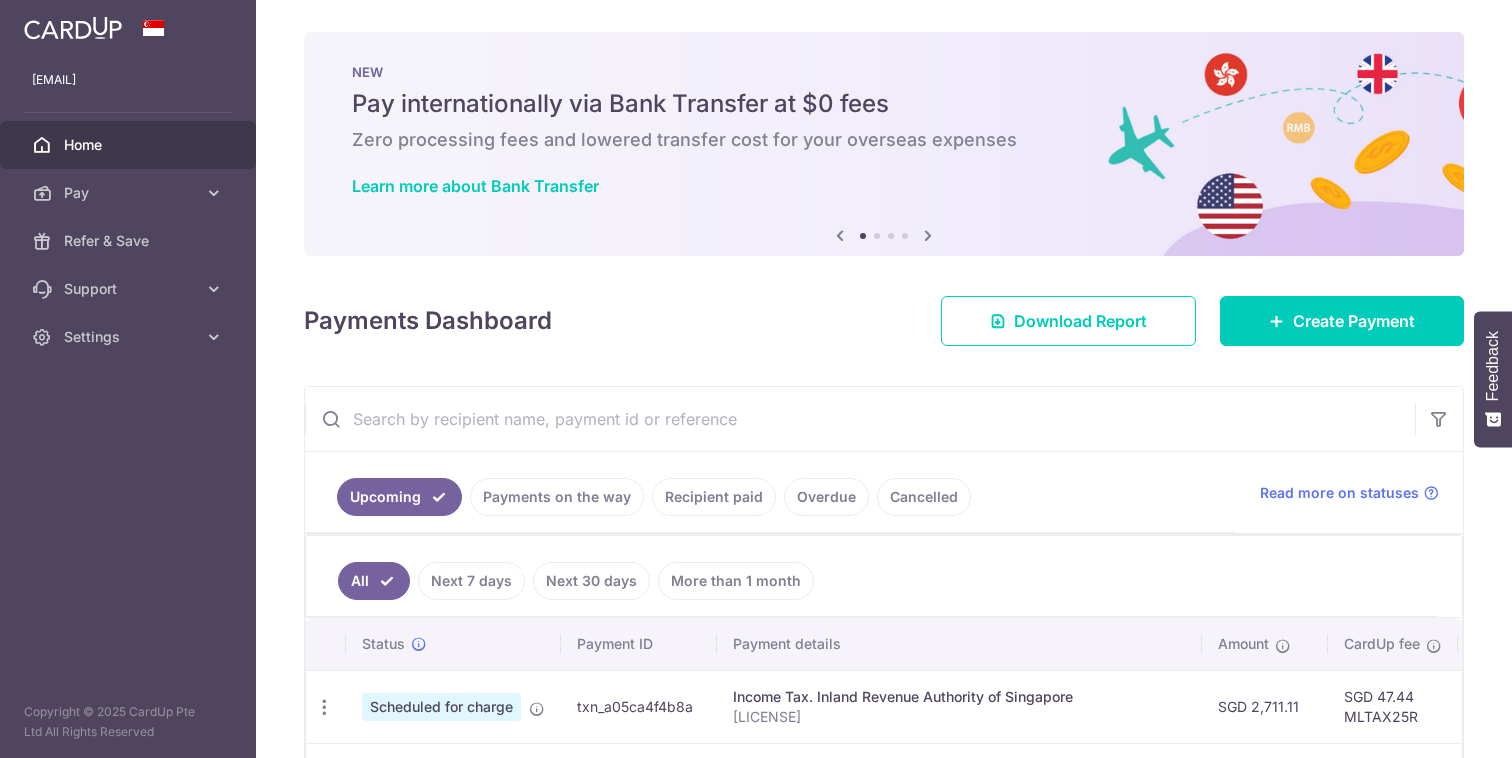 scroll, scrollTop: 0, scrollLeft: 0, axis: both 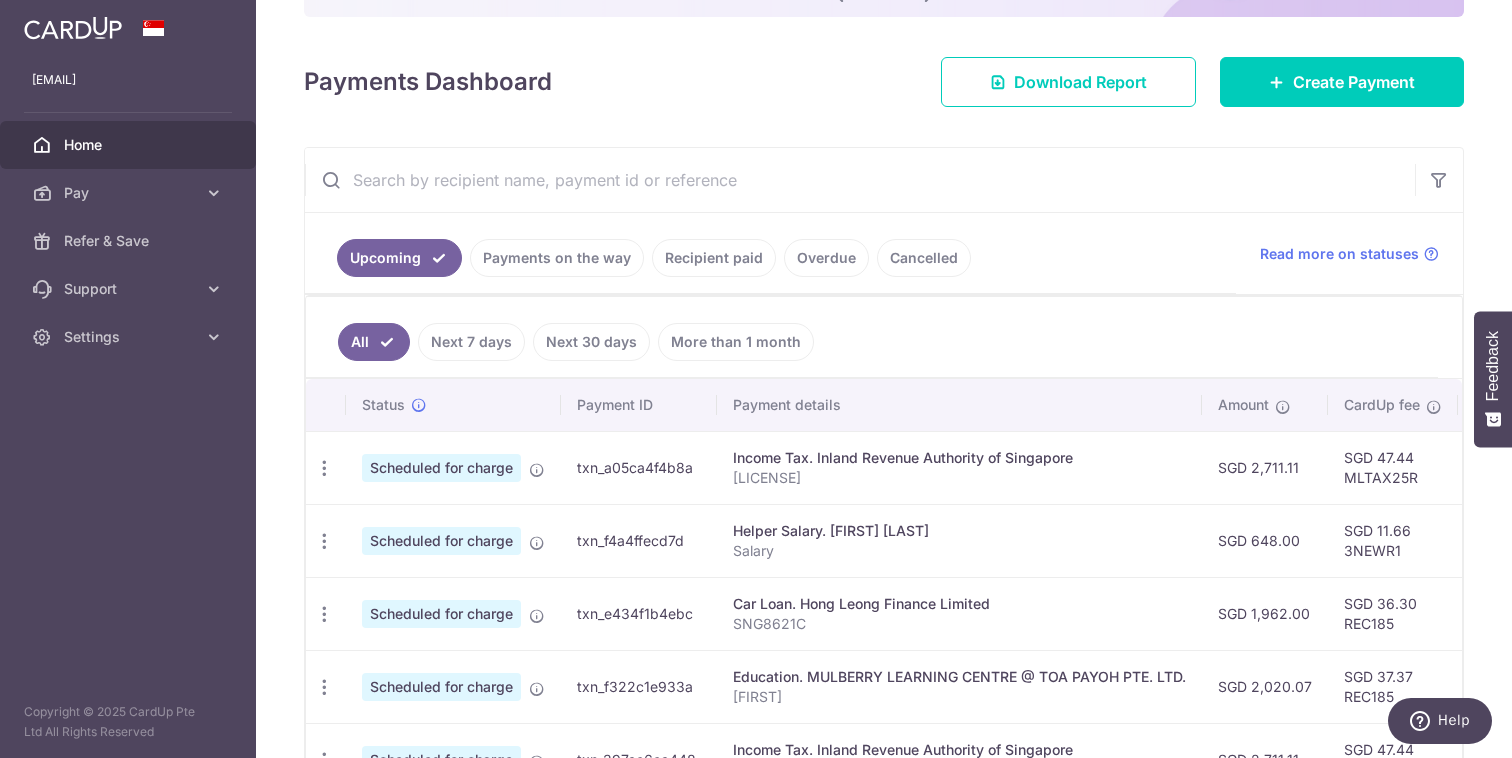 click at bounding box center [860, 180] 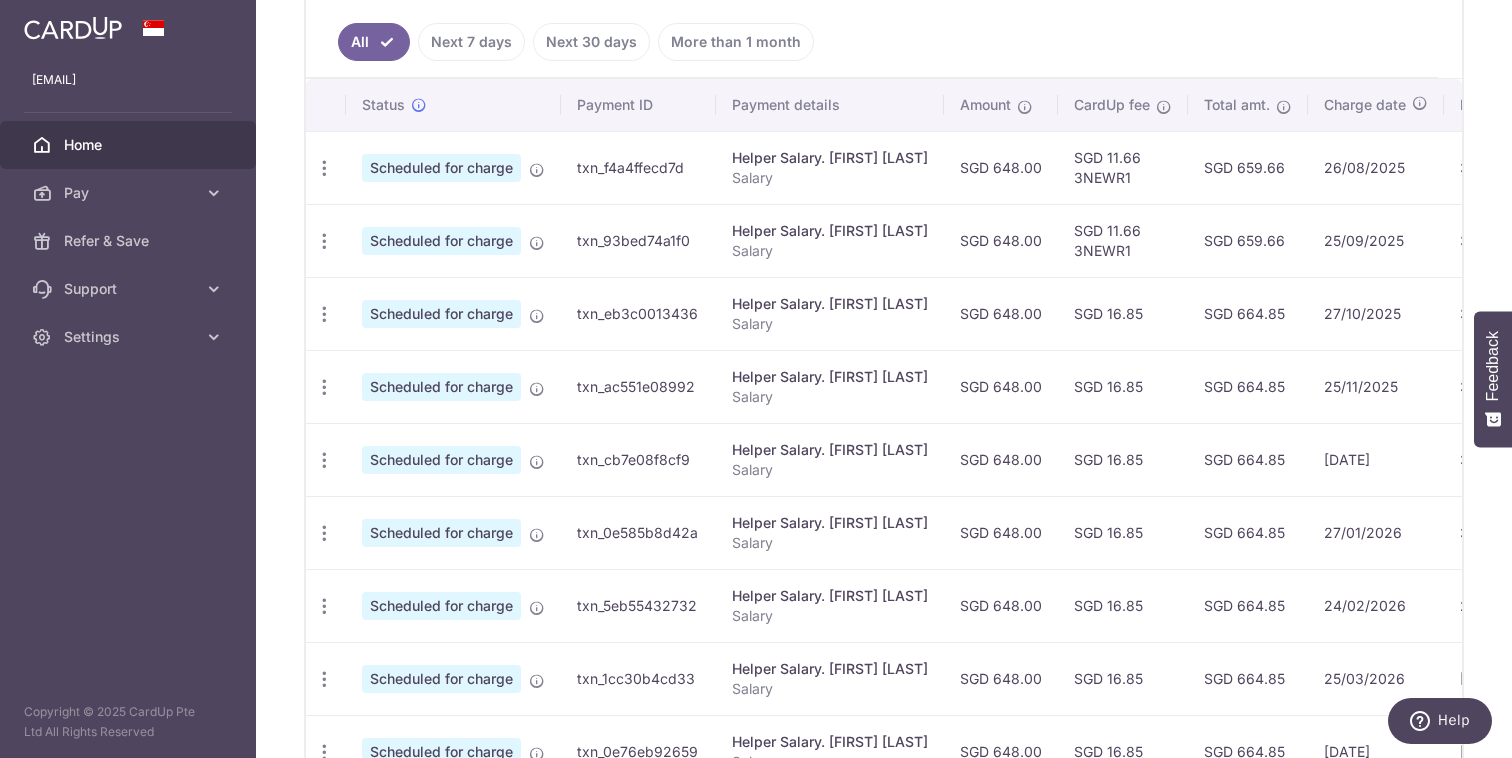 scroll, scrollTop: 540, scrollLeft: 0, axis: vertical 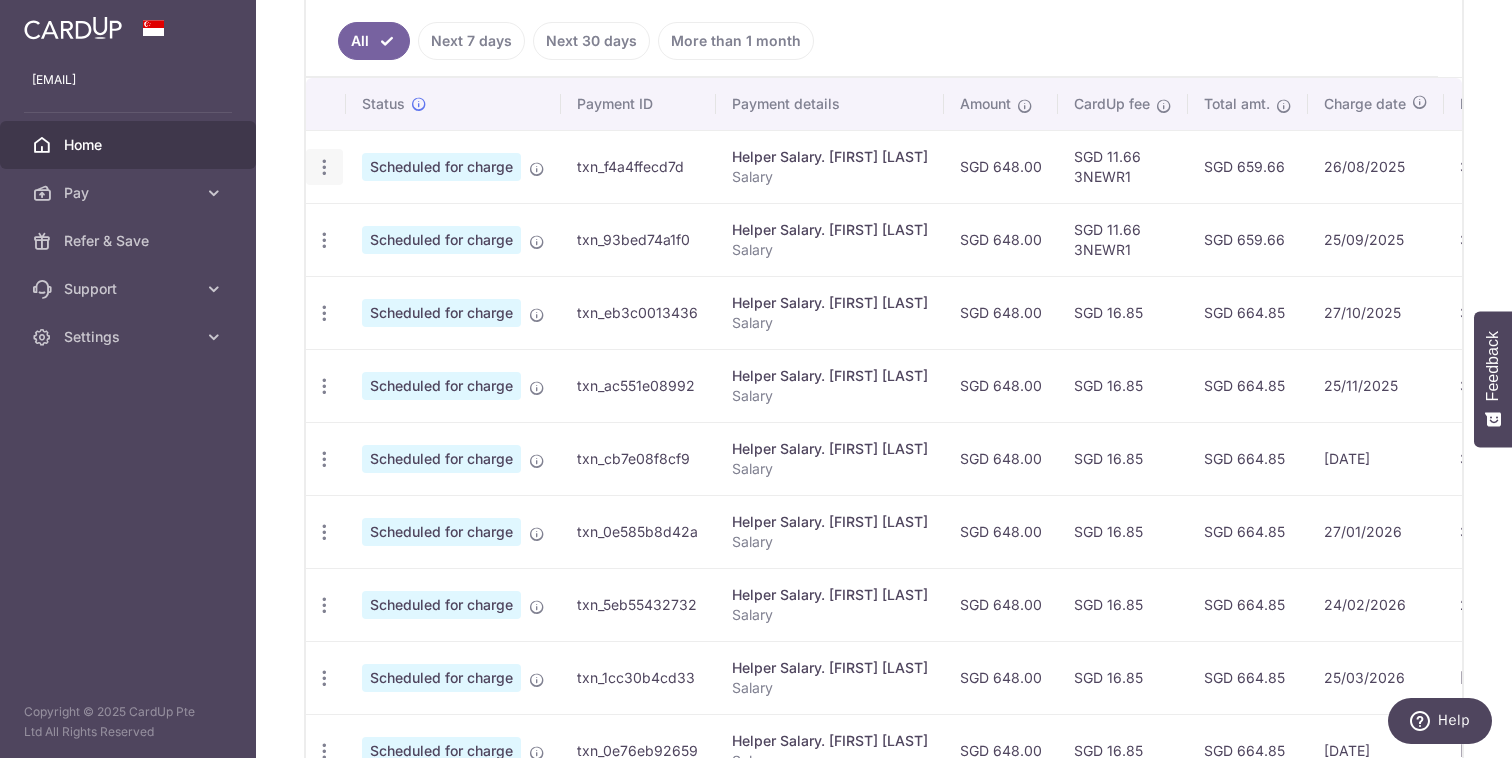 type on "[FIRST]" 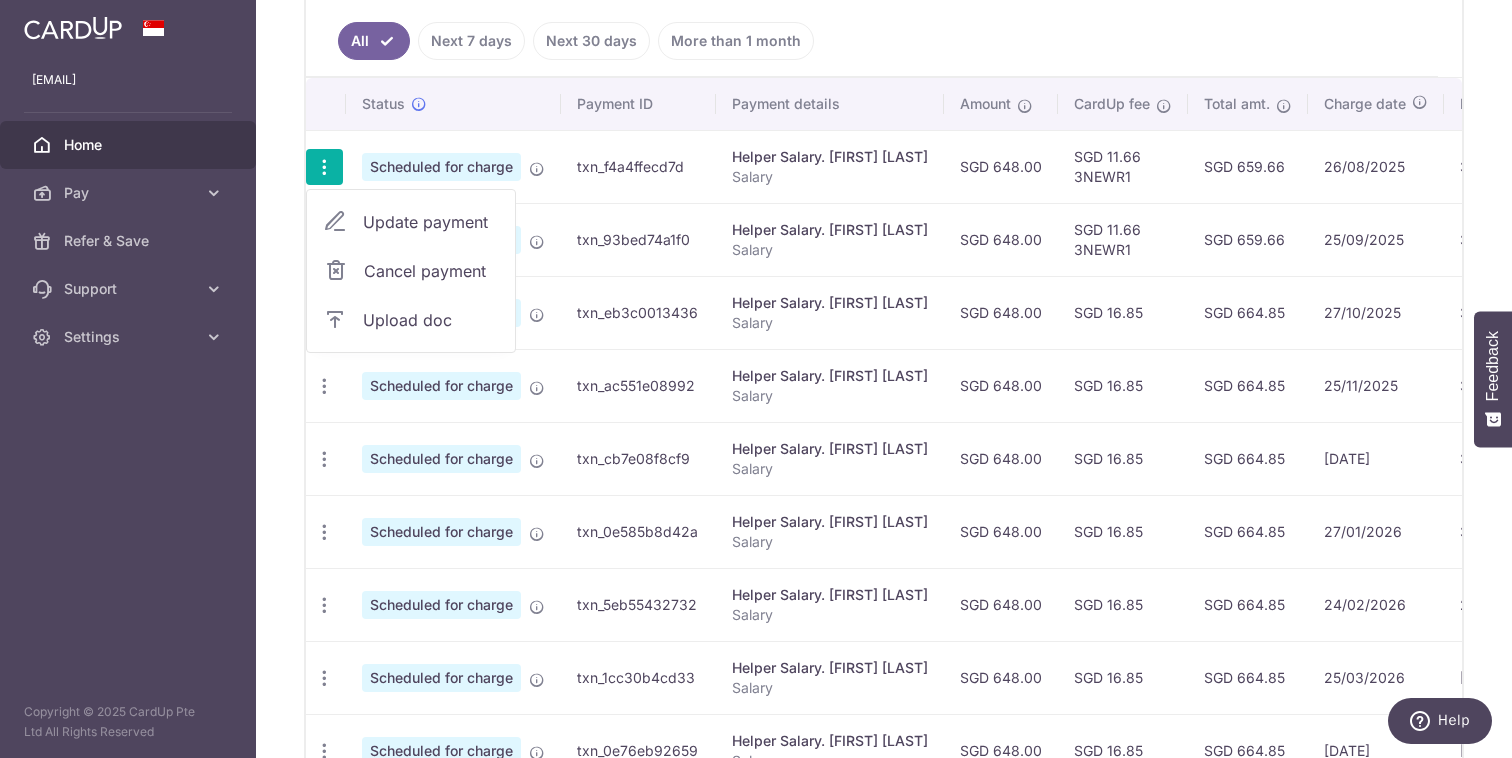 click on "Update payment" at bounding box center [431, 222] 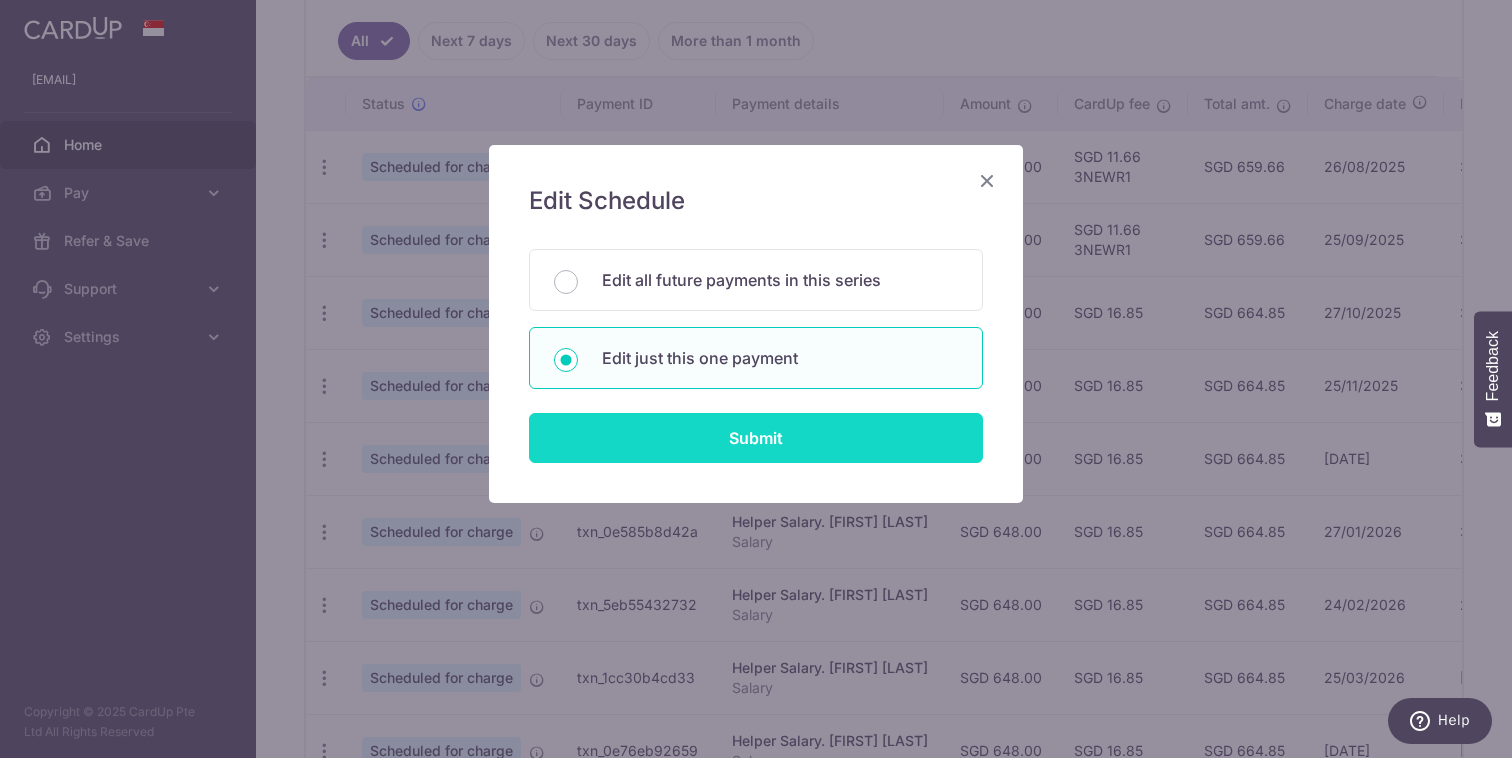 click on "Submit" at bounding box center [756, 438] 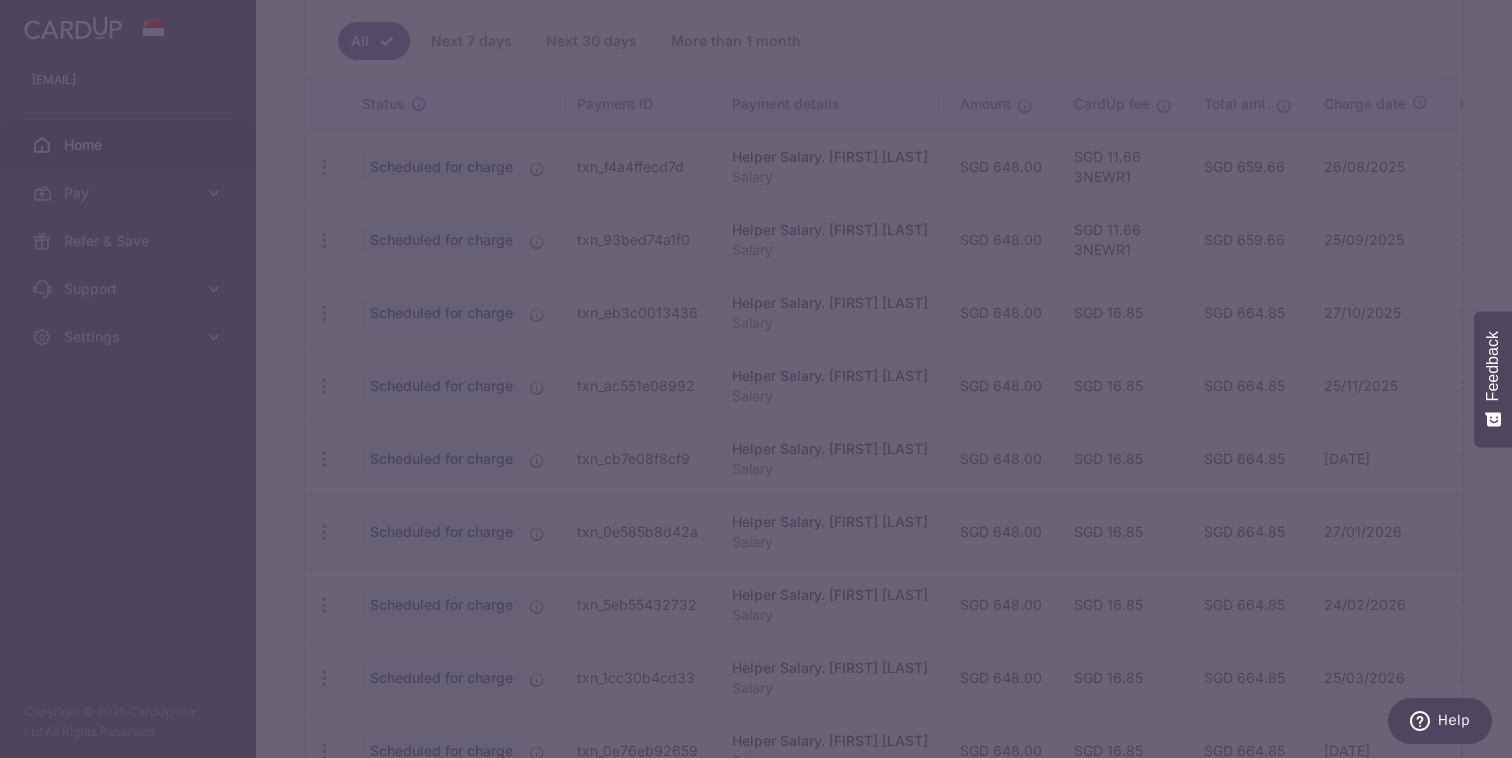 type on "3NEWR1" 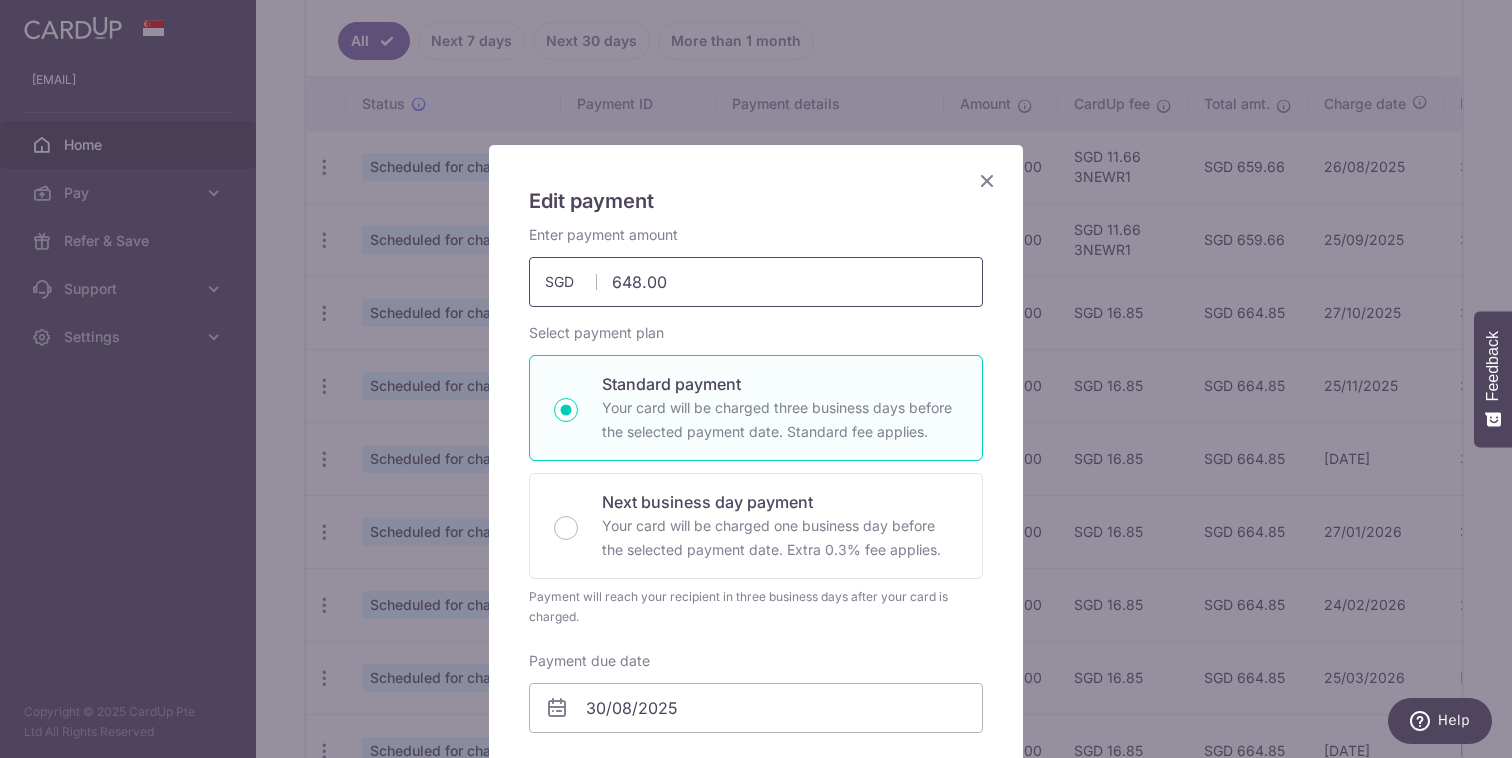 click on "648.00" at bounding box center (756, 282) 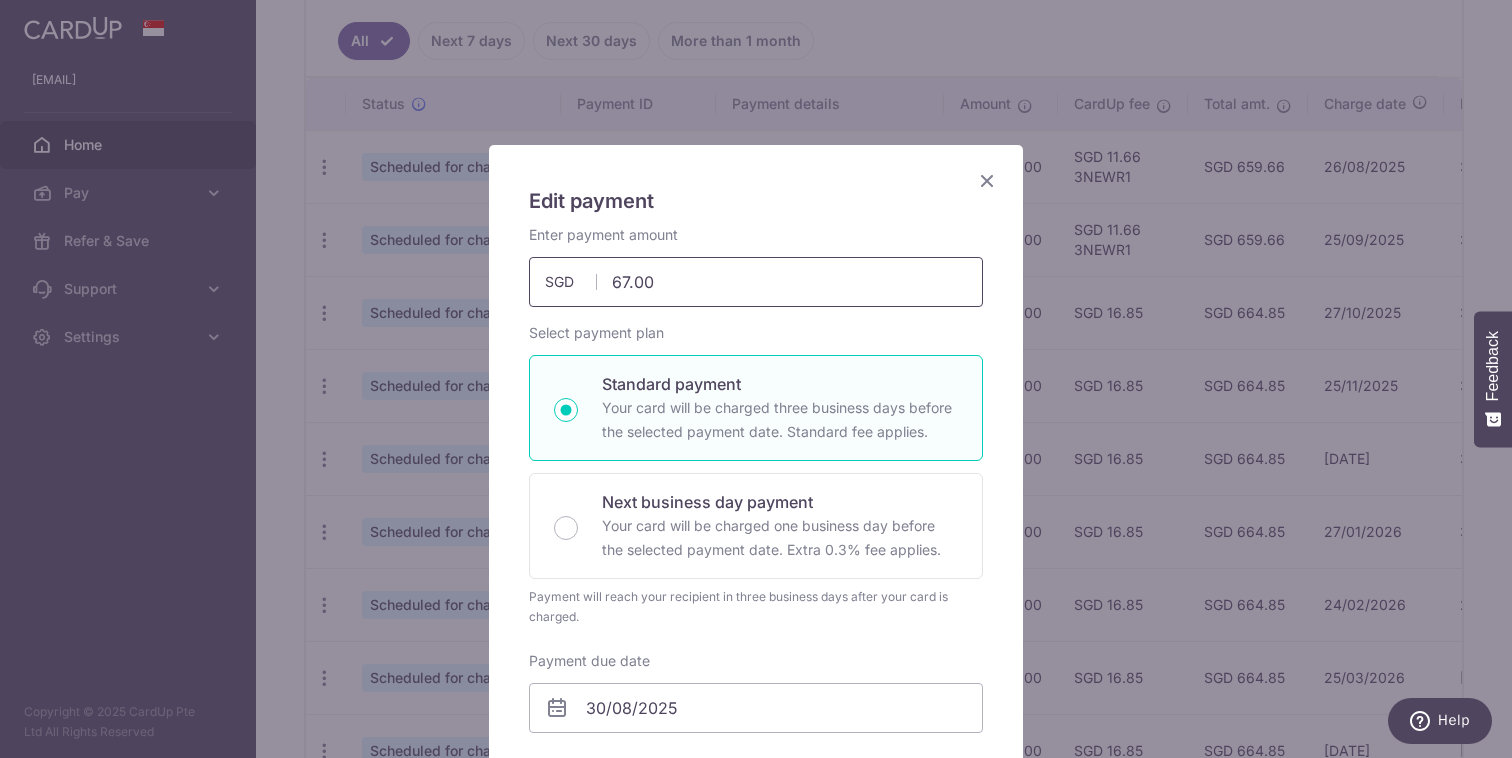 type on "672.00" 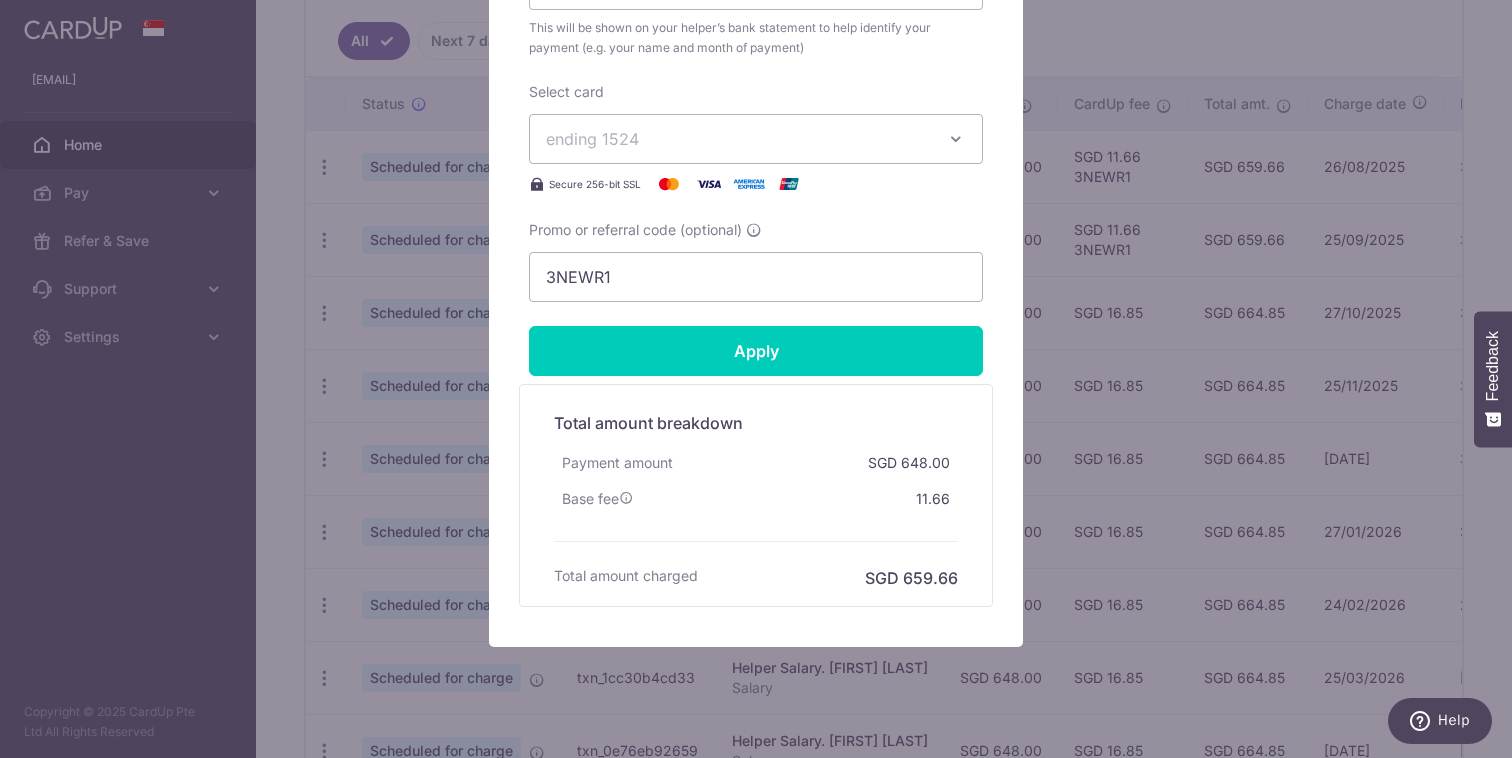 scroll, scrollTop: 863, scrollLeft: 0, axis: vertical 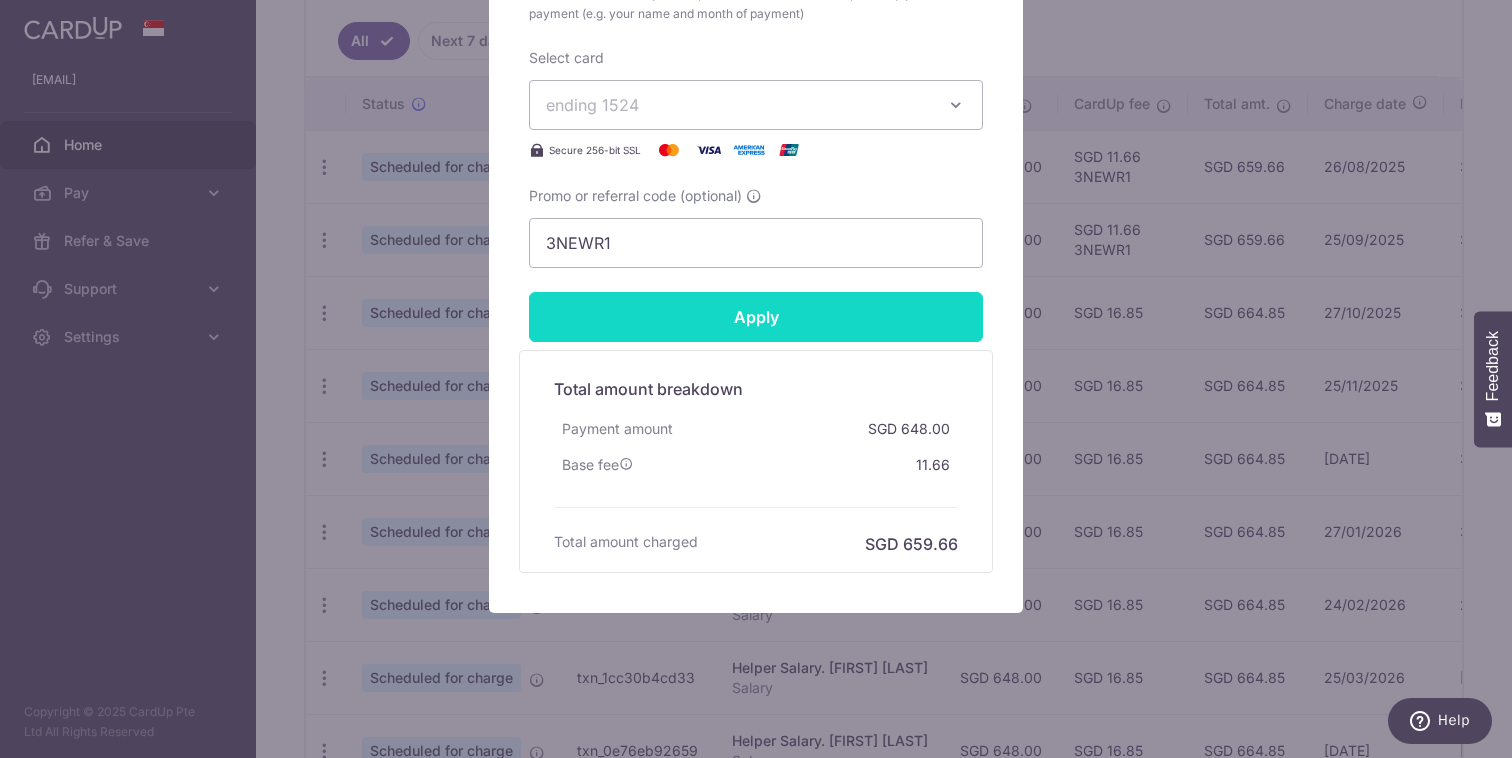 click on "Apply" at bounding box center [756, 317] 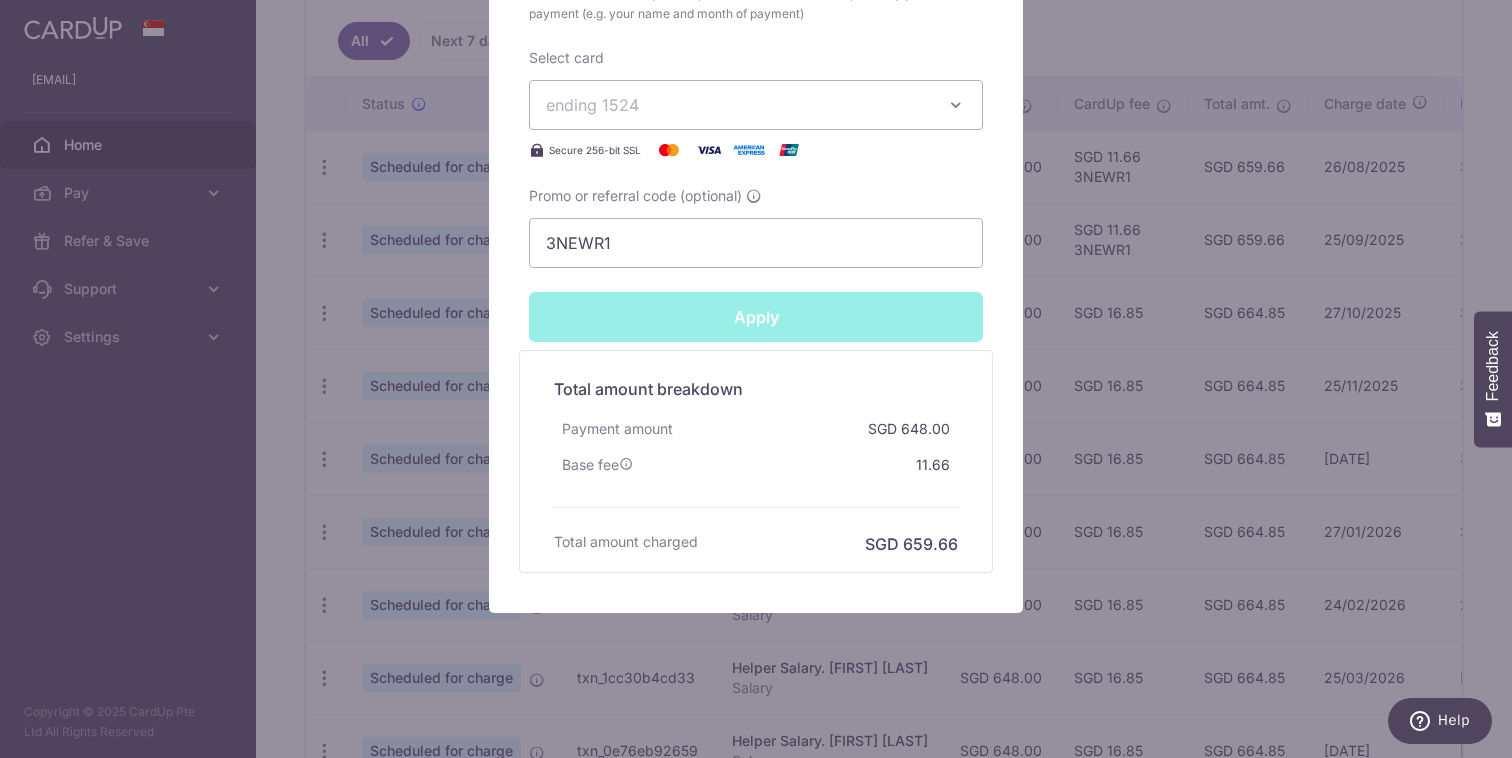 type on "Successfully Applied" 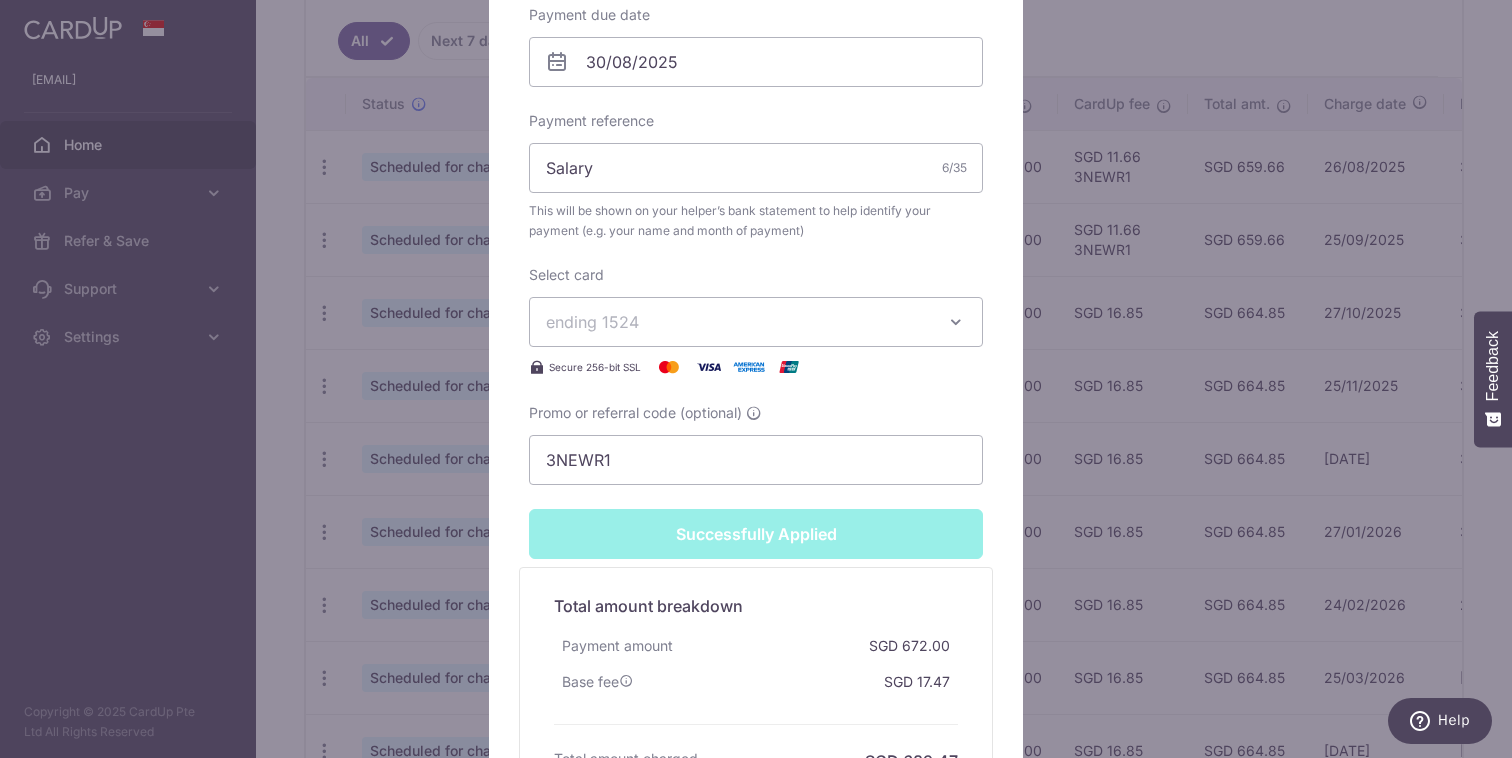 scroll, scrollTop: 700, scrollLeft: 0, axis: vertical 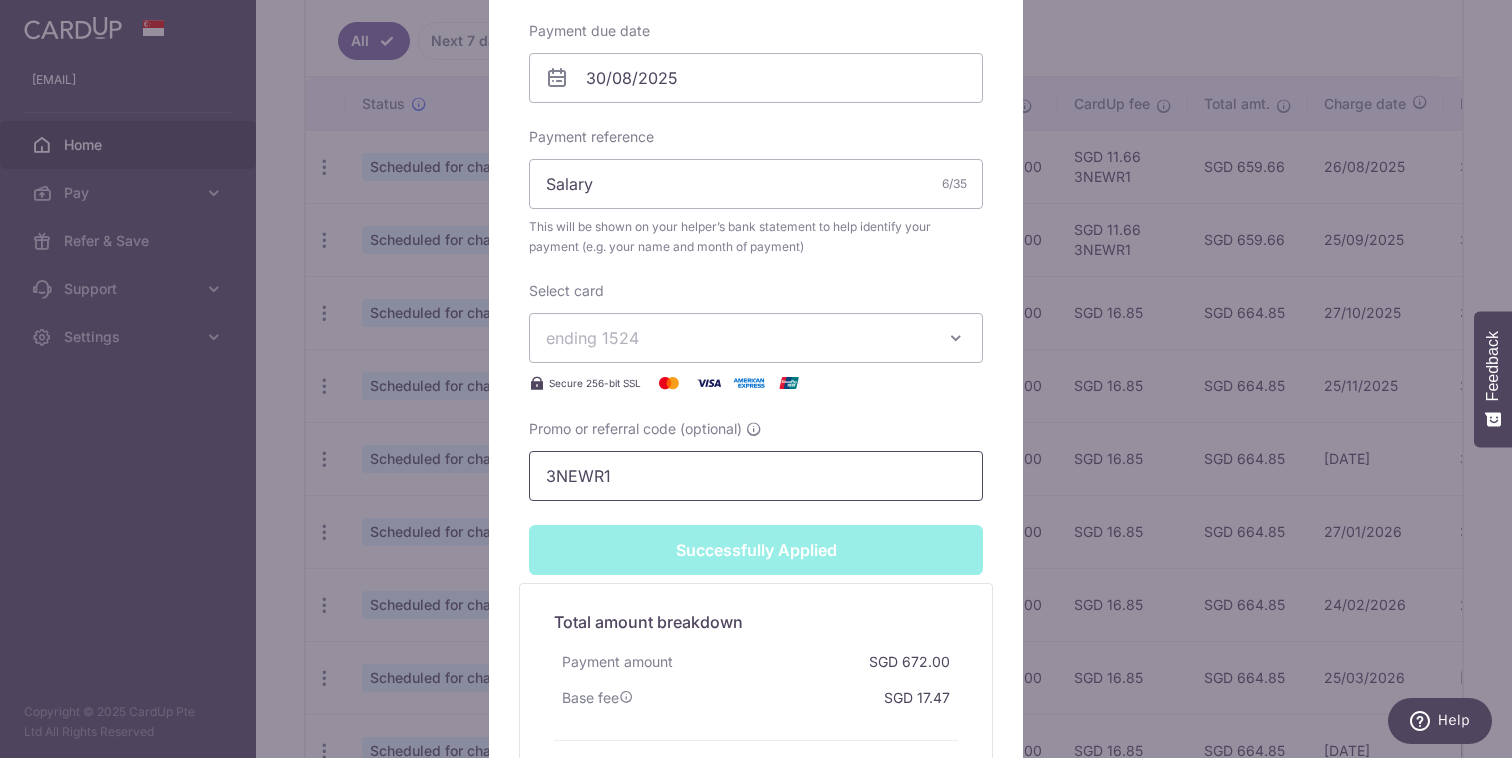 click on "3NEWR1" at bounding box center [756, 476] 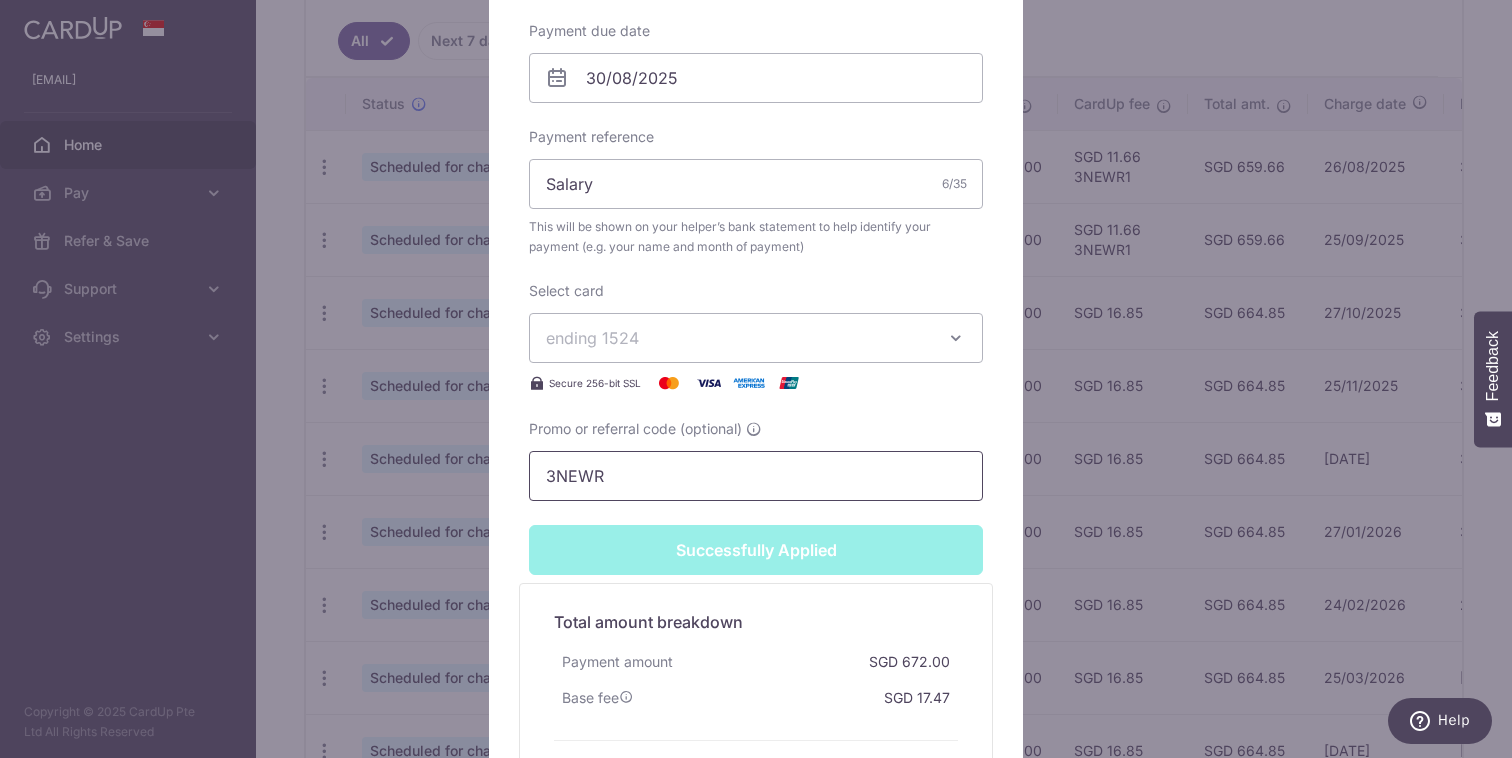 type on "3NEWR1" 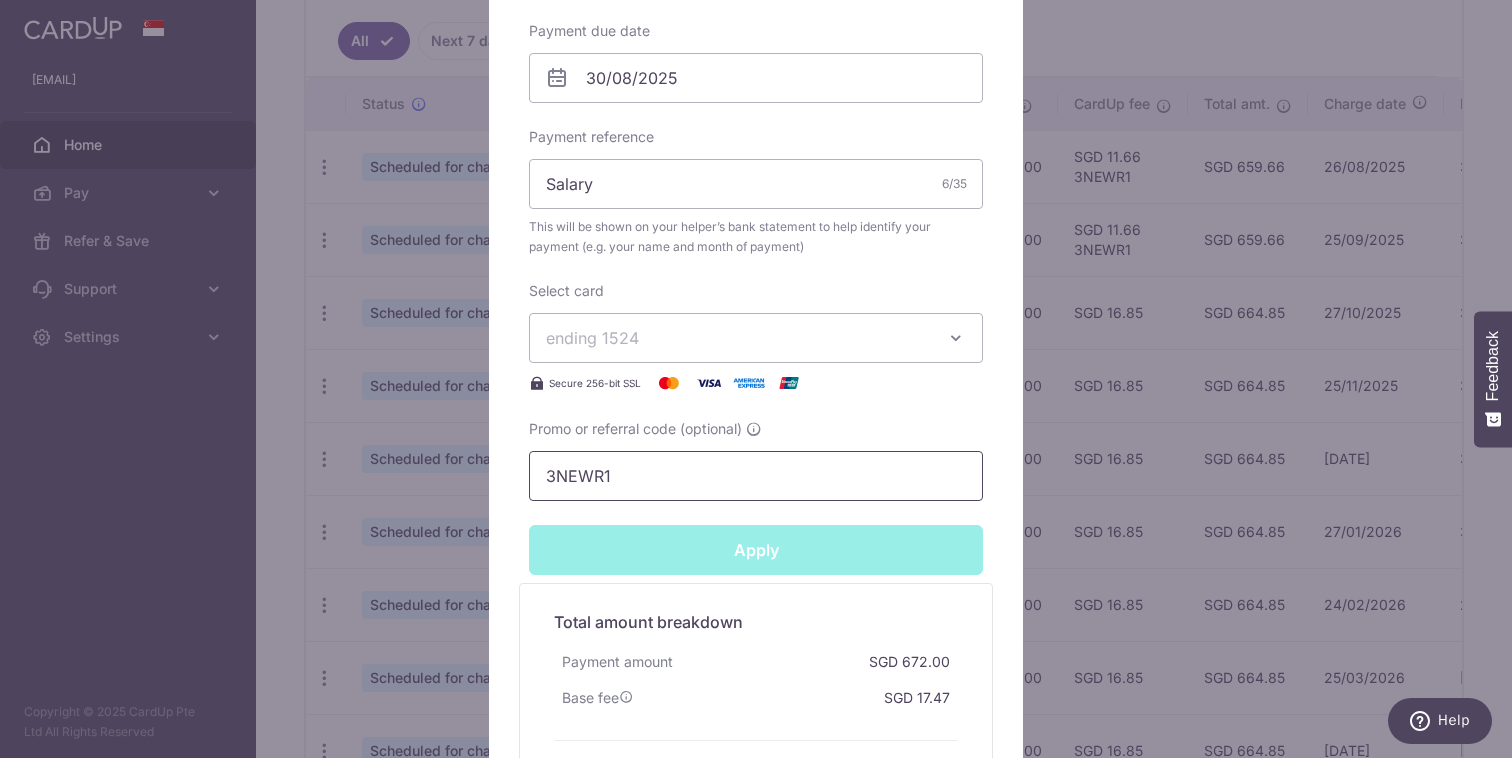 scroll, scrollTop: 630, scrollLeft: 0, axis: vertical 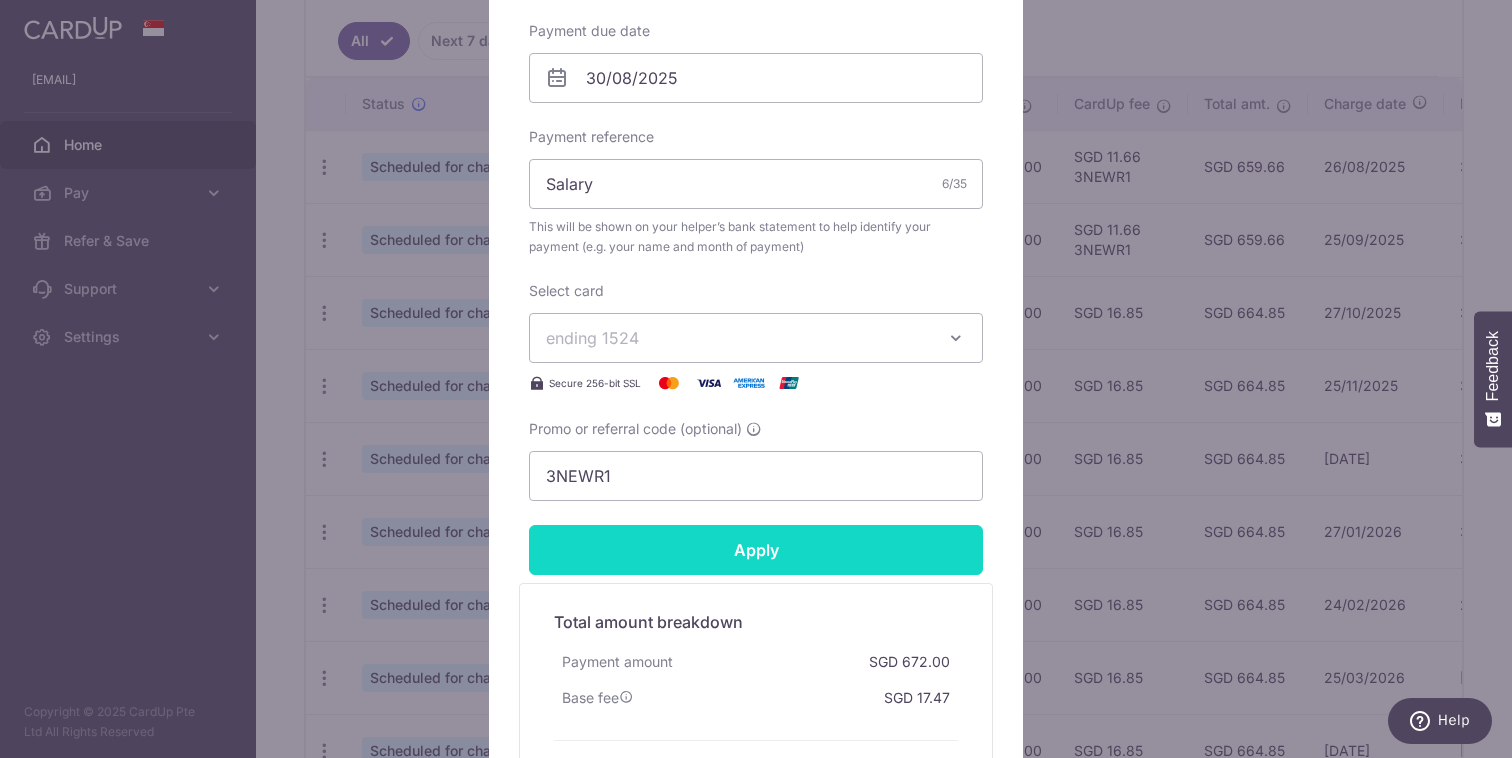 click on "Apply" at bounding box center (756, 550) 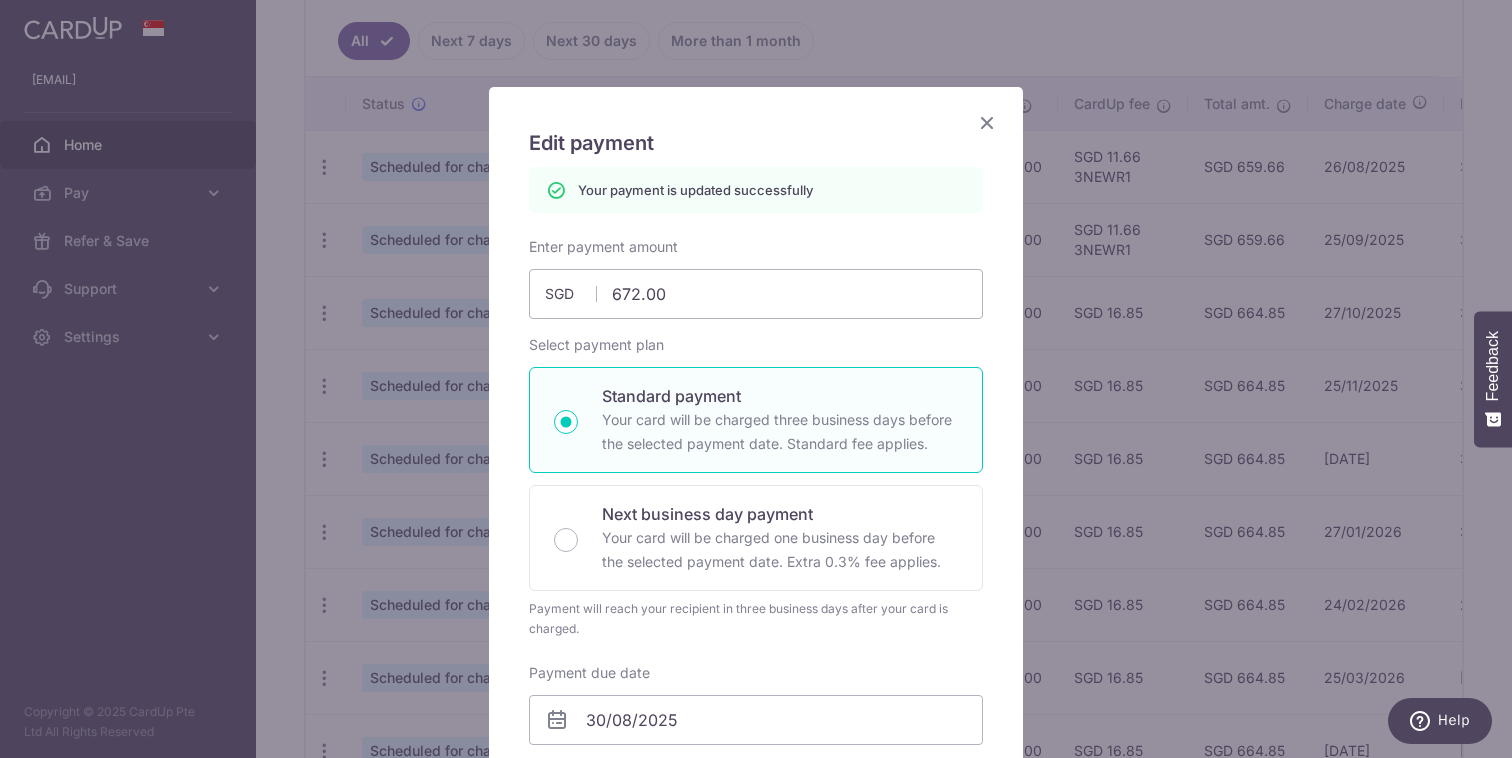 scroll, scrollTop: 53, scrollLeft: 0, axis: vertical 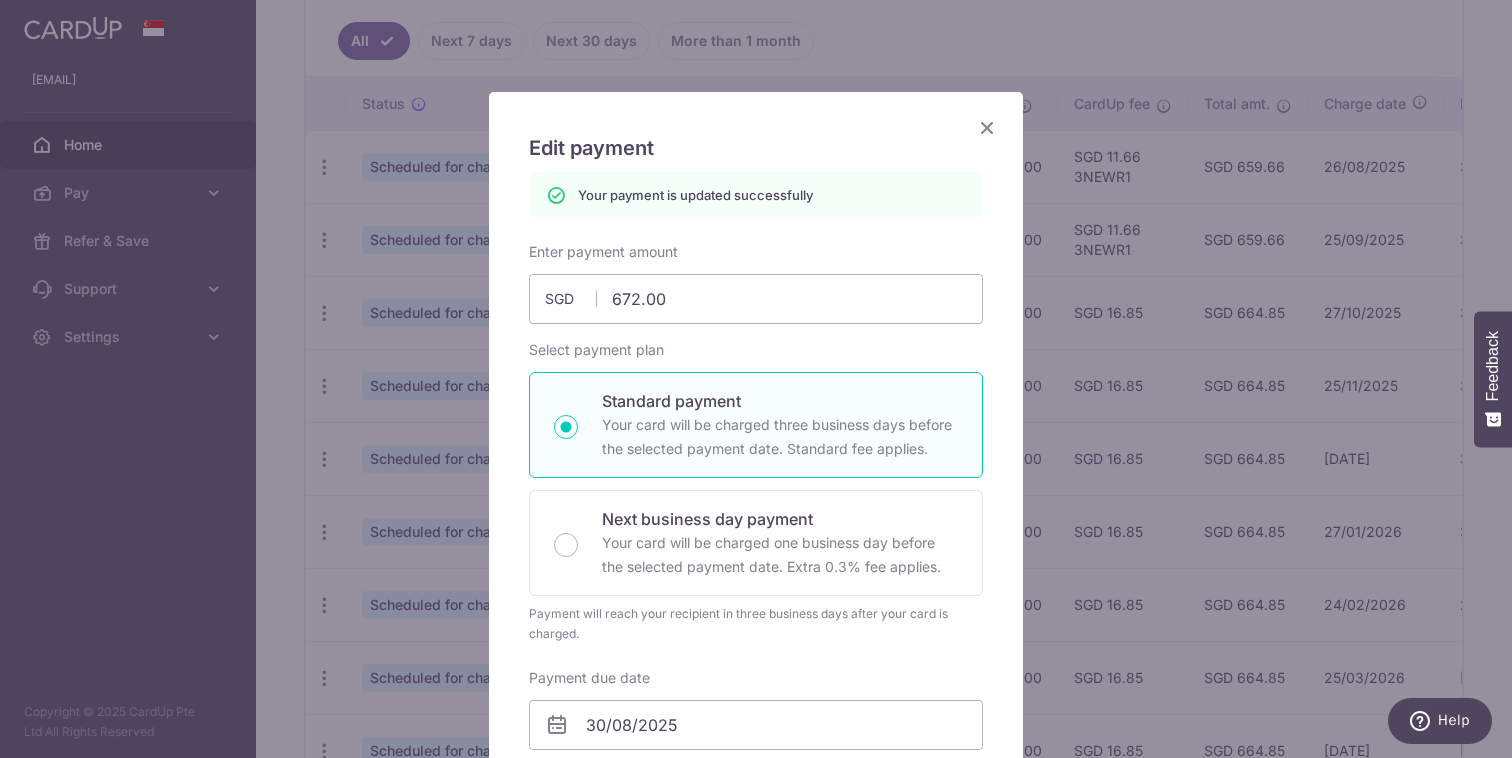 click at bounding box center (987, 127) 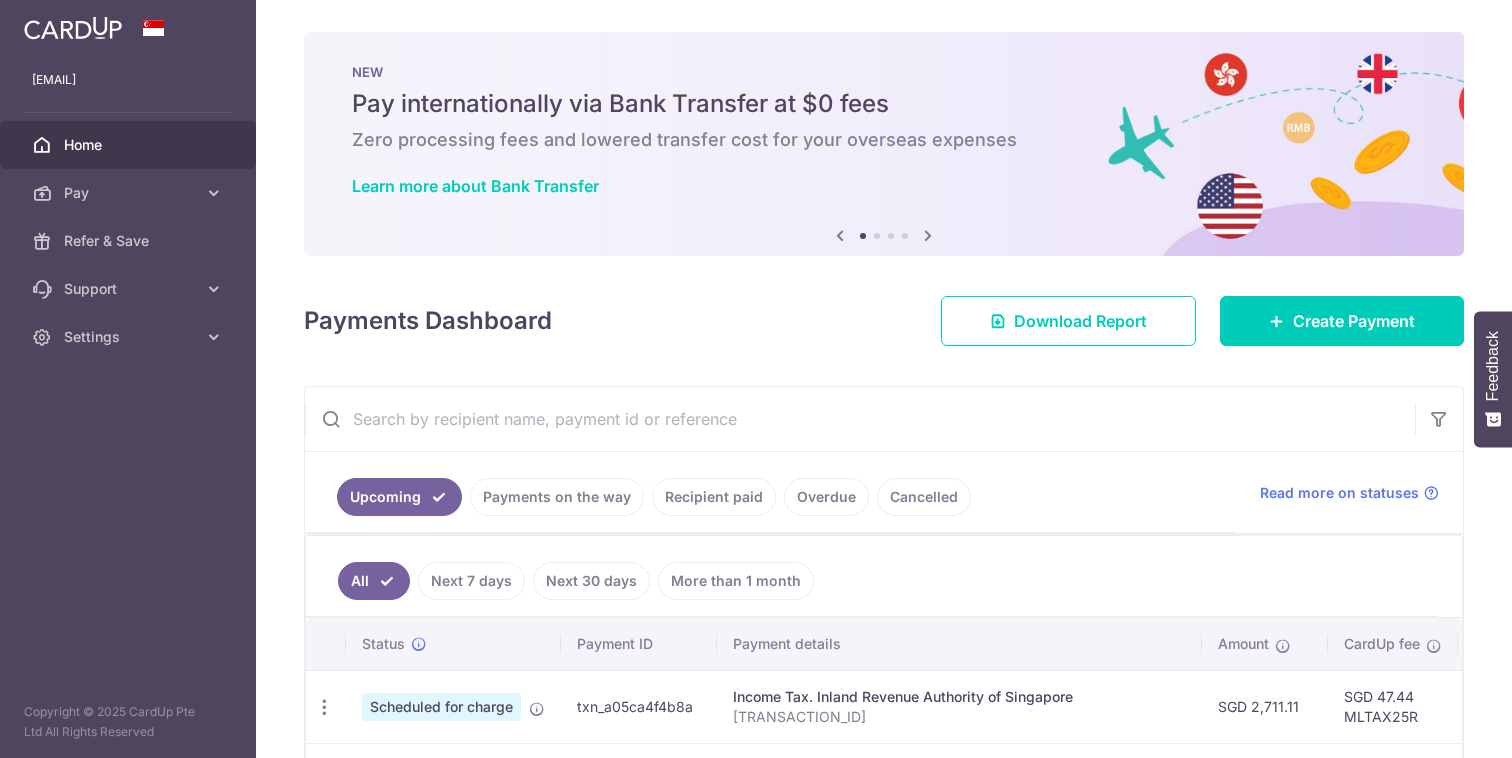 scroll, scrollTop: 0, scrollLeft: 0, axis: both 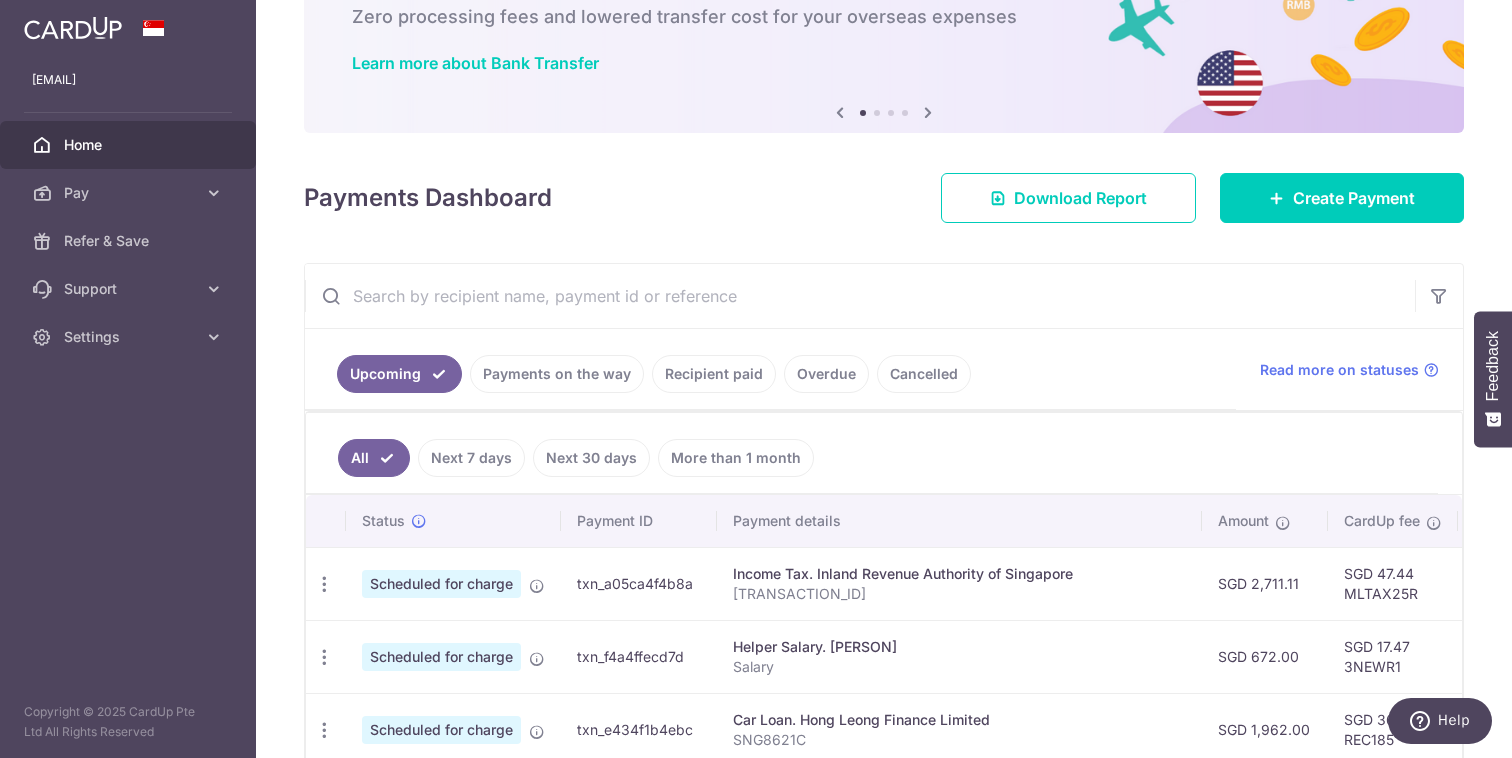 click at bounding box center [860, 296] 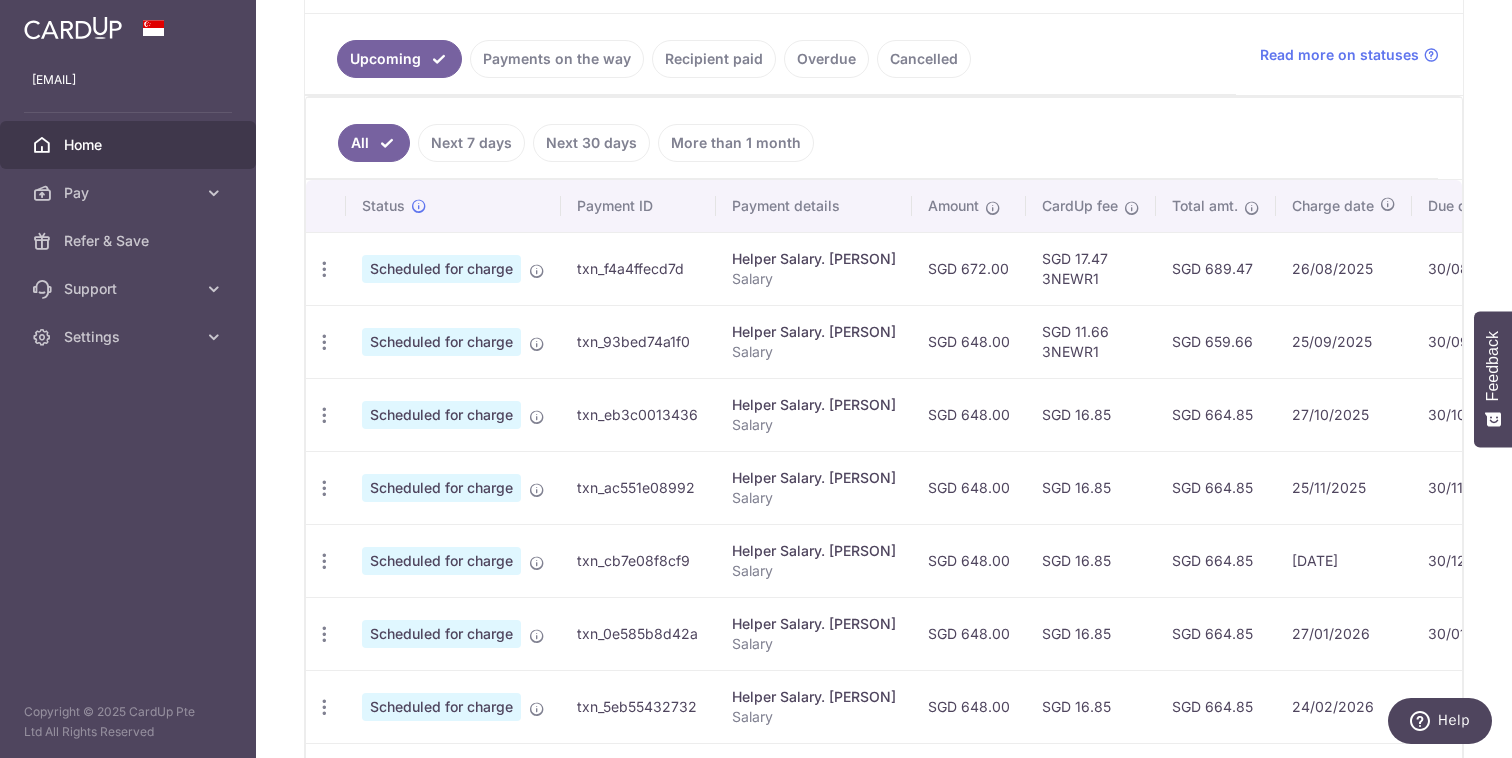 scroll, scrollTop: 448, scrollLeft: 0, axis: vertical 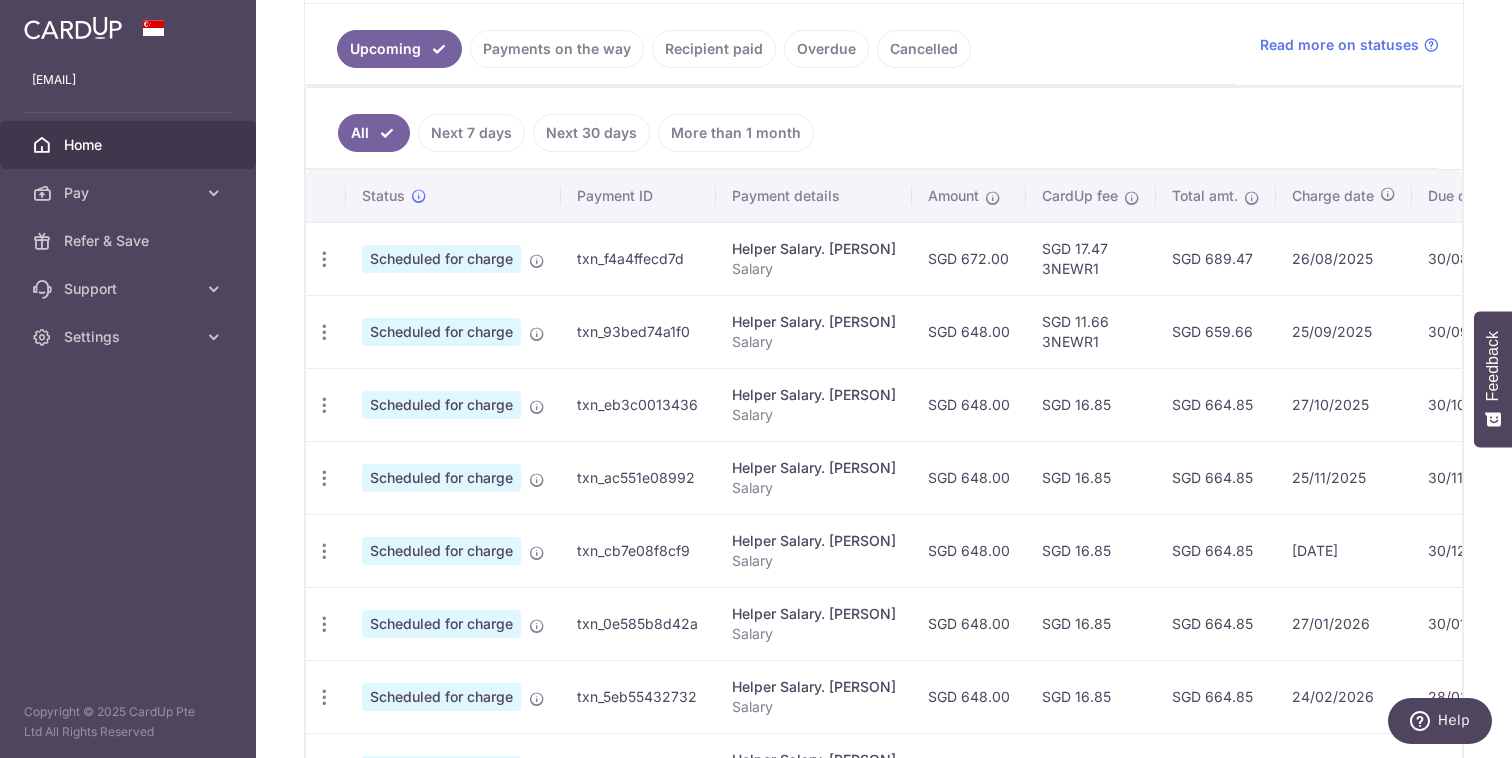 type on "sar" 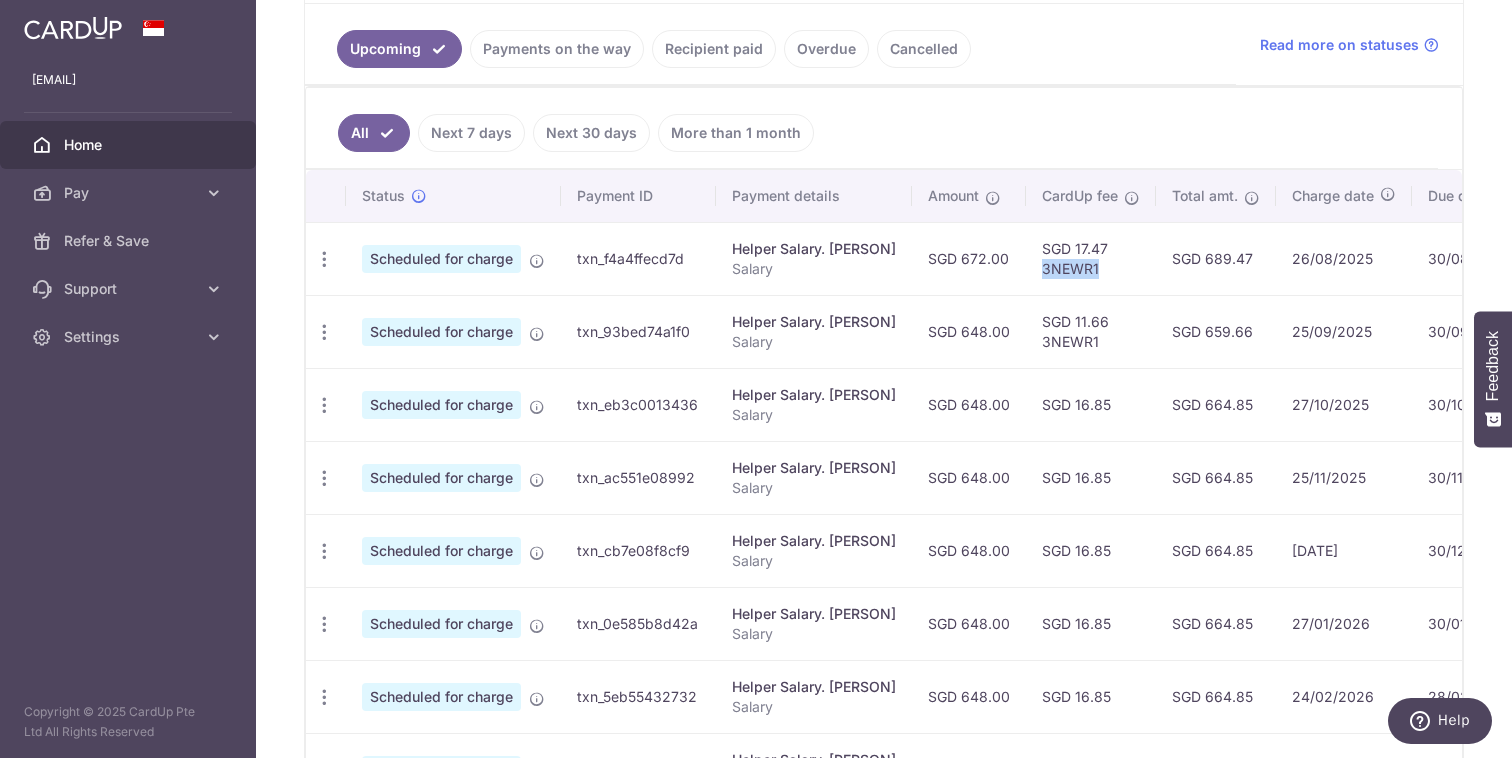 copy on "3NEWR1" 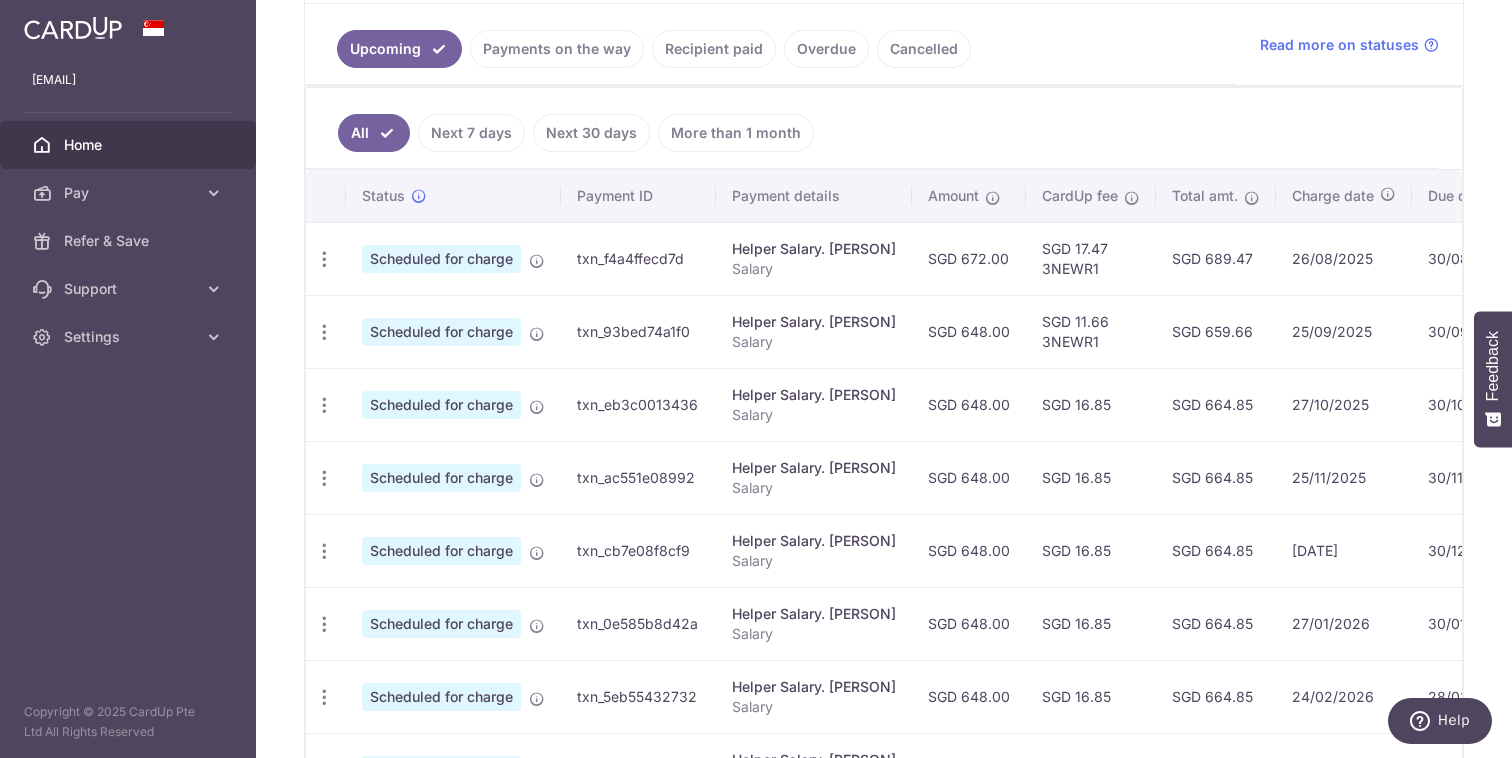 click on "txn_f4a4ffecd7d" at bounding box center [638, 258] 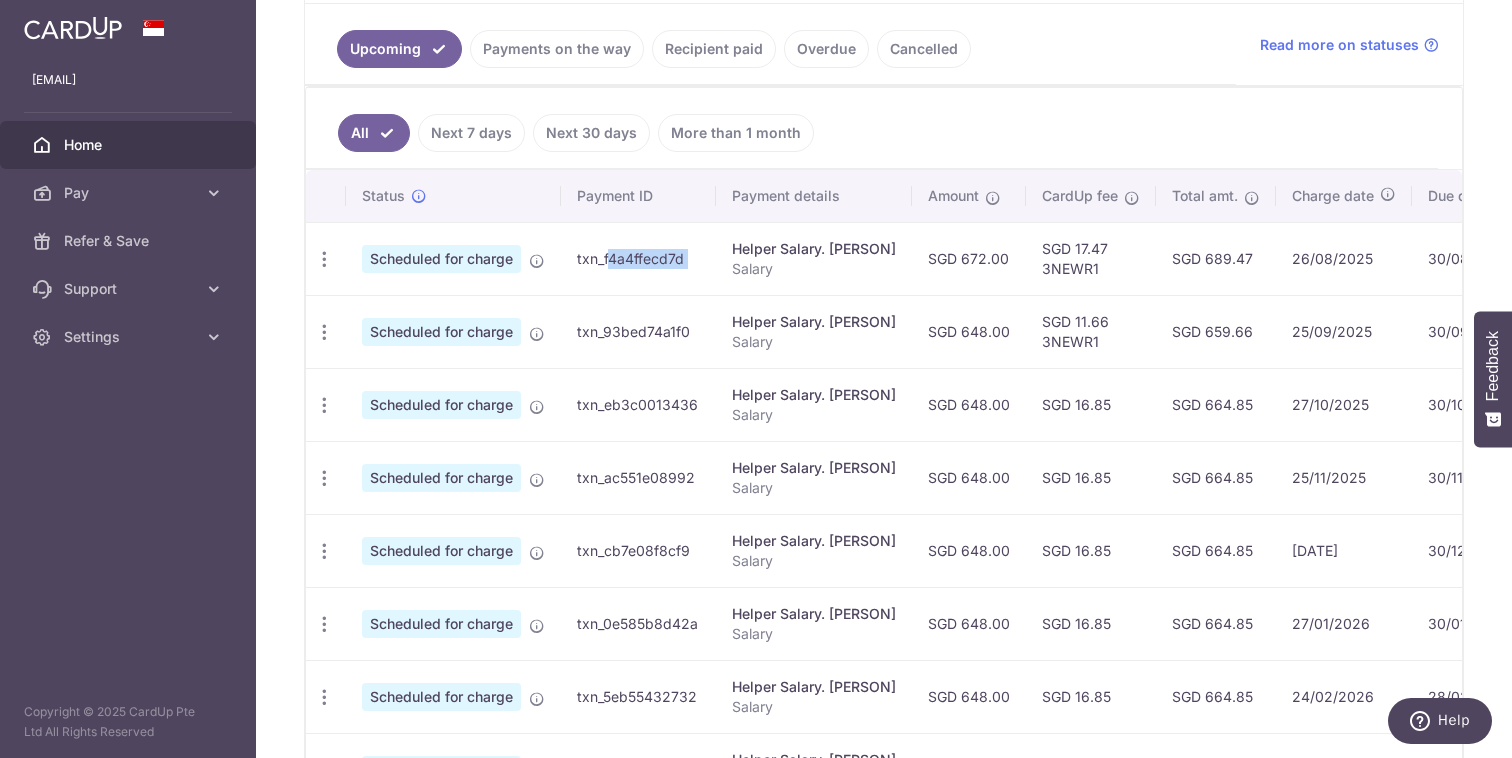 copy on "txn_f4a4ffecd7d" 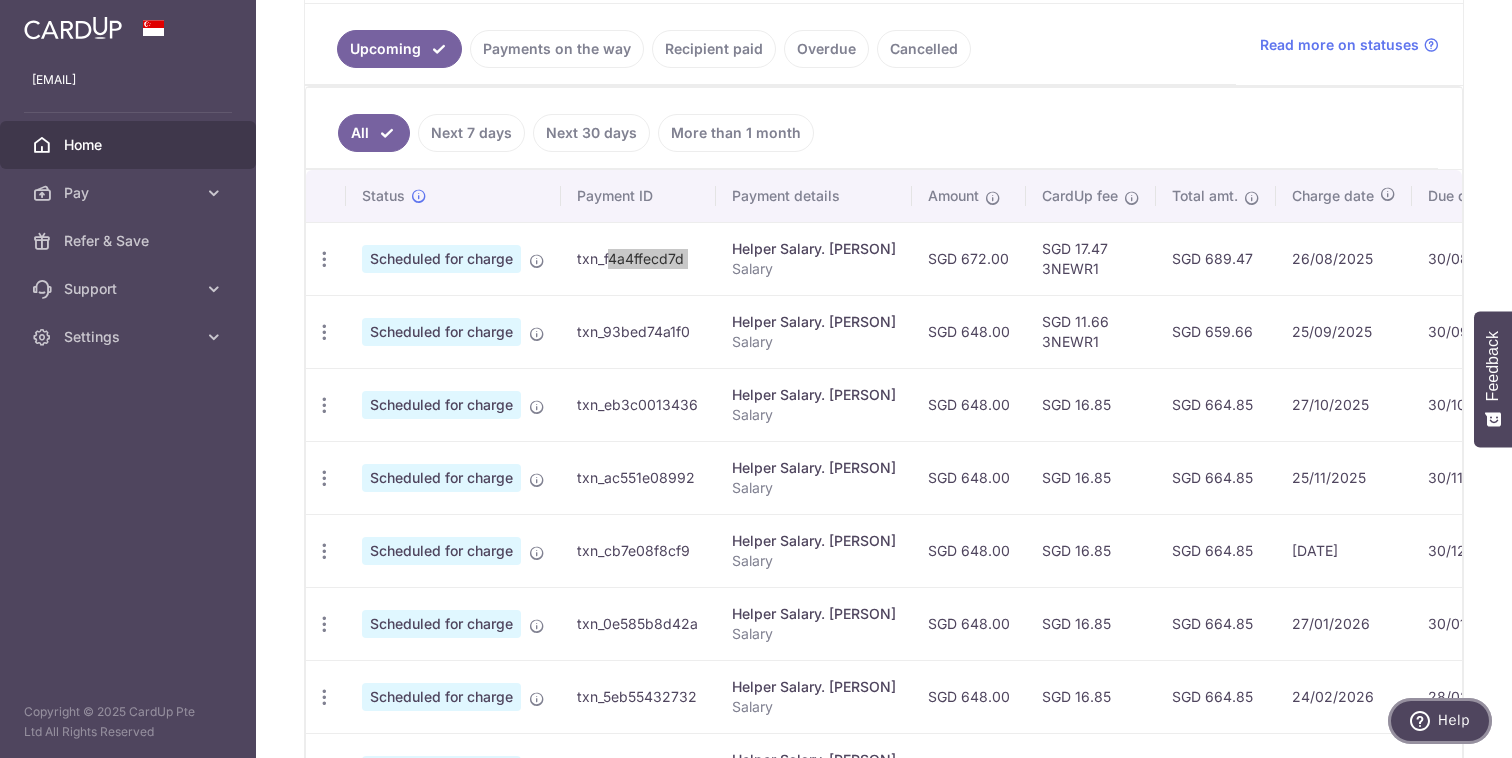 click on "Help" at bounding box center (1454, 720) 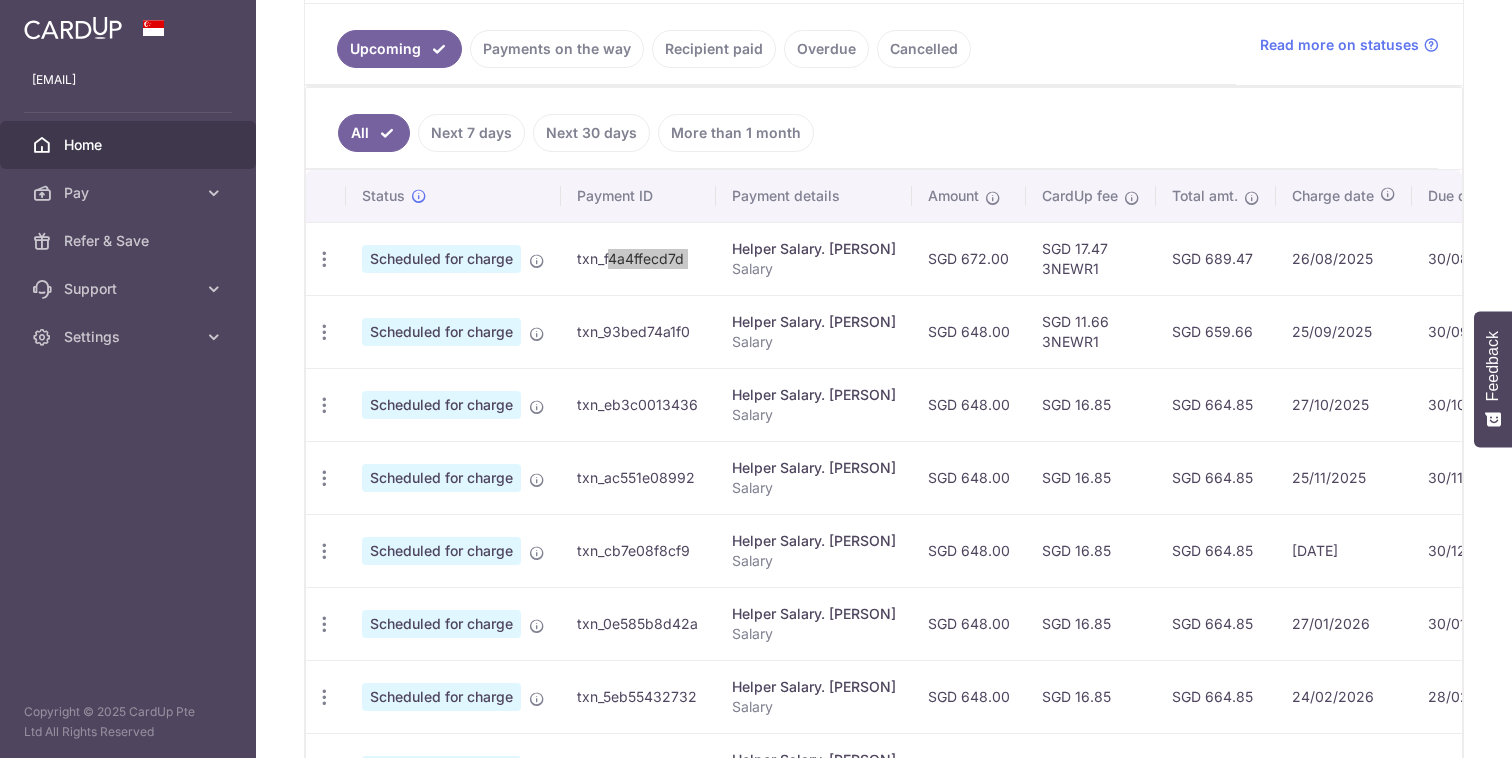 scroll, scrollTop: 0, scrollLeft: 0, axis: both 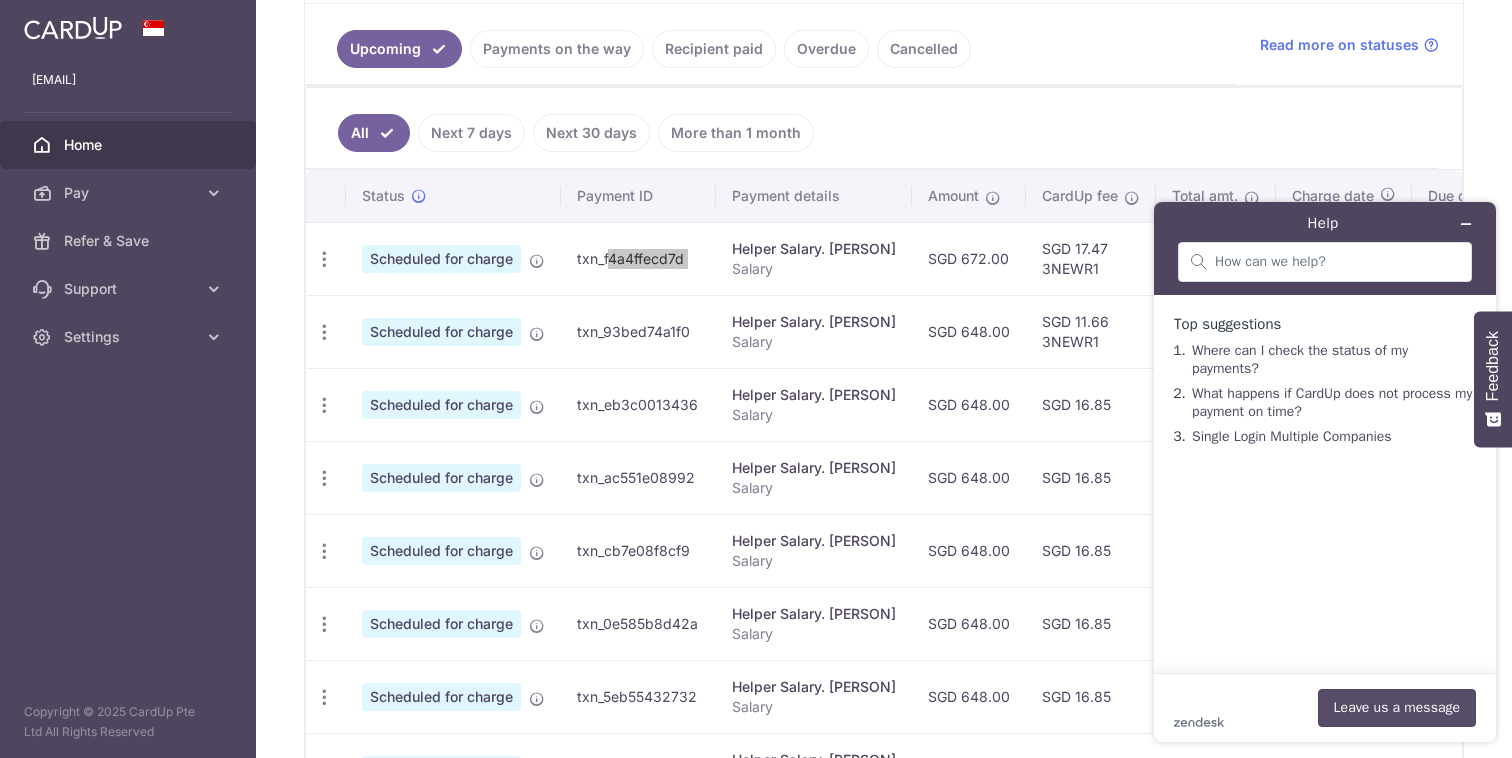 click on "Leave us a message" at bounding box center [1397, 708] 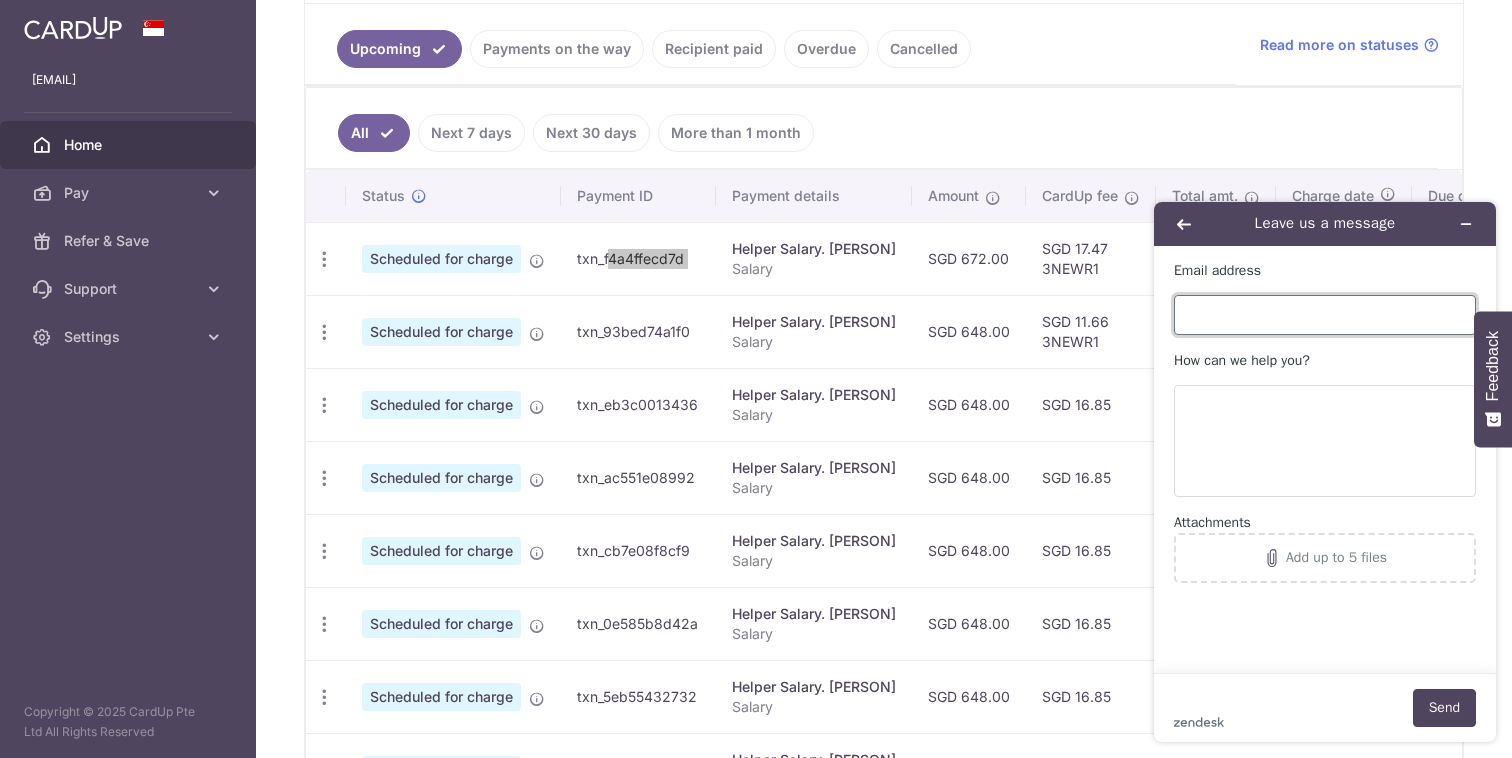 click on "Email address" at bounding box center [1325, 315] 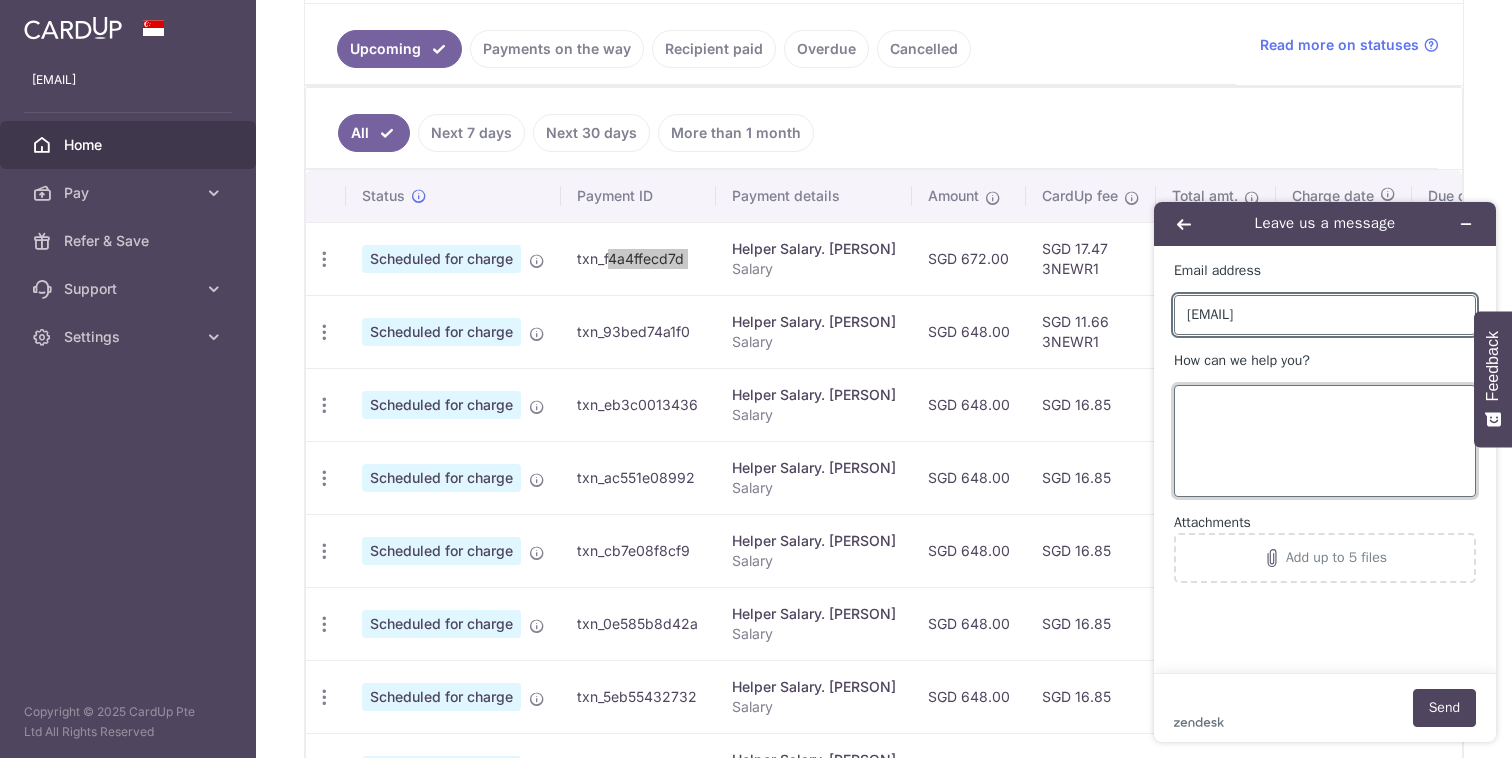 click on "How can we help you?" at bounding box center (1325, 441) 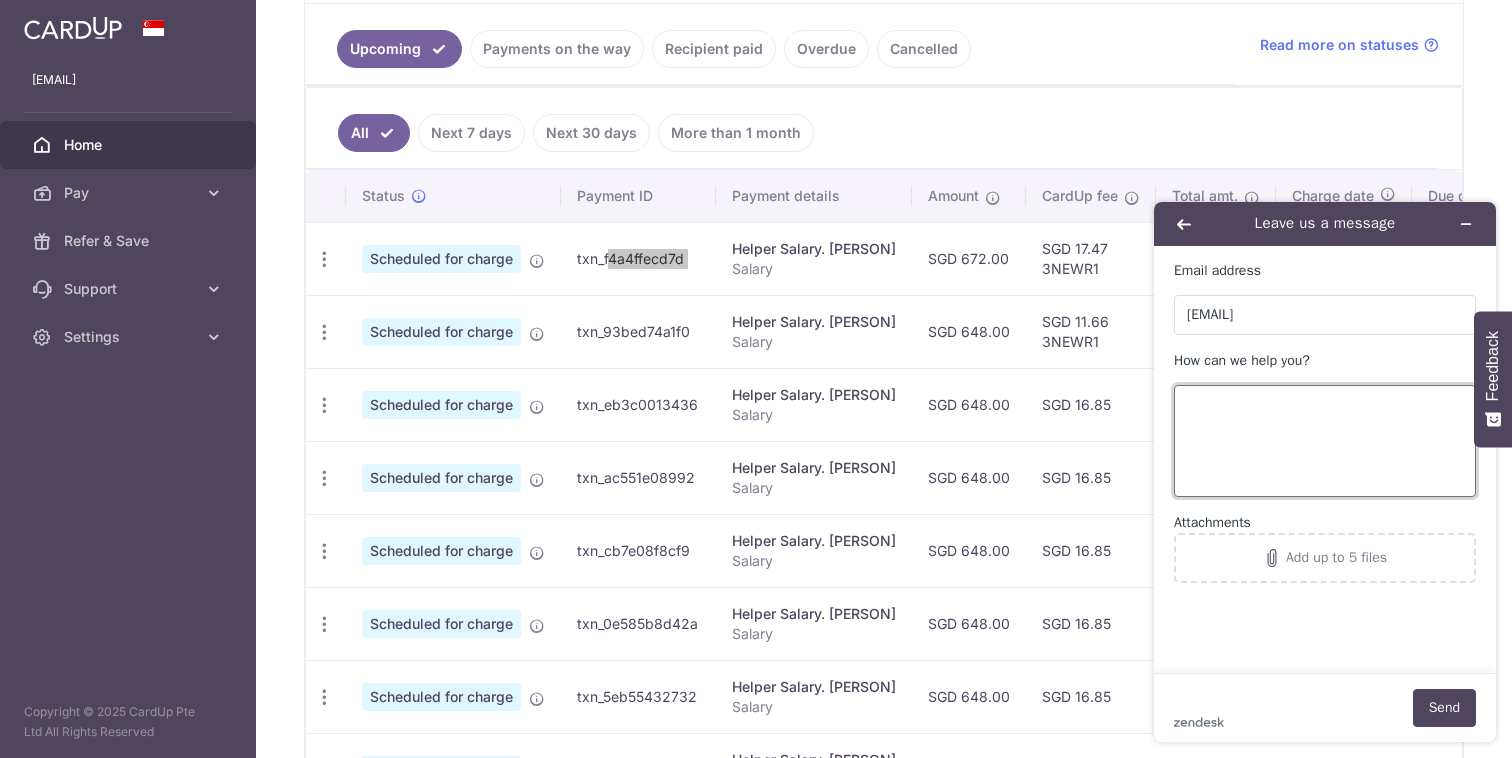 paste on "txn_f4a4ffecd7d" 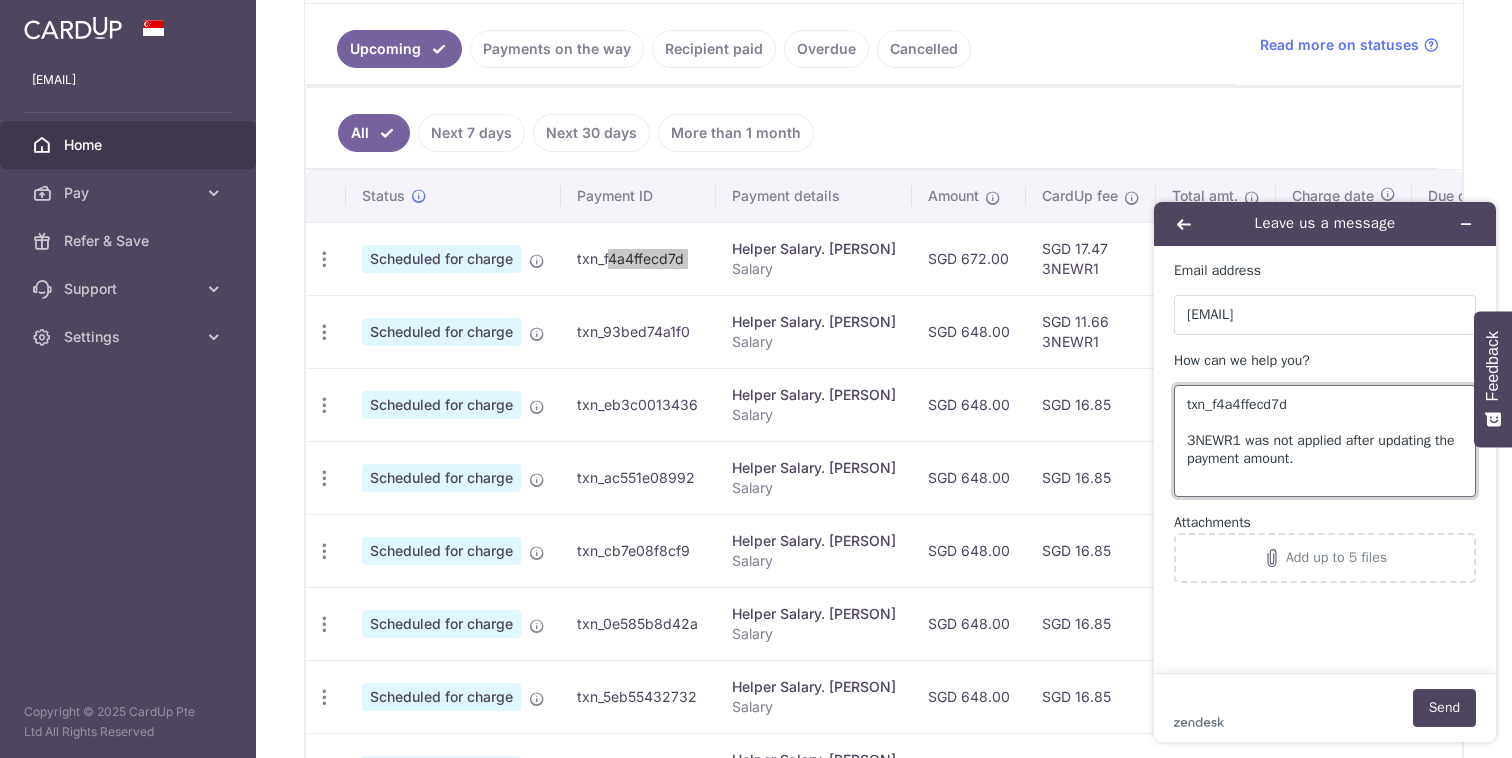 click on "txn_f4a4ffecd7d
3NEWR1 was not applied after updating the payment amount." at bounding box center (1325, 441) 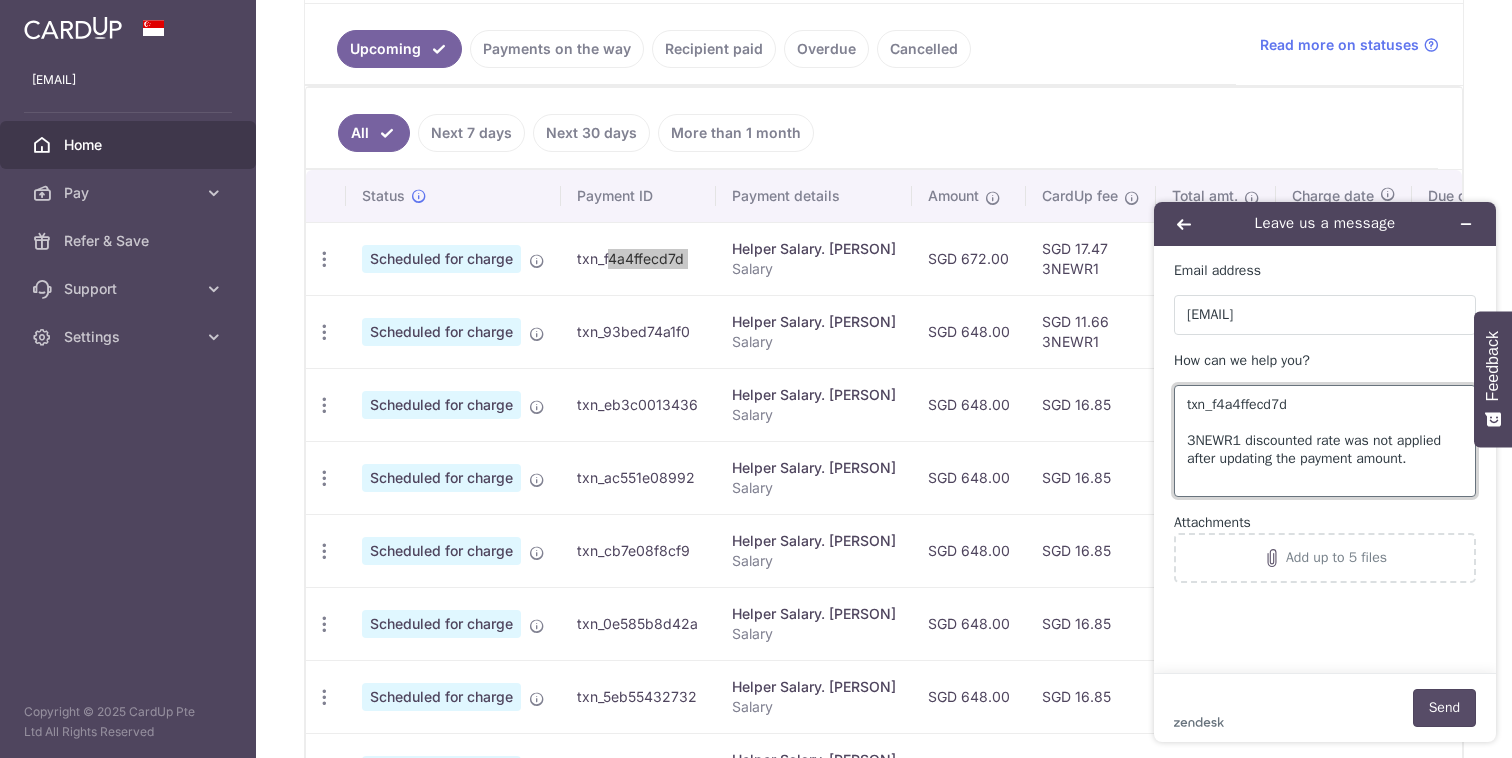type on "txn_f4a4ffecd7d
3NEWR1 discounted rate was not applied after updating the payment amount." 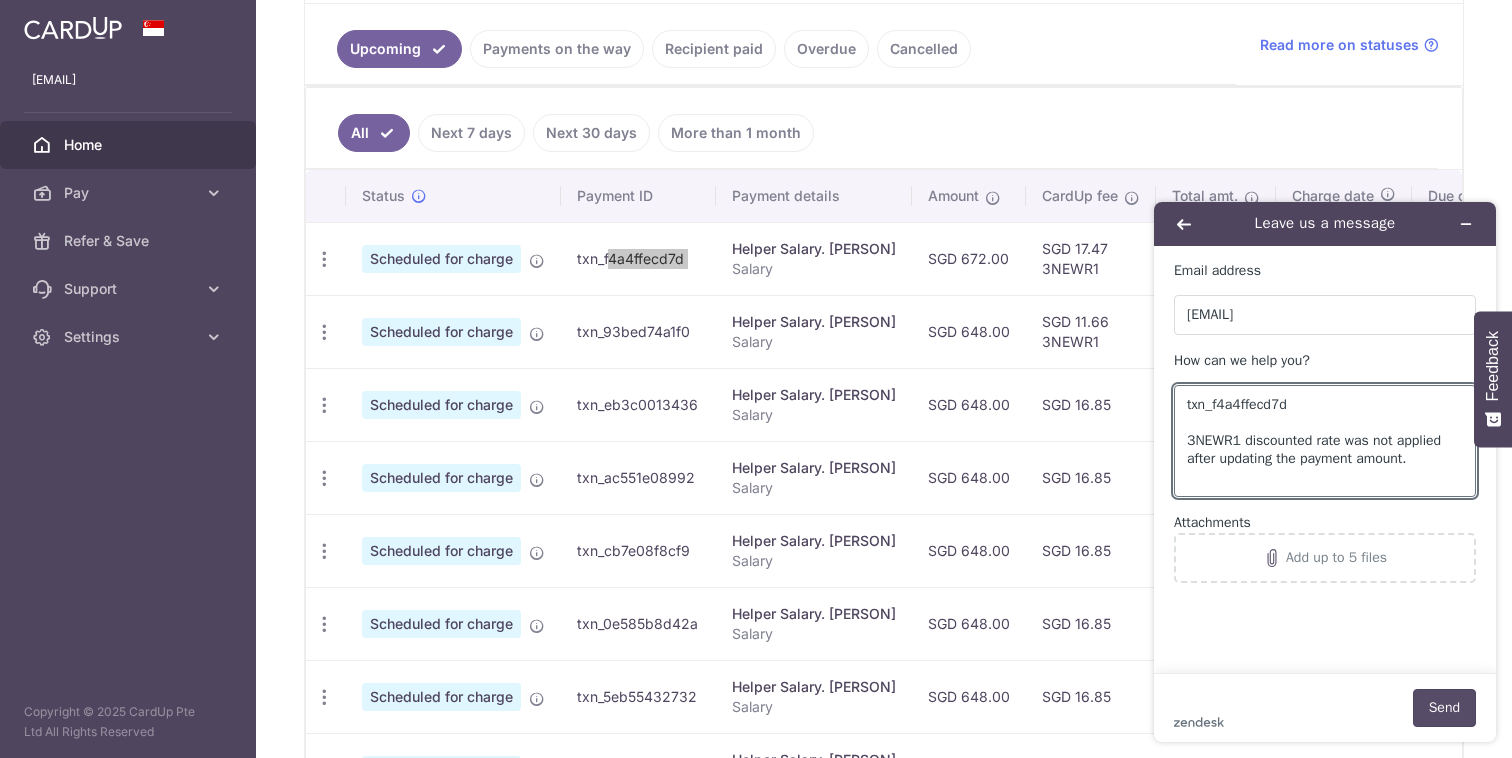 click on "Send" at bounding box center (1444, 708) 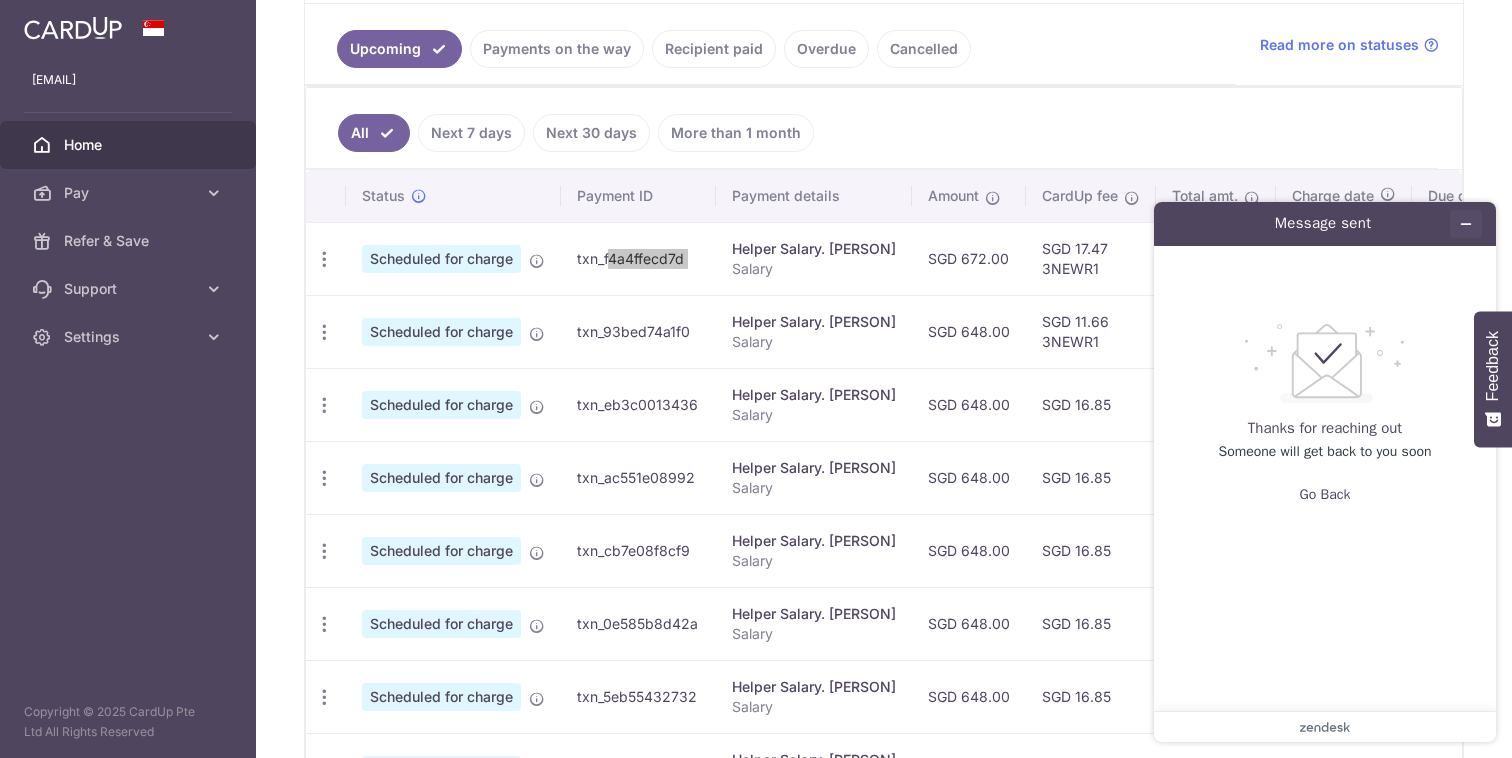 click 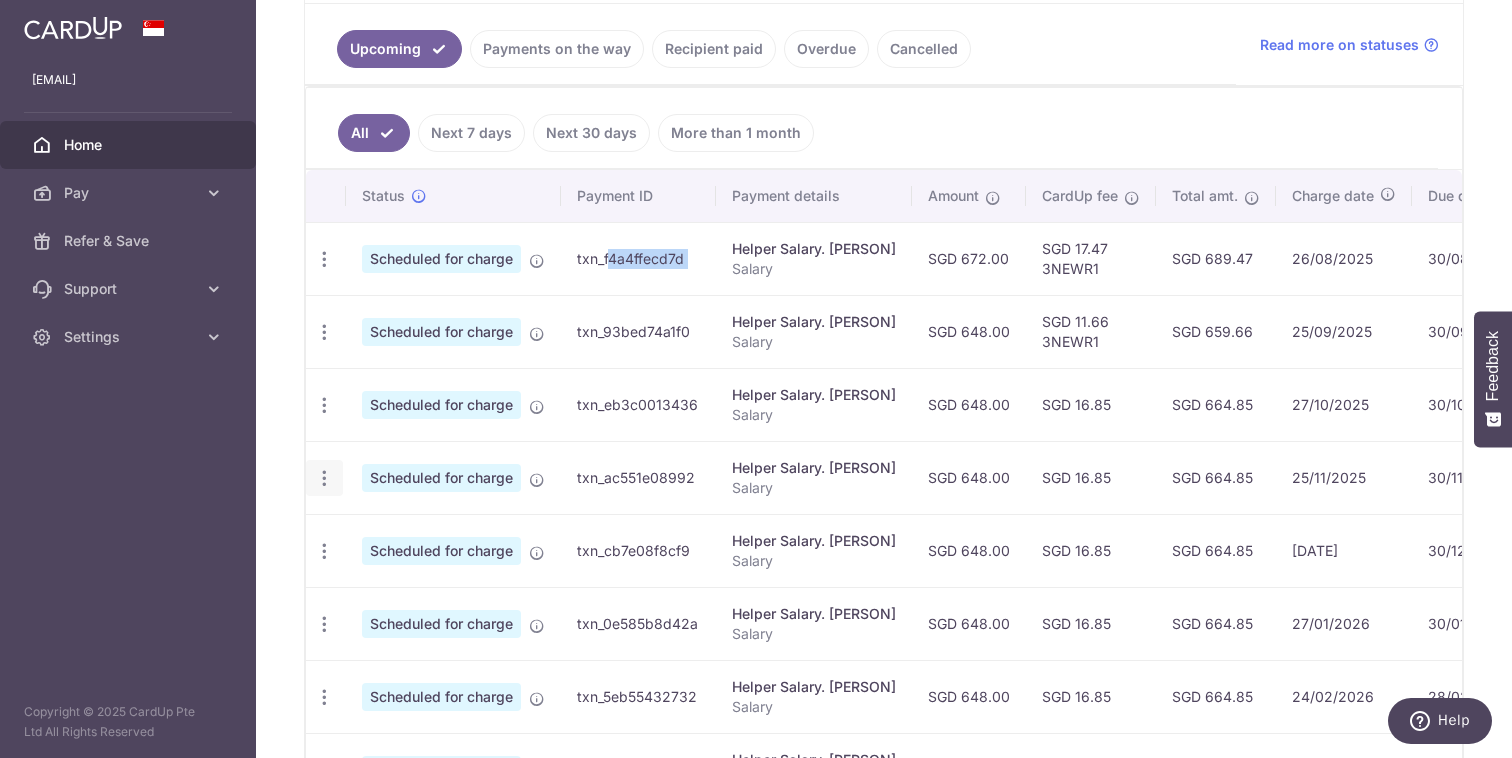 click at bounding box center (324, 259) 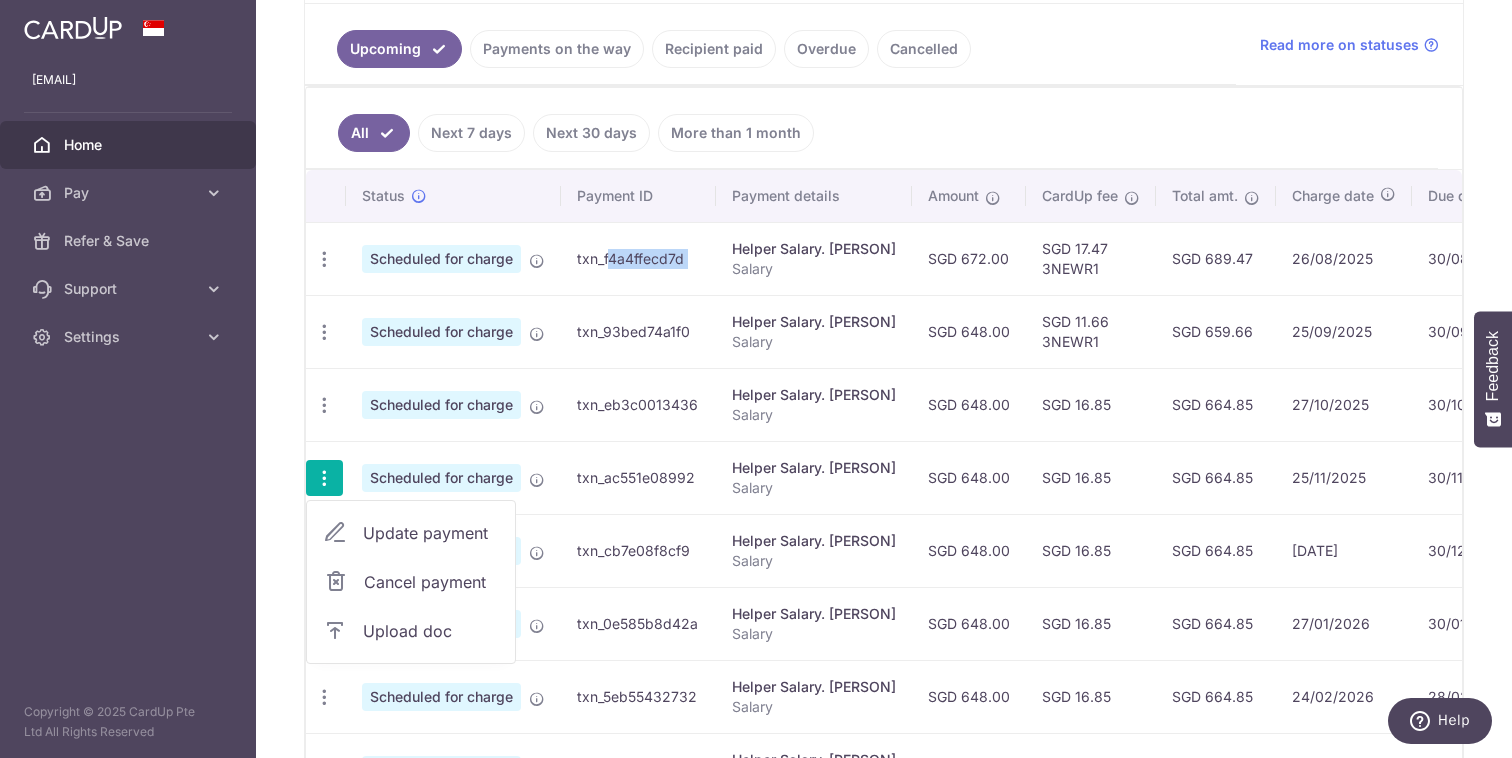 click on "Update payment" at bounding box center [431, 533] 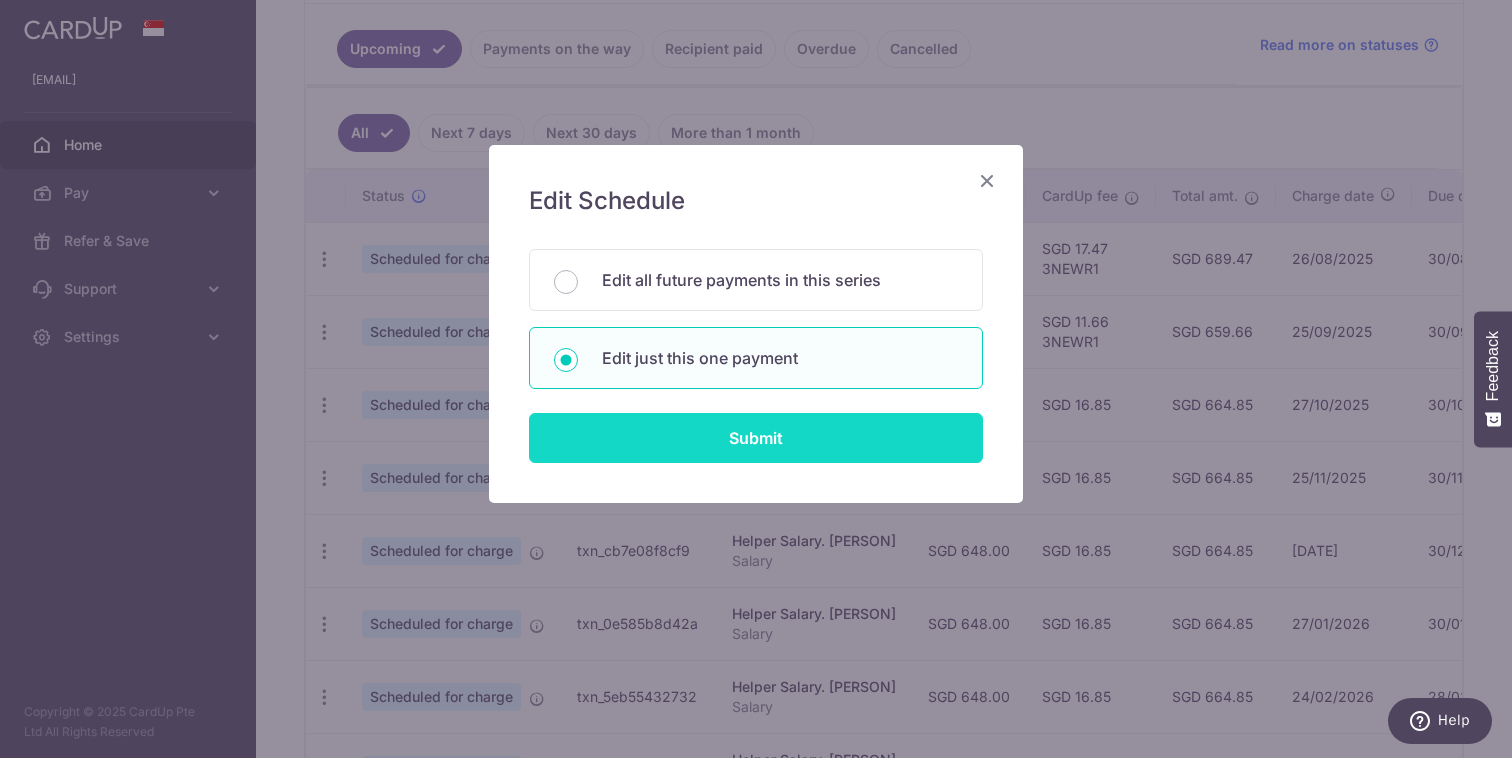 click on "Submit" at bounding box center [756, 438] 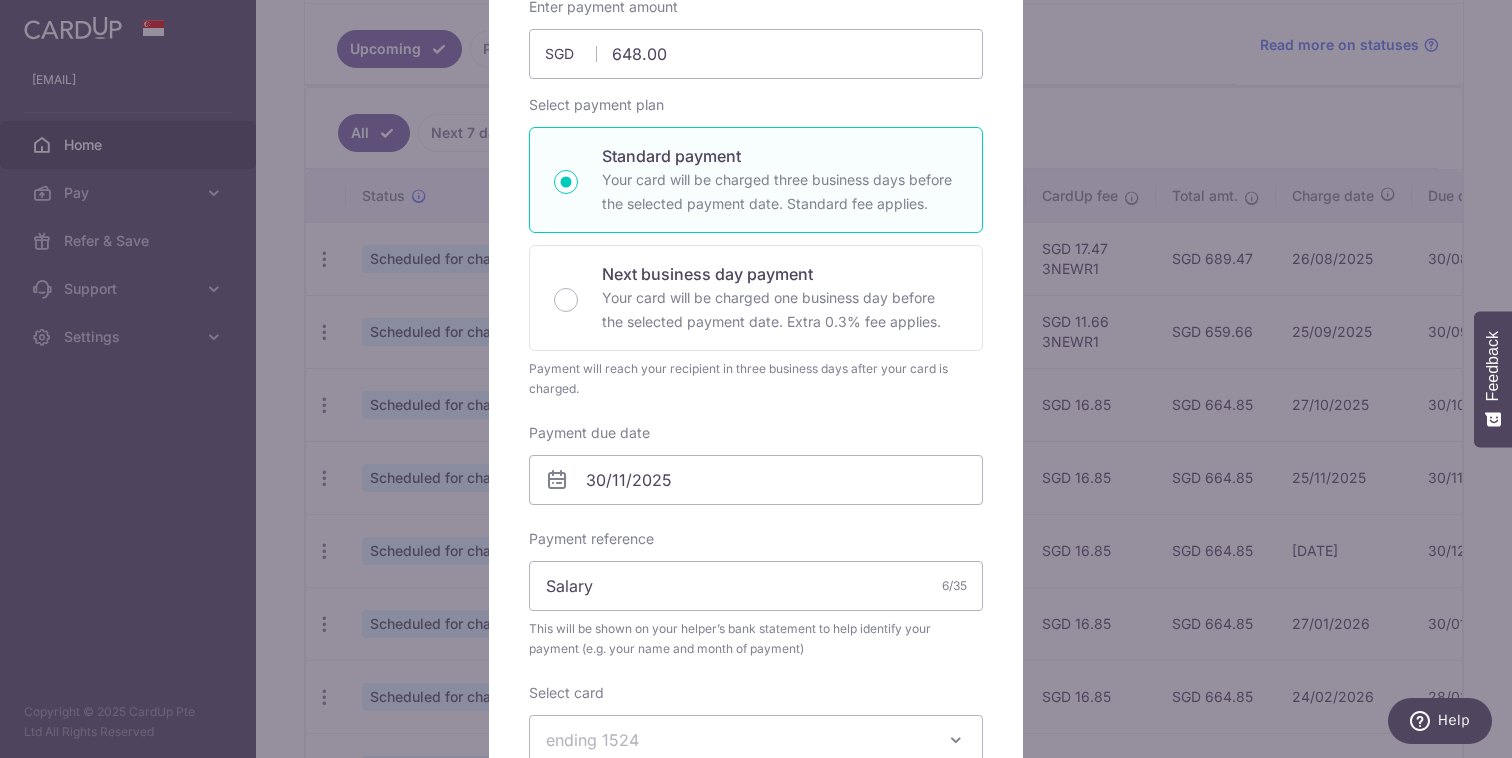 scroll, scrollTop: 82, scrollLeft: 0, axis: vertical 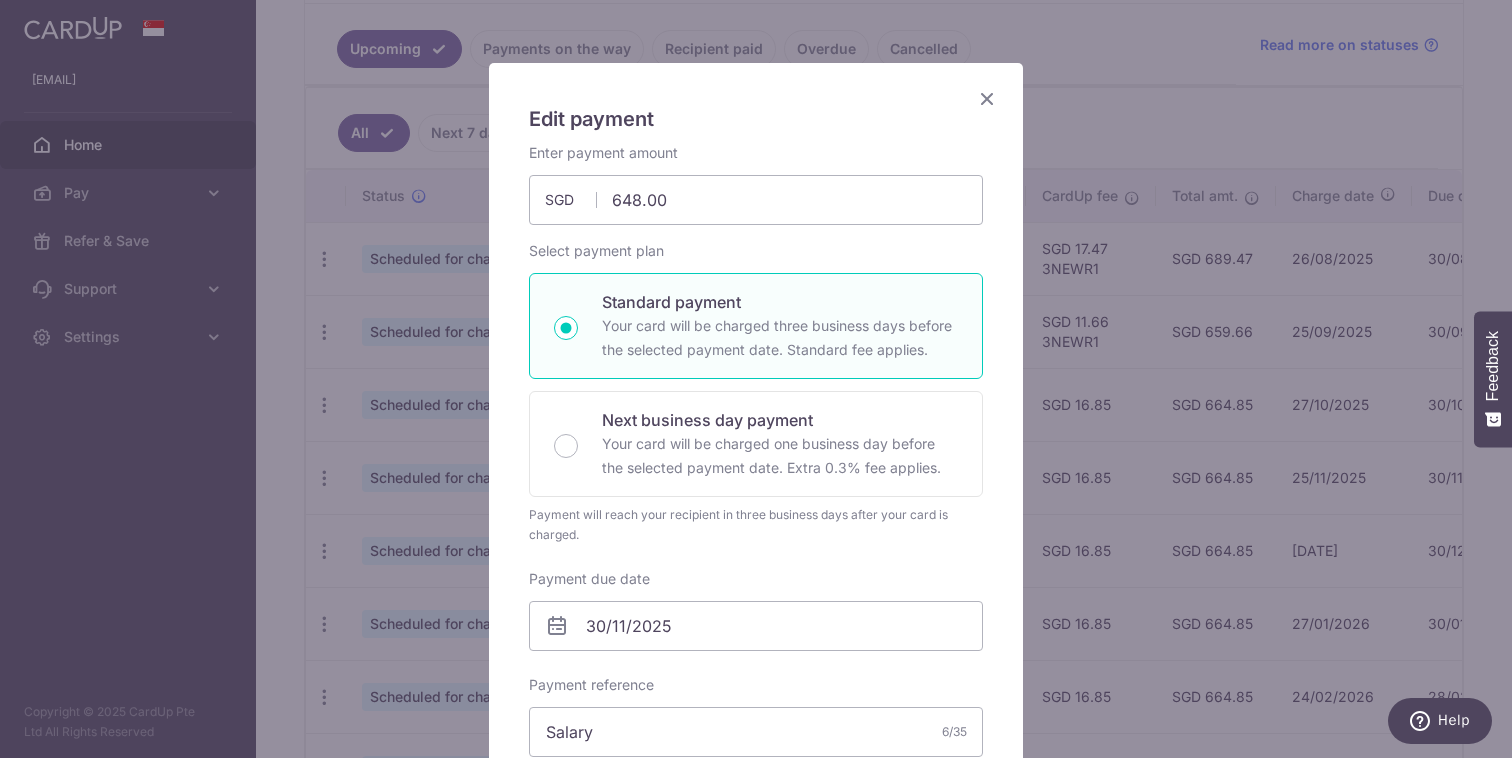 click at bounding box center (987, 98) 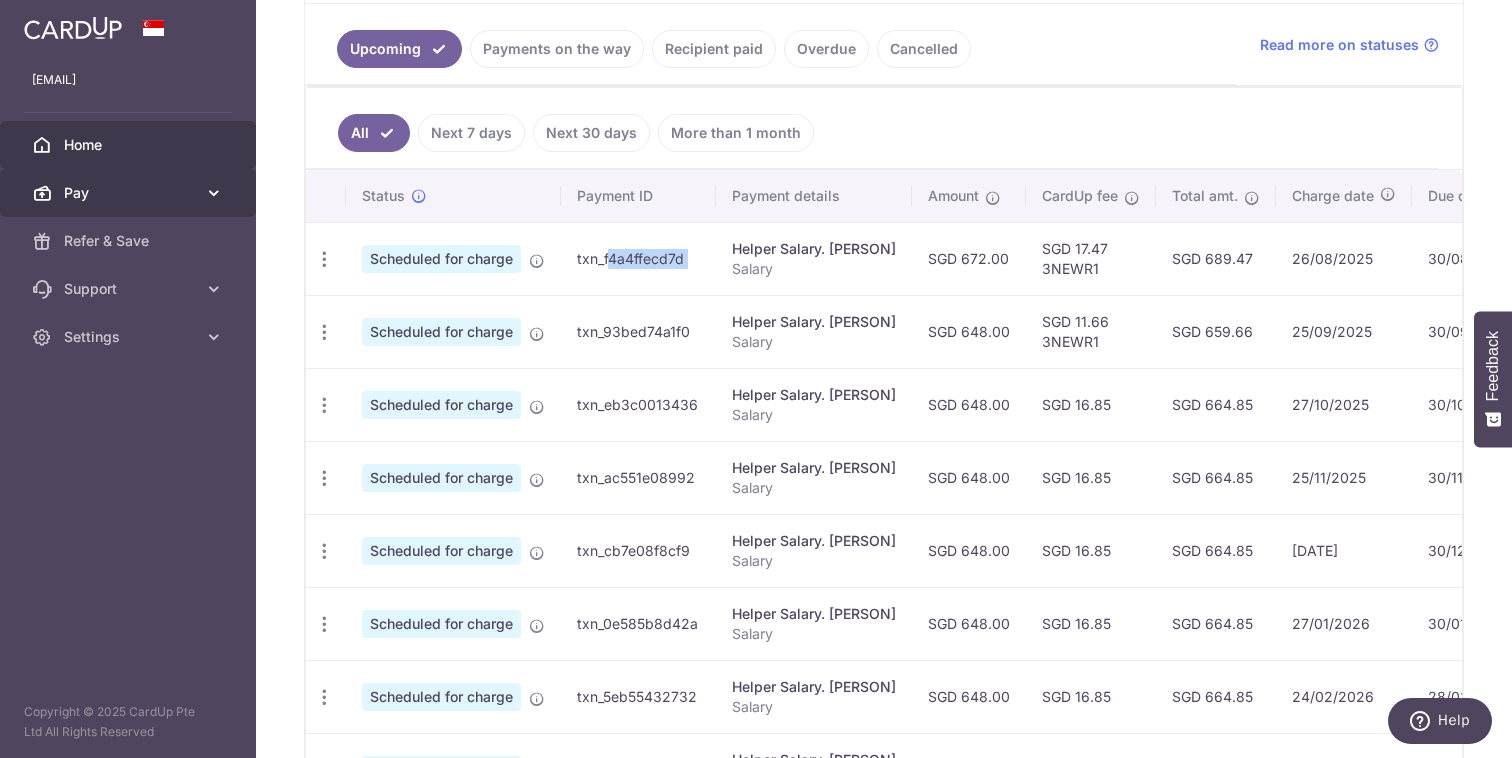 click on "Pay" at bounding box center (130, 193) 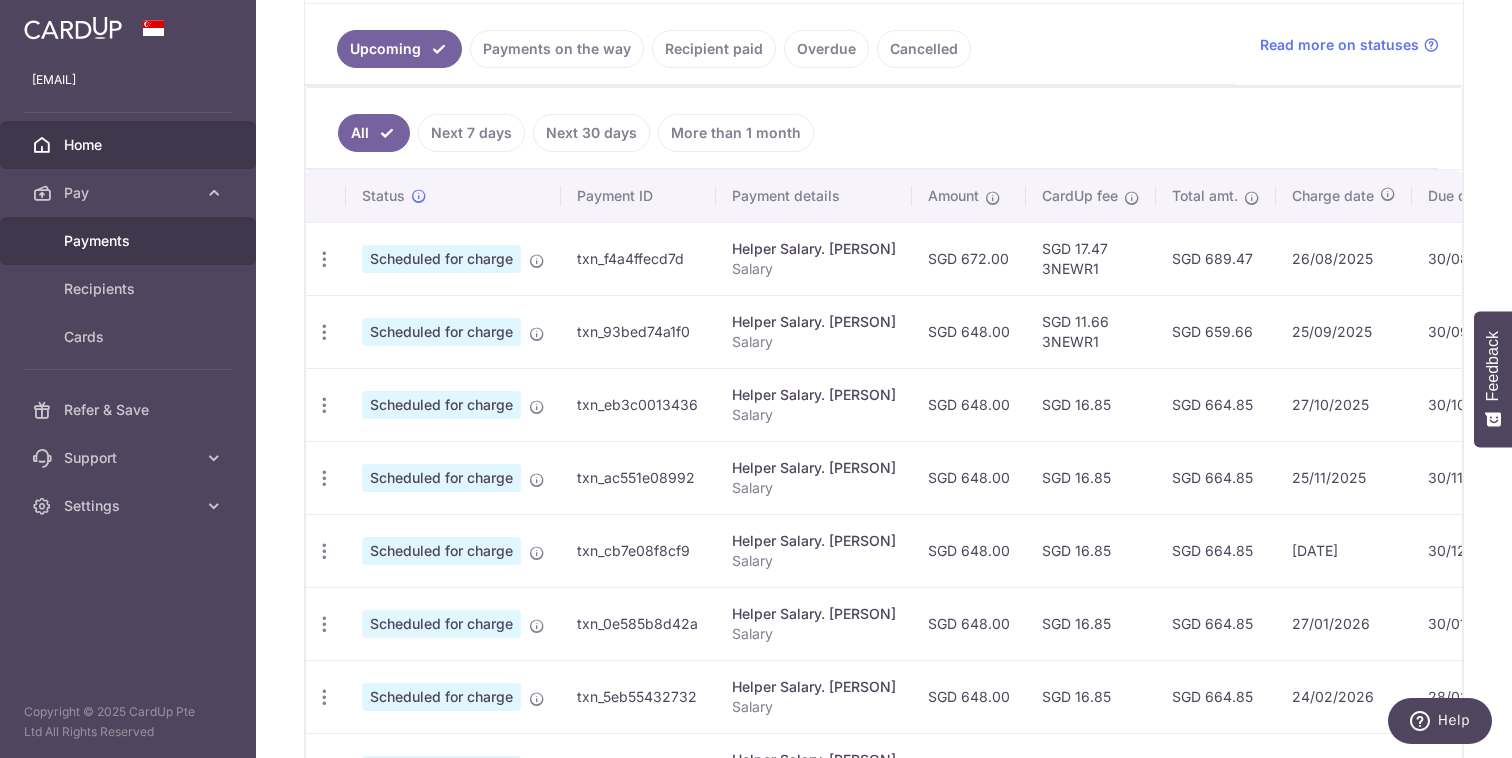 click on "Payments" at bounding box center [130, 241] 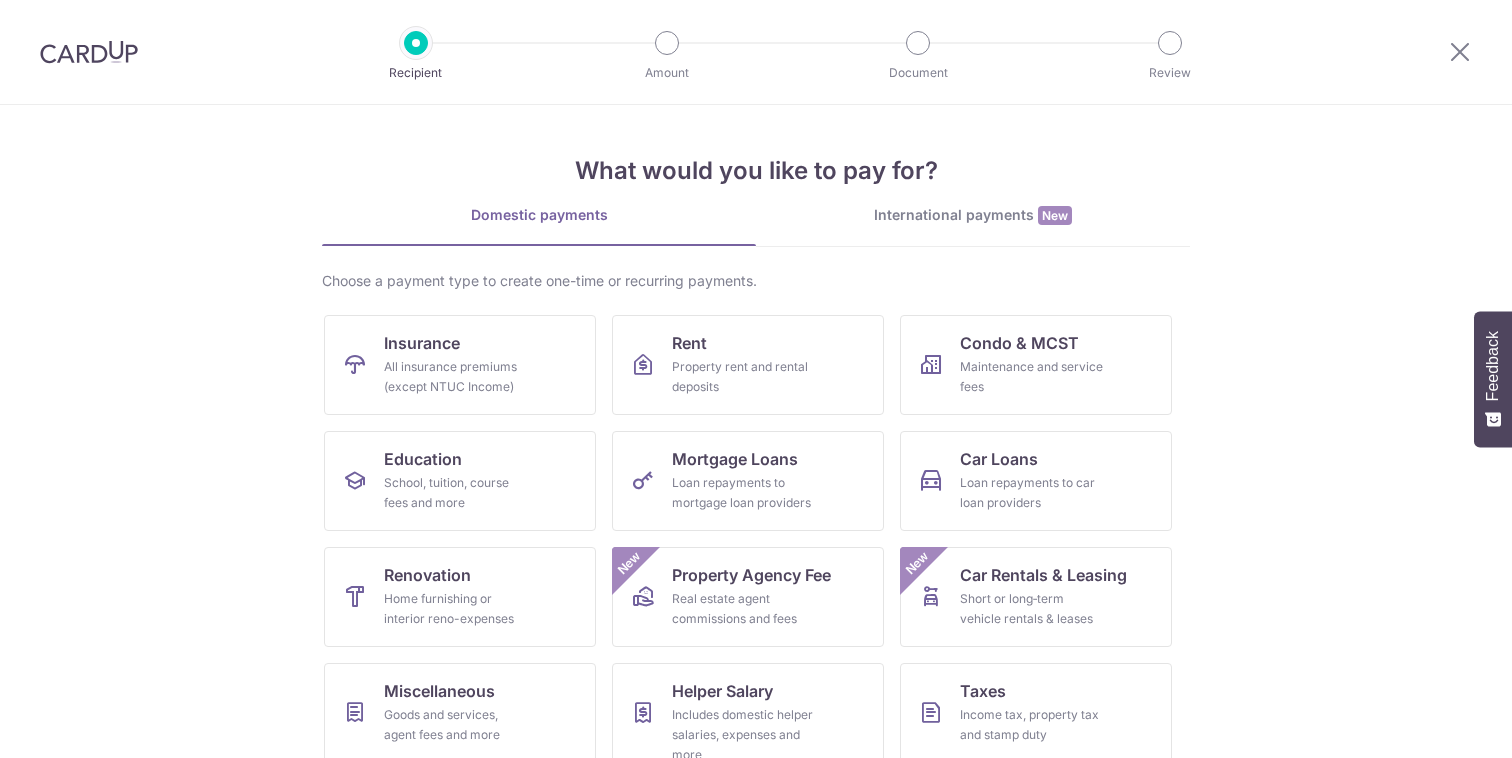 scroll, scrollTop: 0, scrollLeft: 0, axis: both 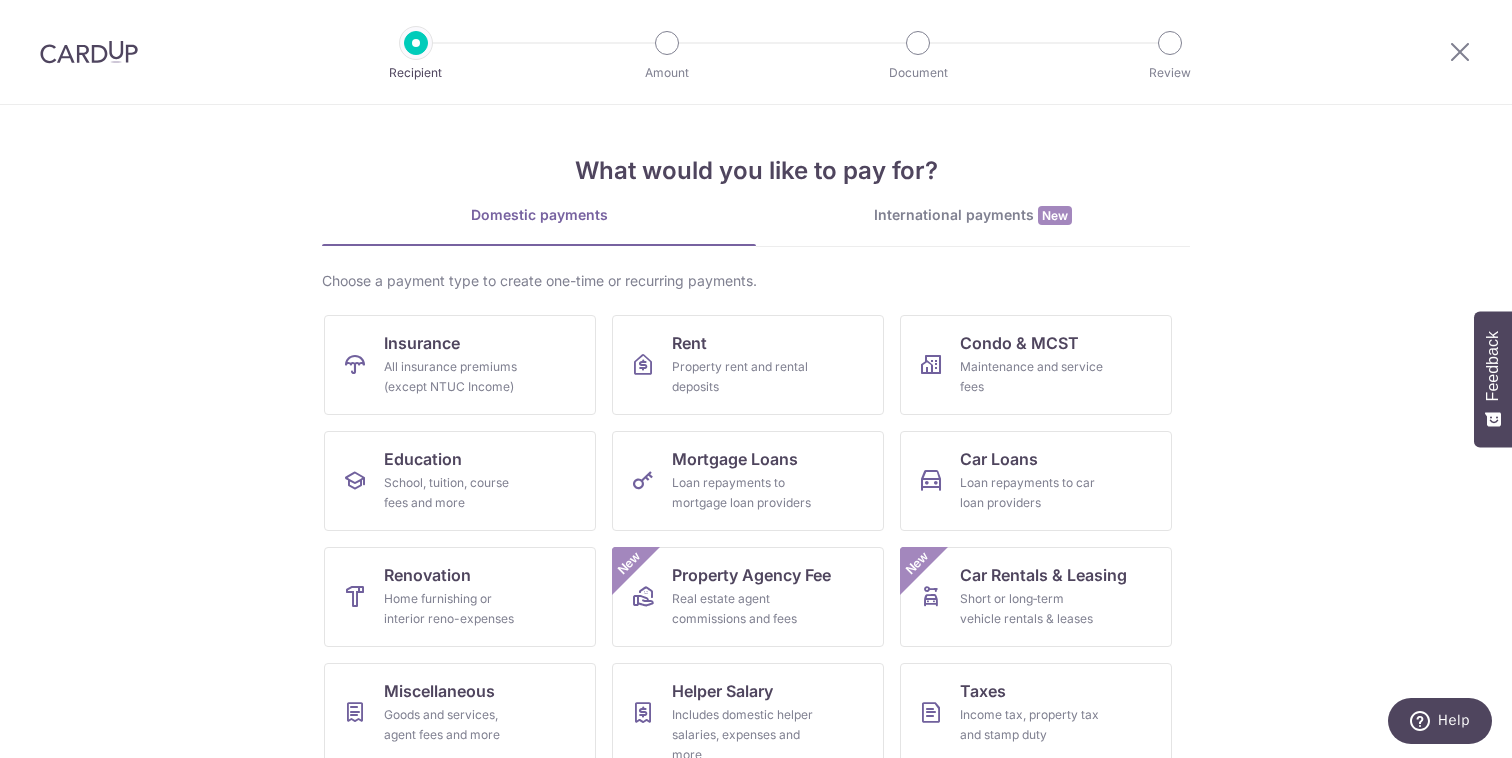 click at bounding box center [89, 52] 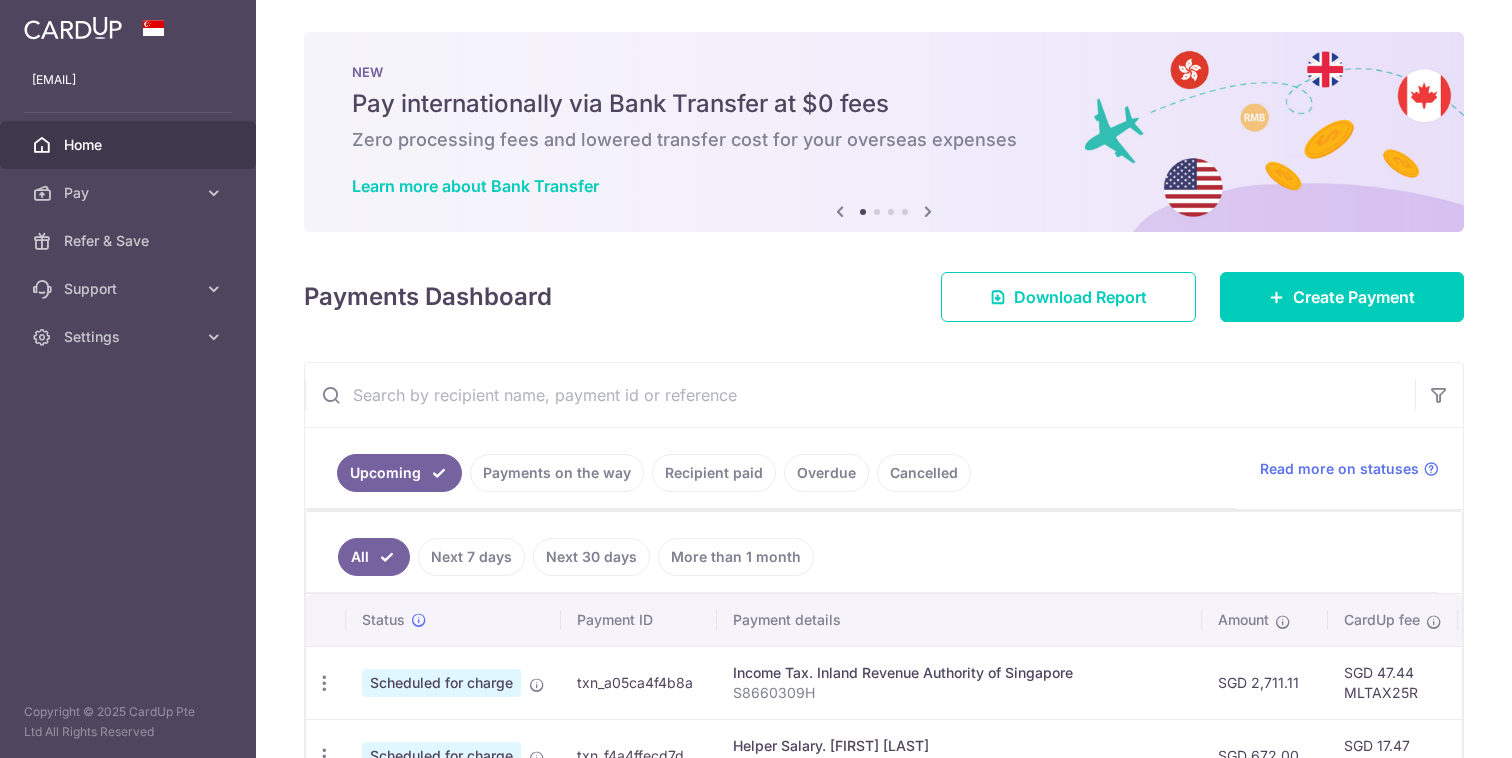 scroll, scrollTop: 0, scrollLeft: 0, axis: both 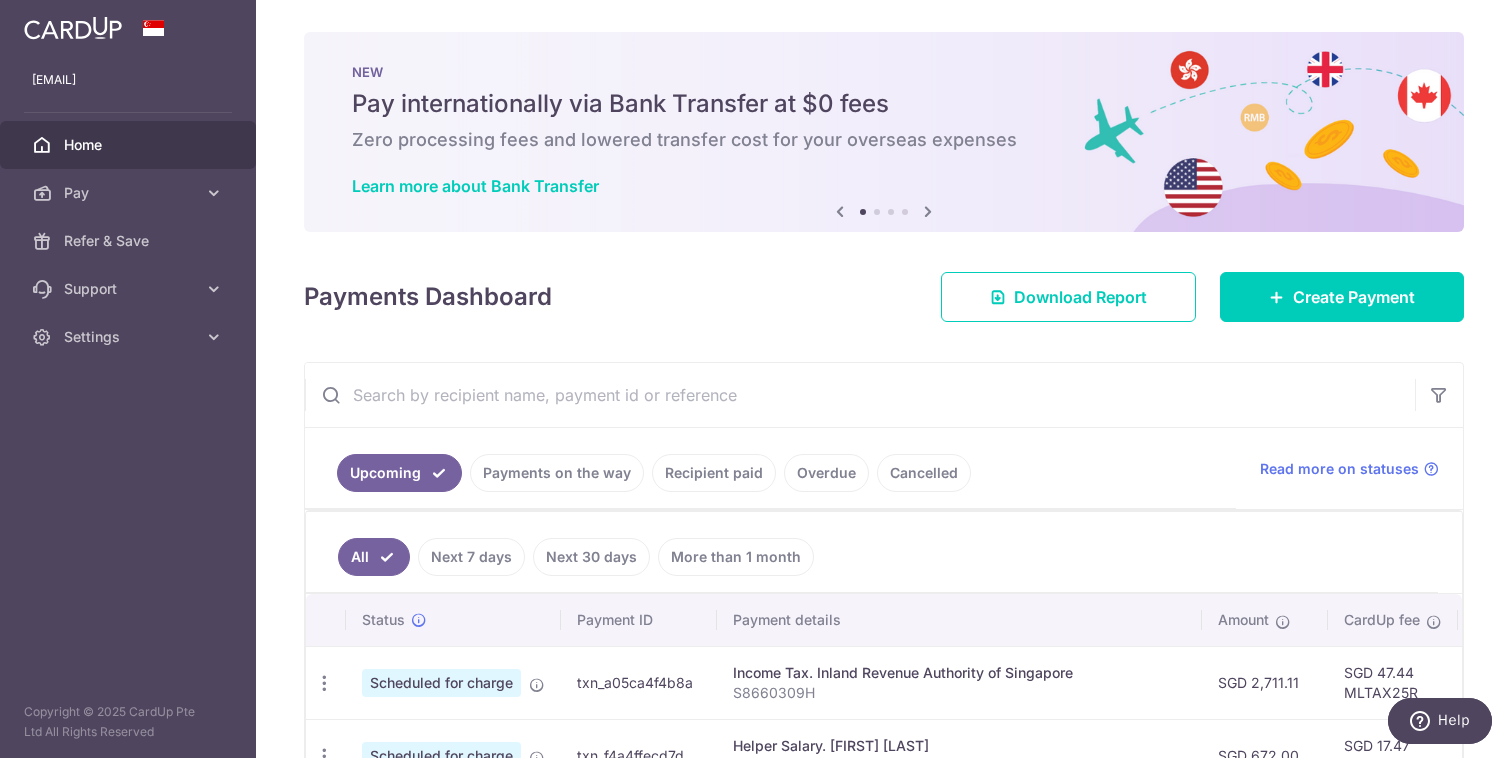 click at bounding box center (877, 212) 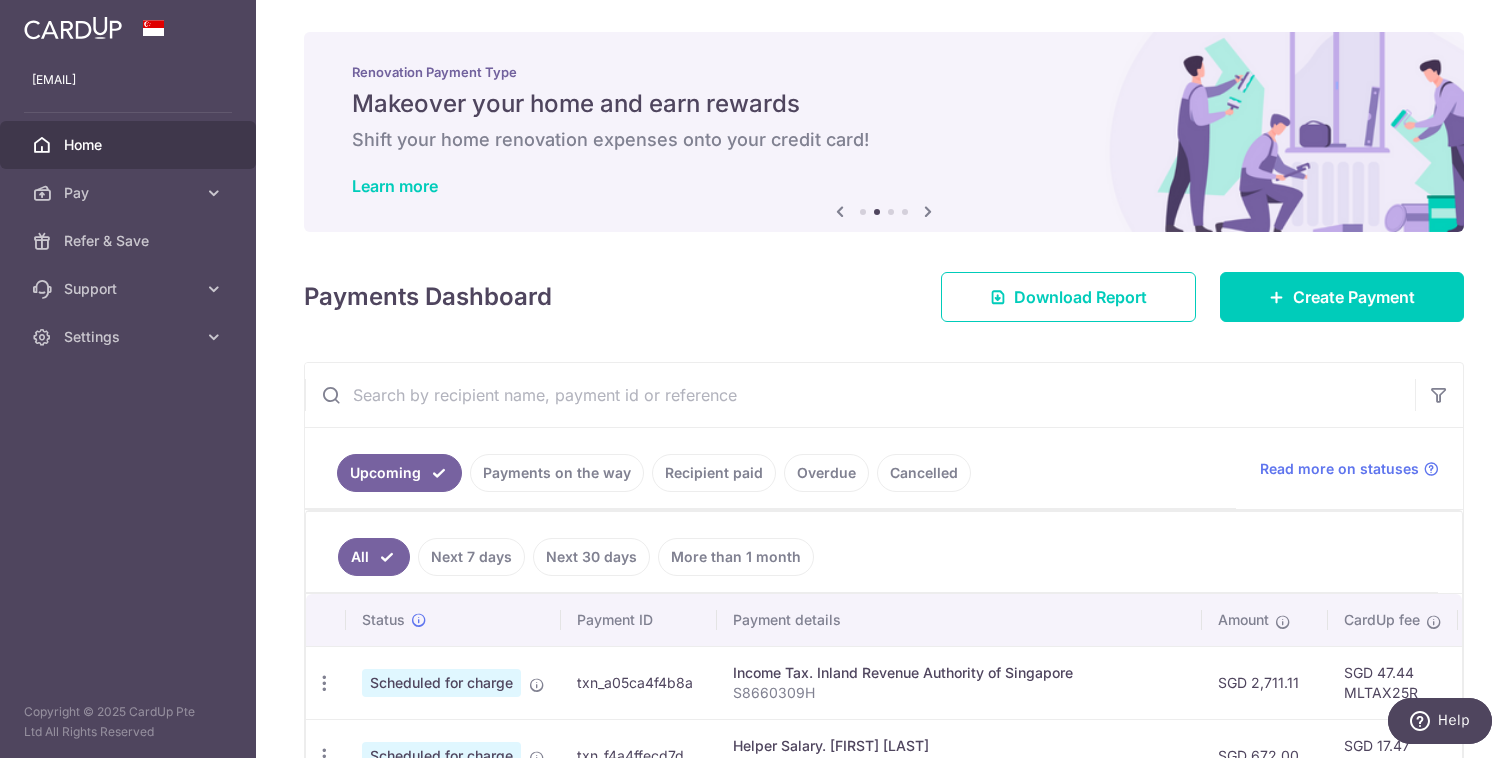 click at bounding box center (884, 212) 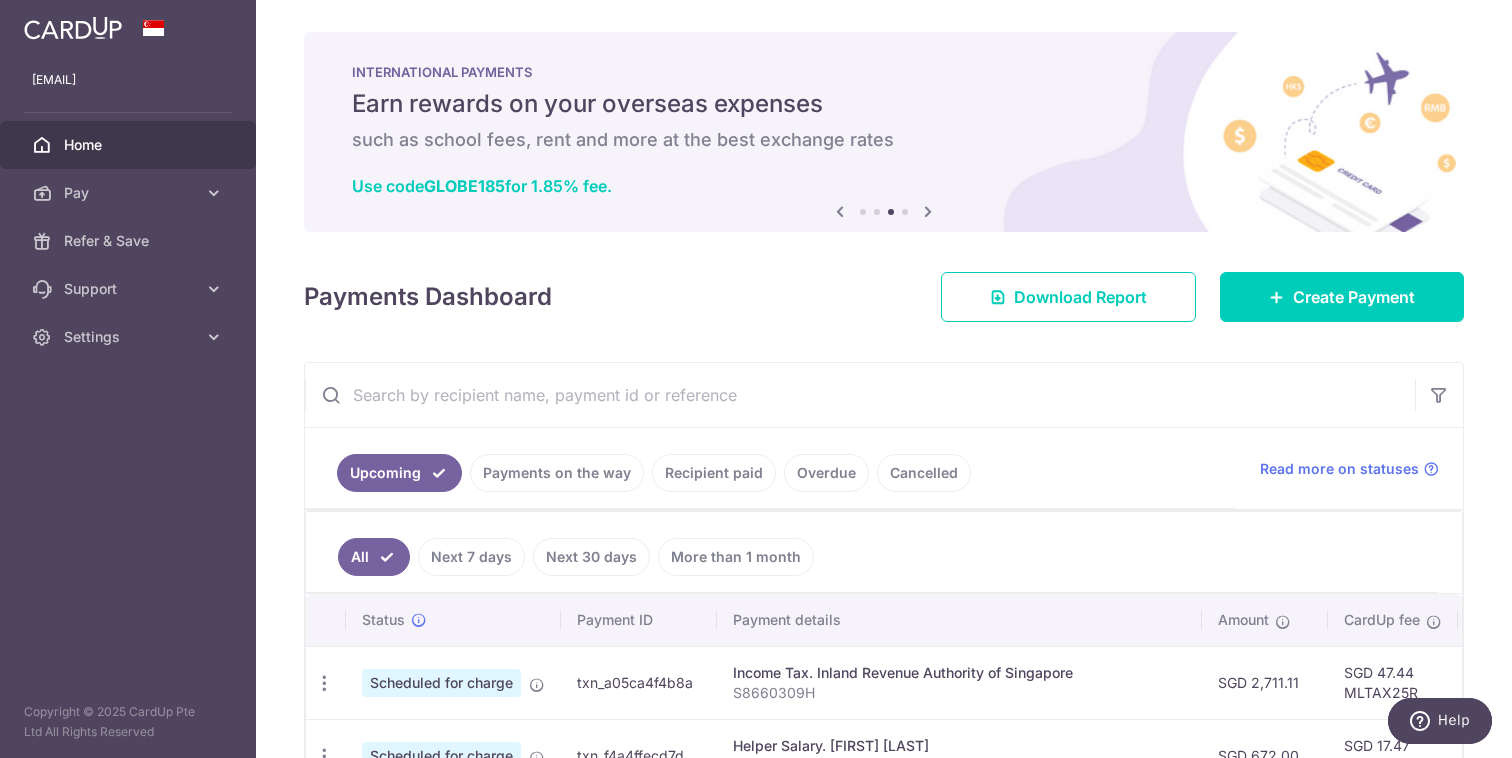 click at bounding box center (905, 212) 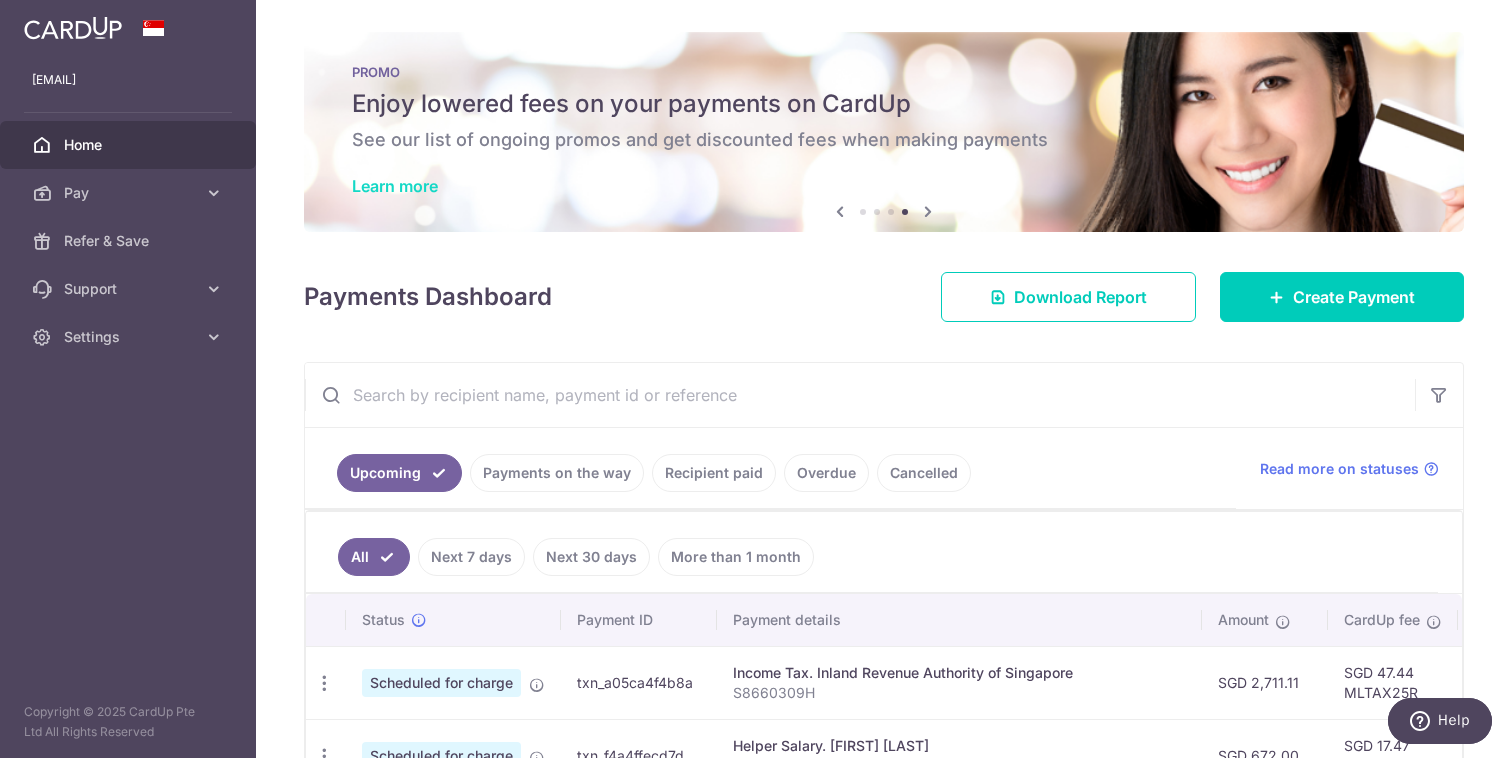 click on "Learn more" at bounding box center [395, 186] 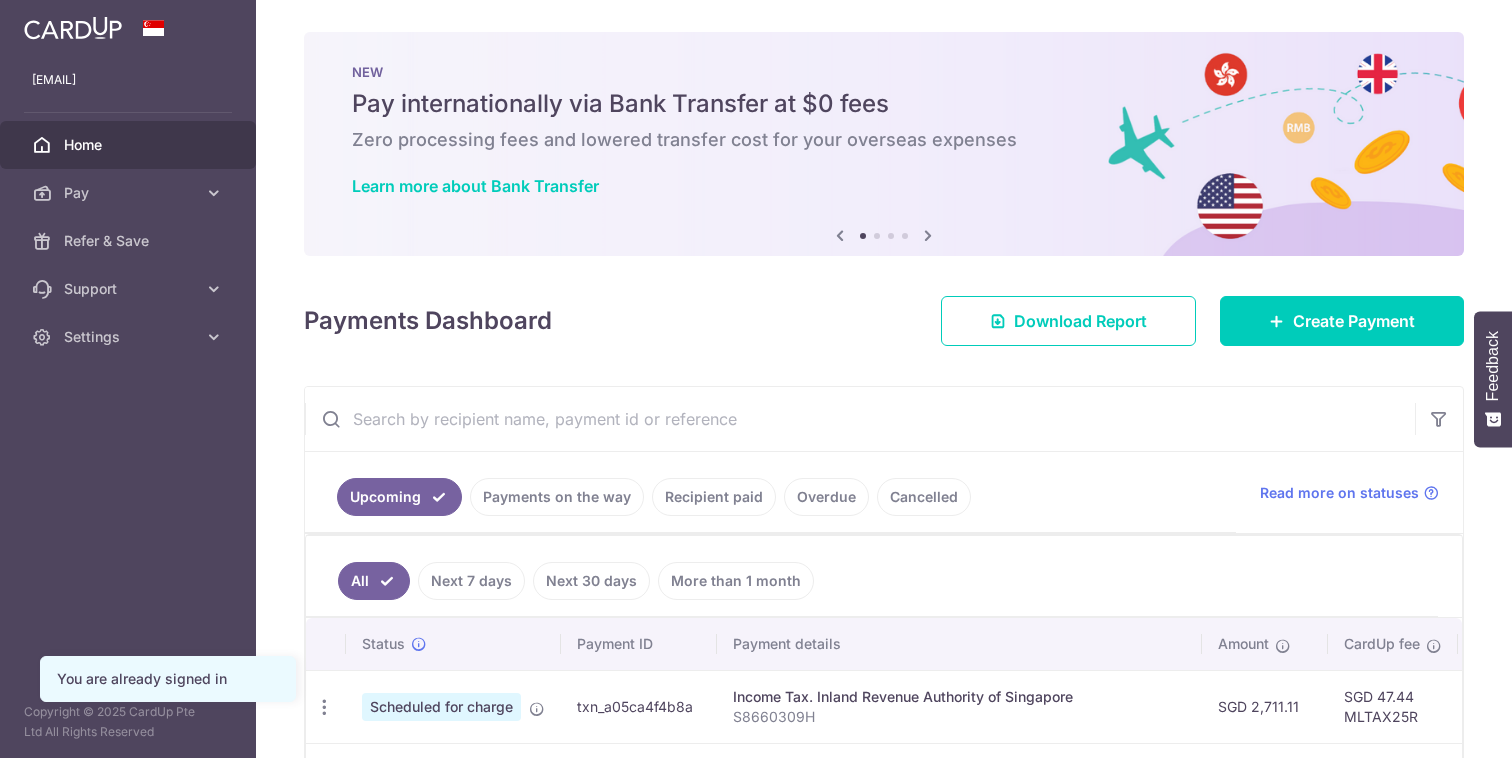 scroll, scrollTop: 0, scrollLeft: 0, axis: both 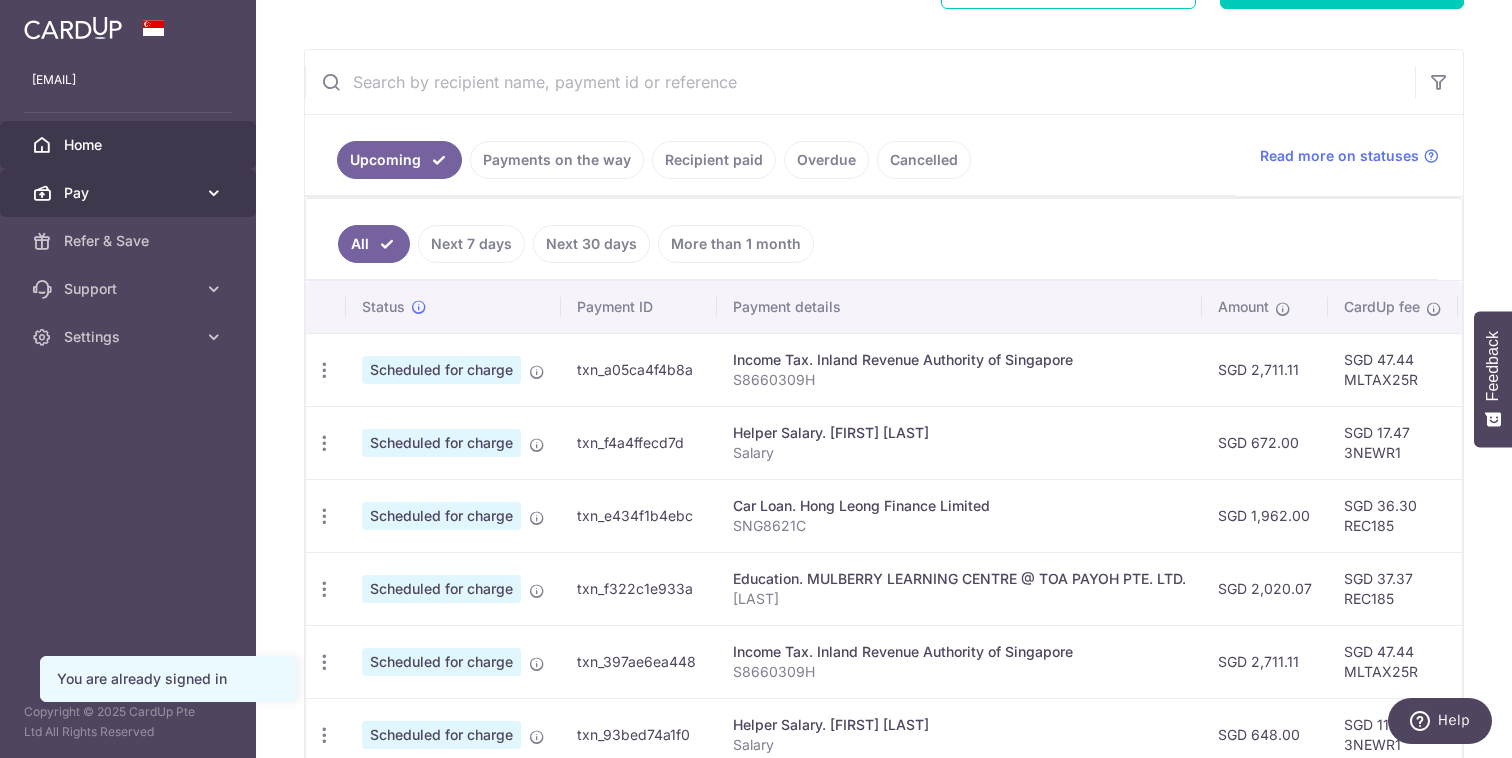 click on "Pay" at bounding box center (130, 193) 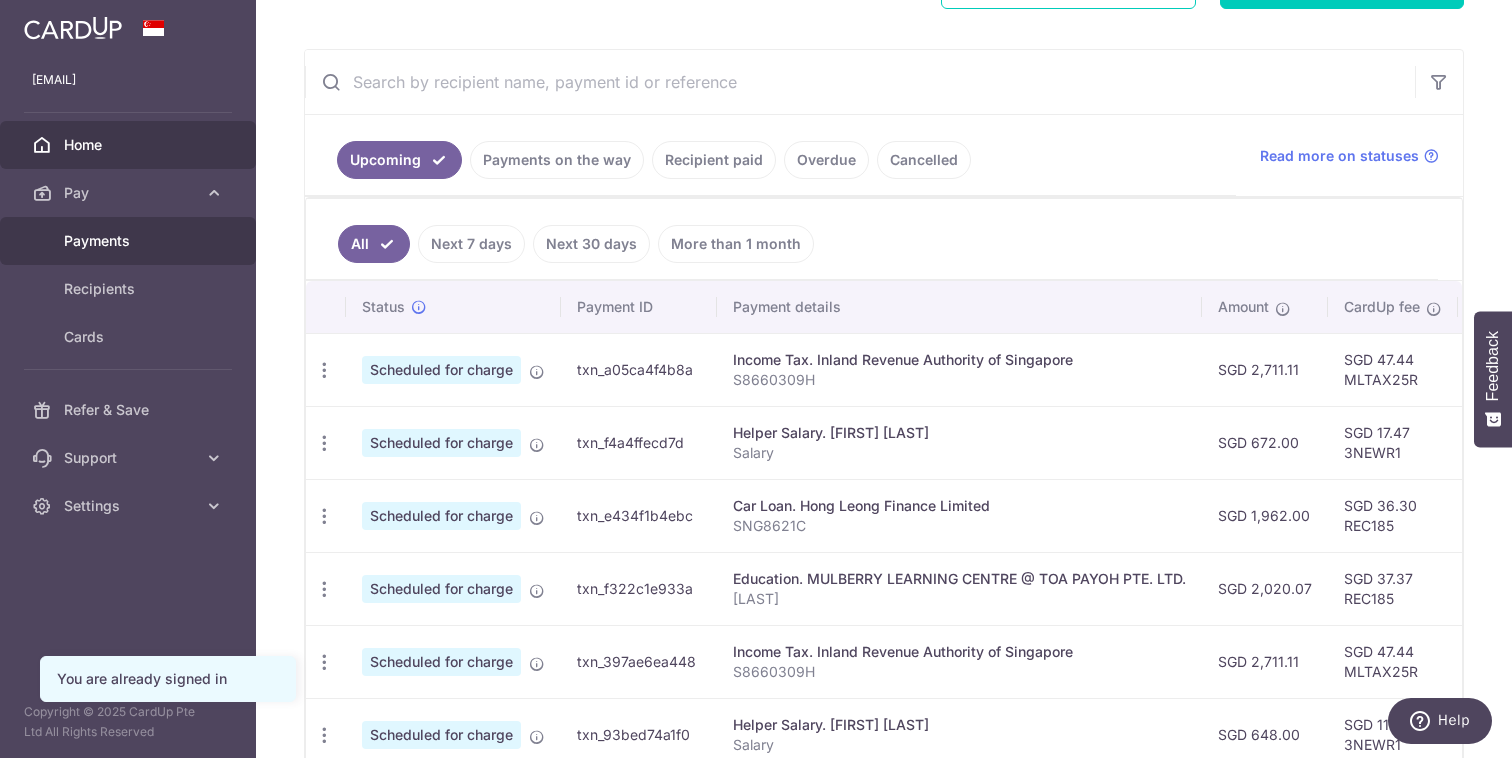 click on "Payments" at bounding box center (130, 241) 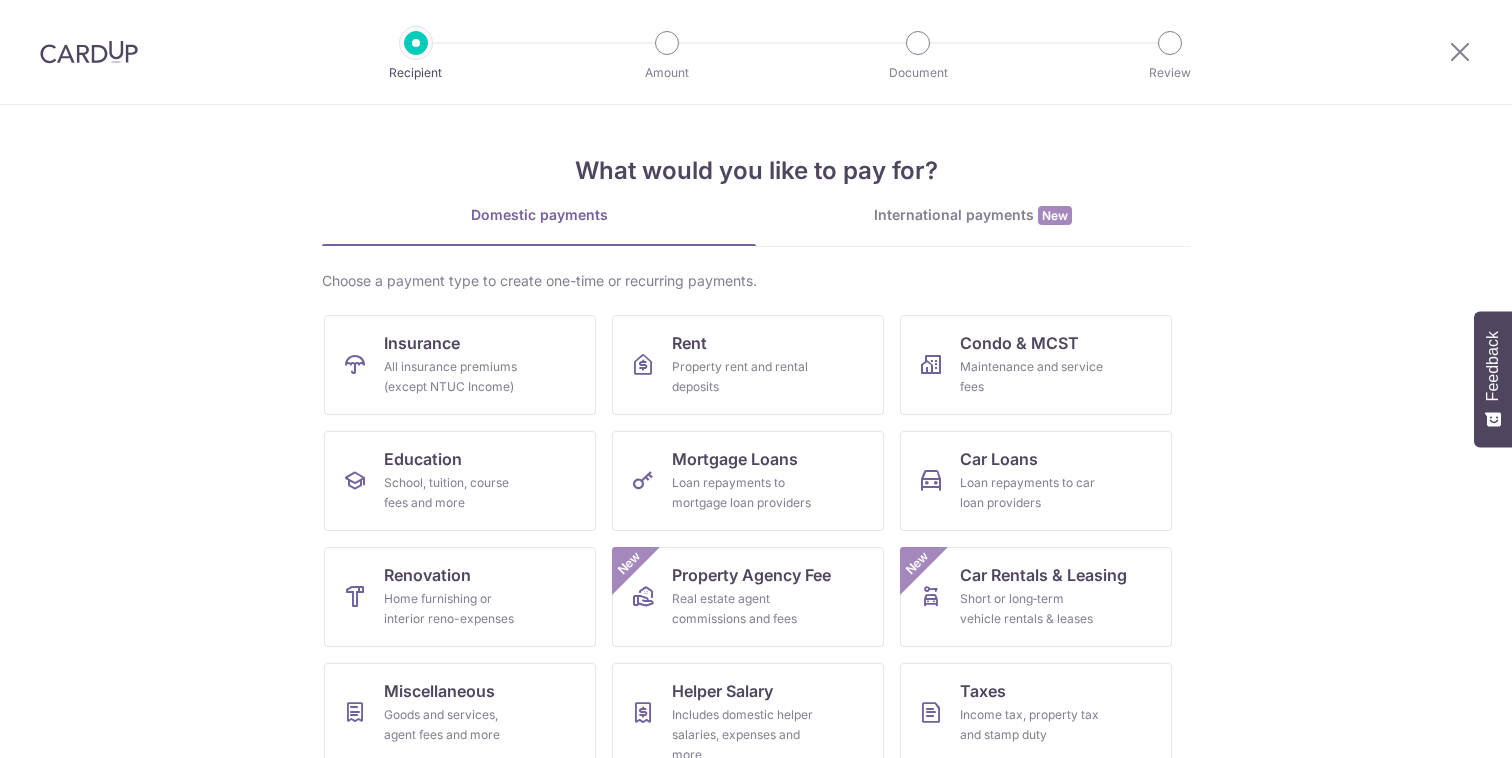 scroll, scrollTop: 0, scrollLeft: 0, axis: both 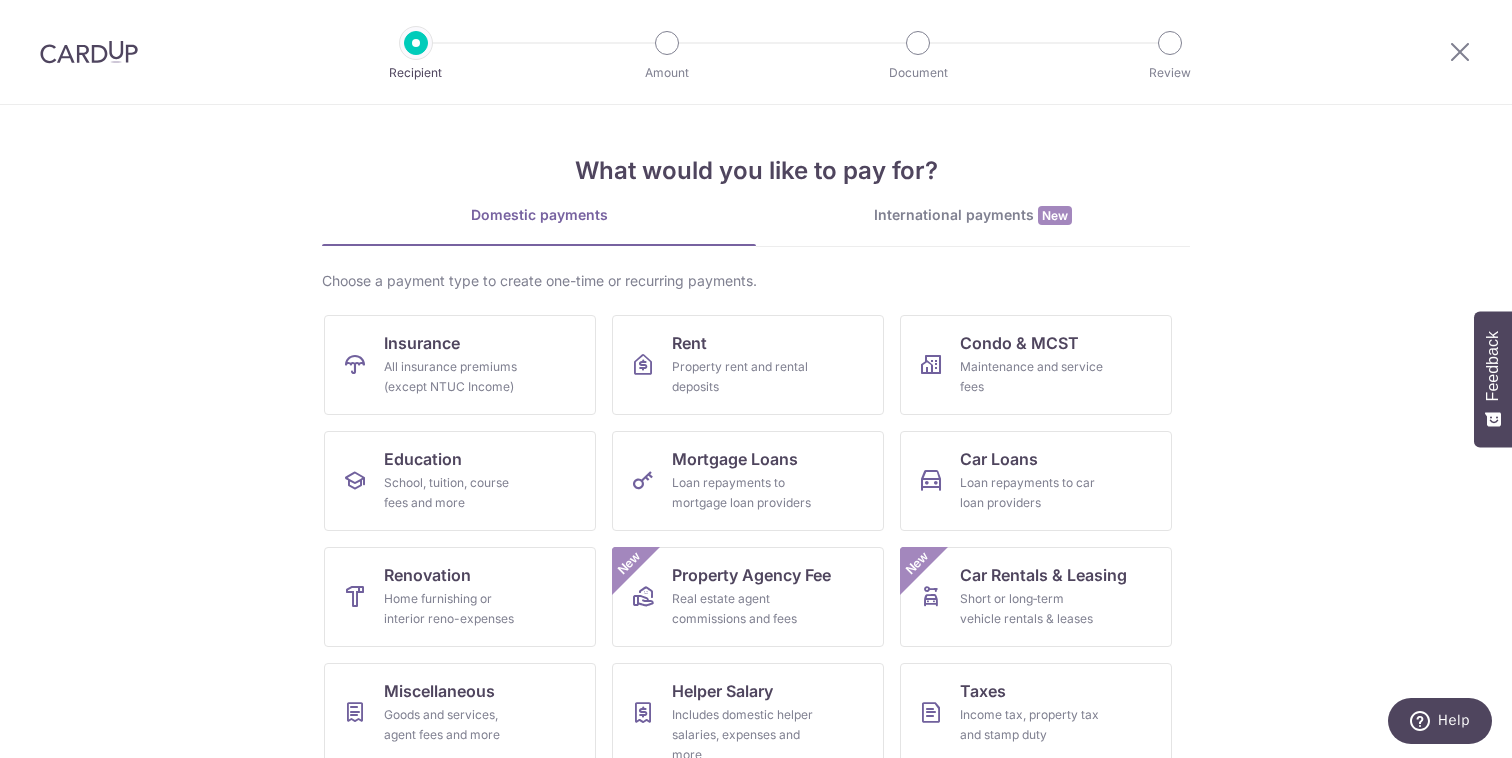 click at bounding box center [89, 52] 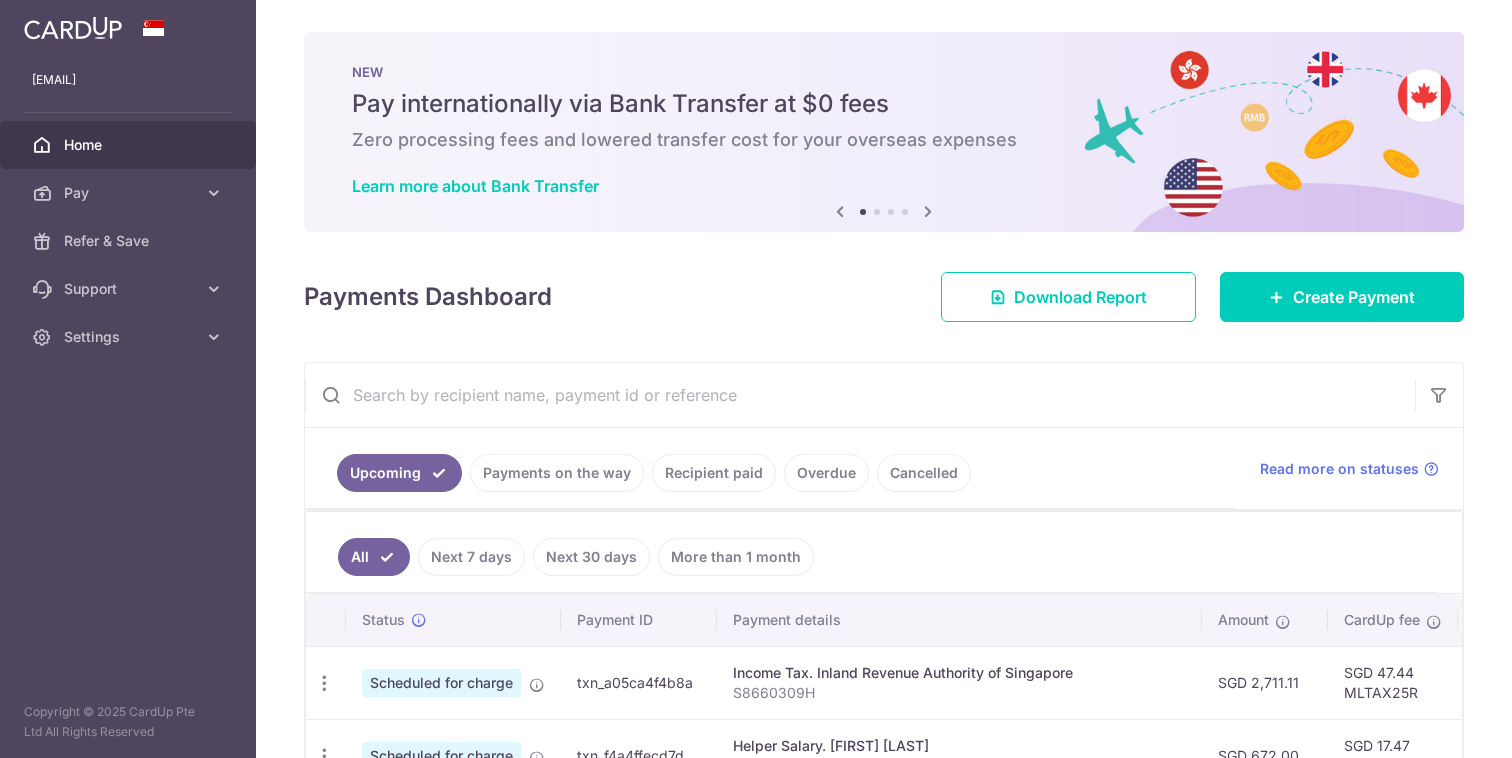 scroll, scrollTop: 0, scrollLeft: 0, axis: both 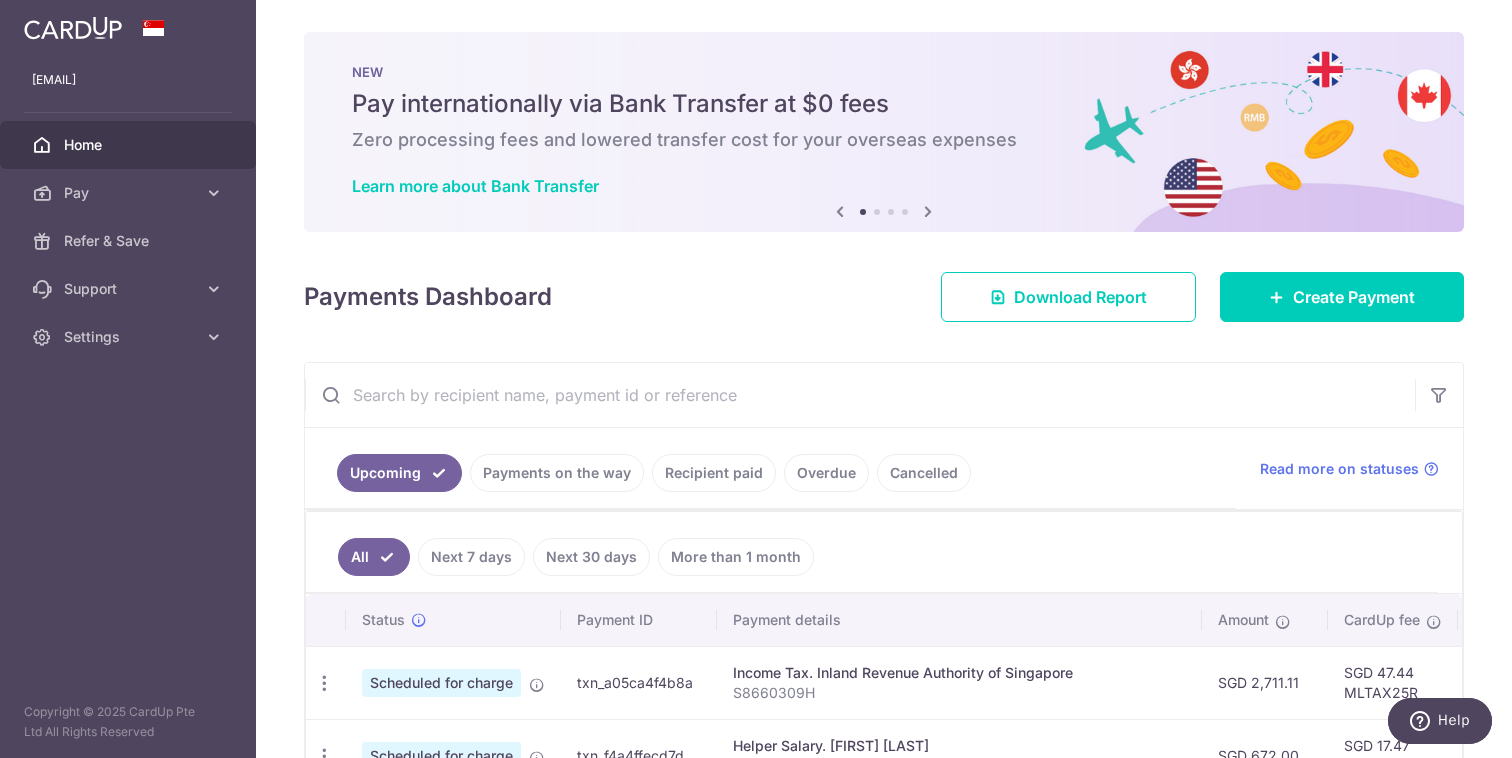 click at bounding box center (860, 395) 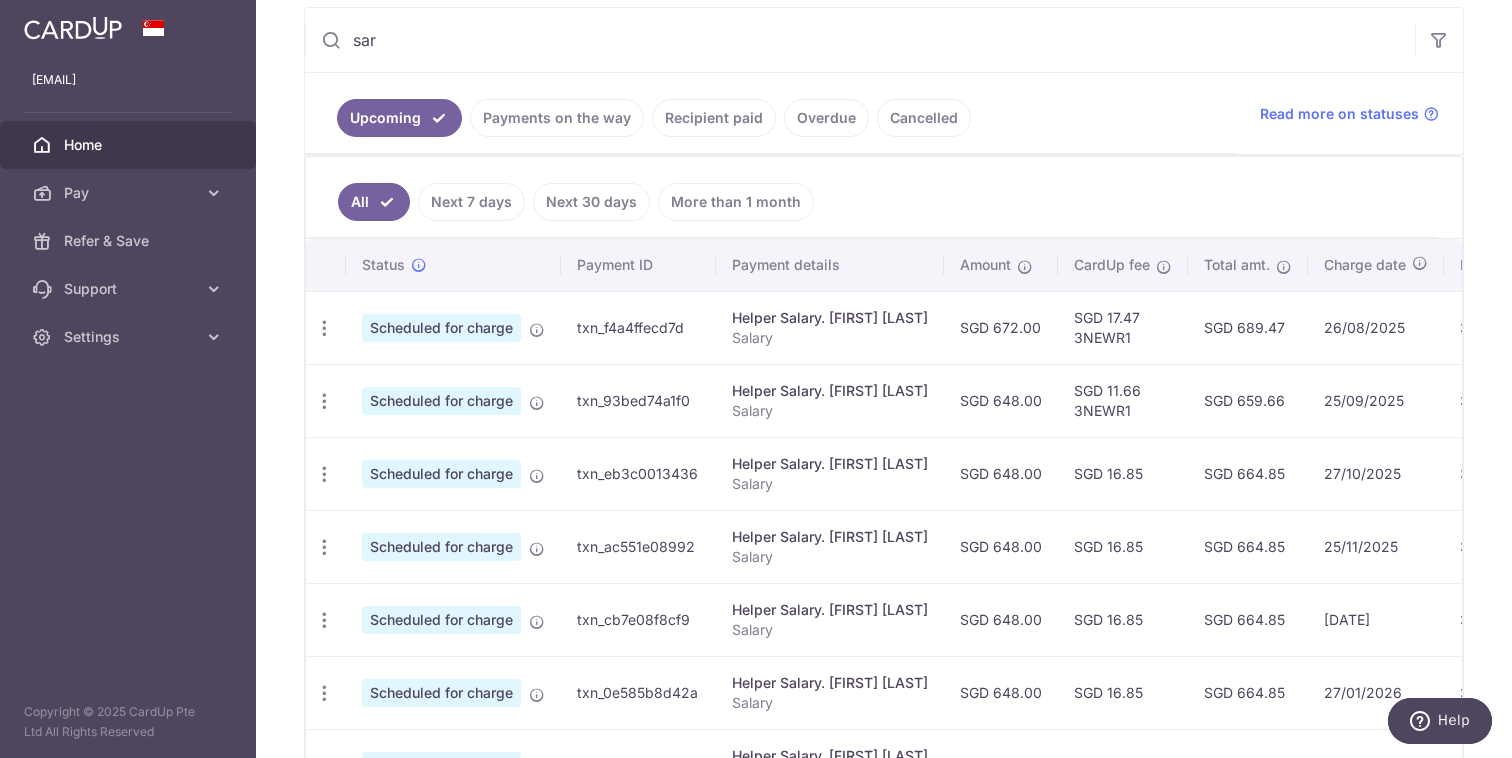 scroll, scrollTop: 356, scrollLeft: 0, axis: vertical 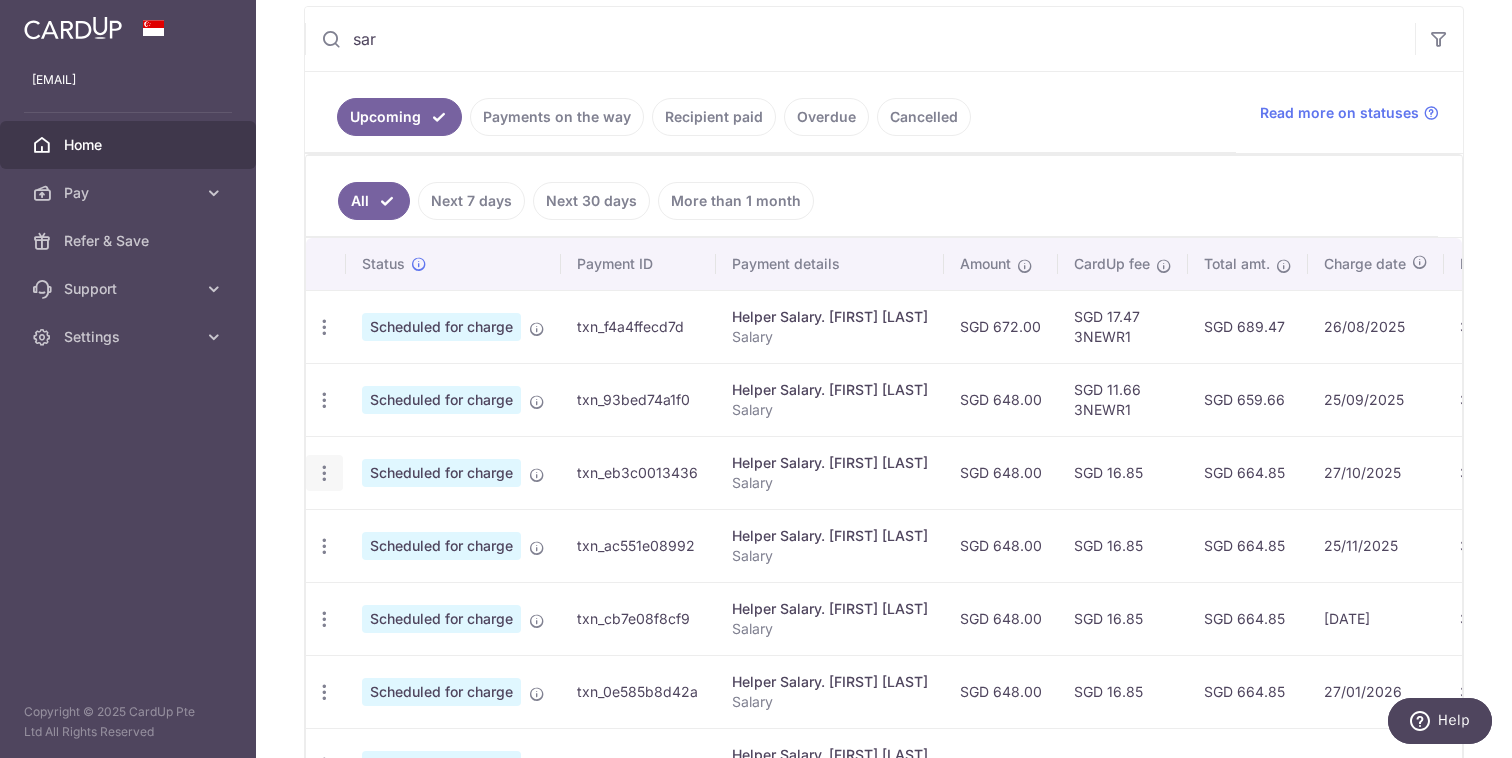 type on "sar" 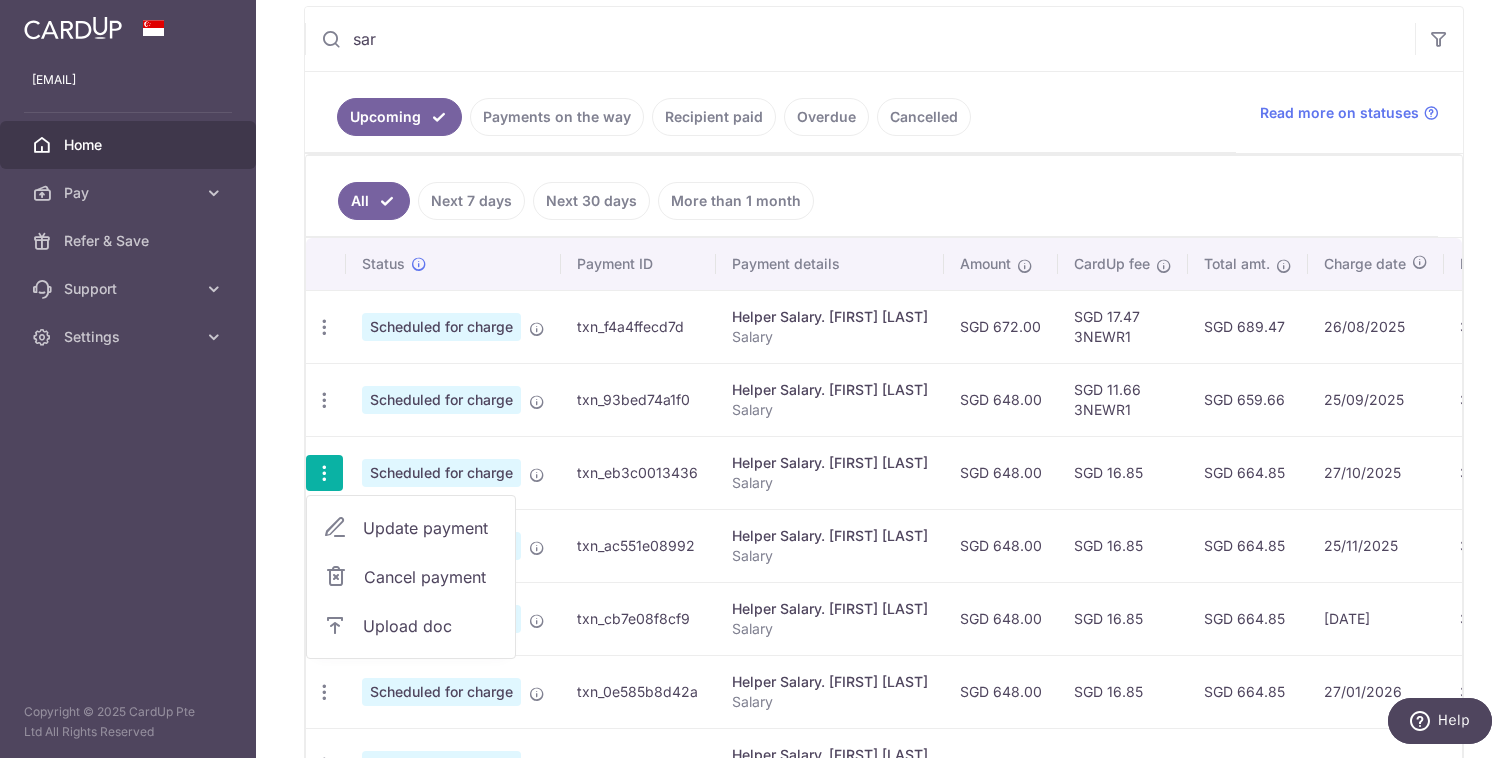 click on "Update payment" at bounding box center [431, 528] 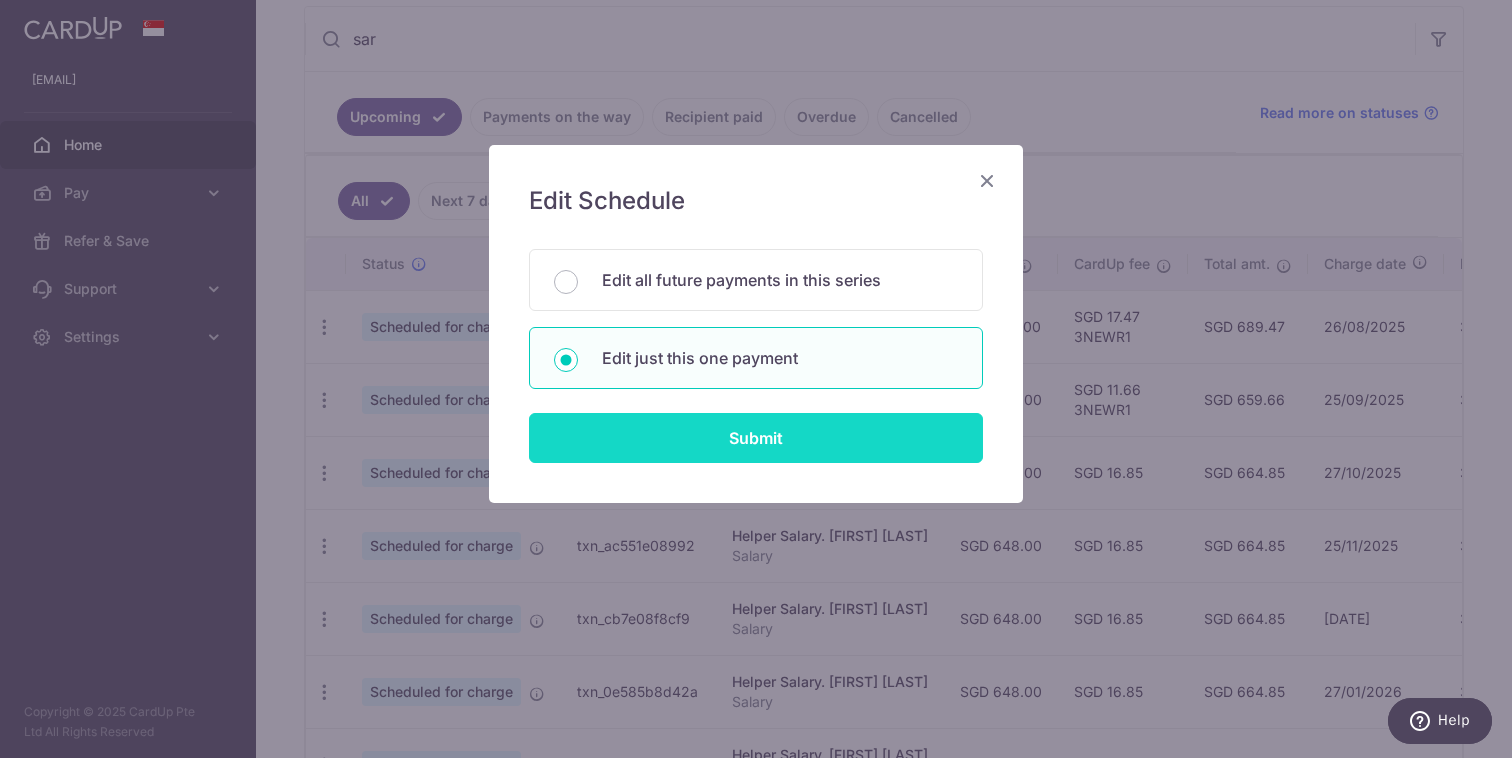 click on "Submit" at bounding box center (756, 438) 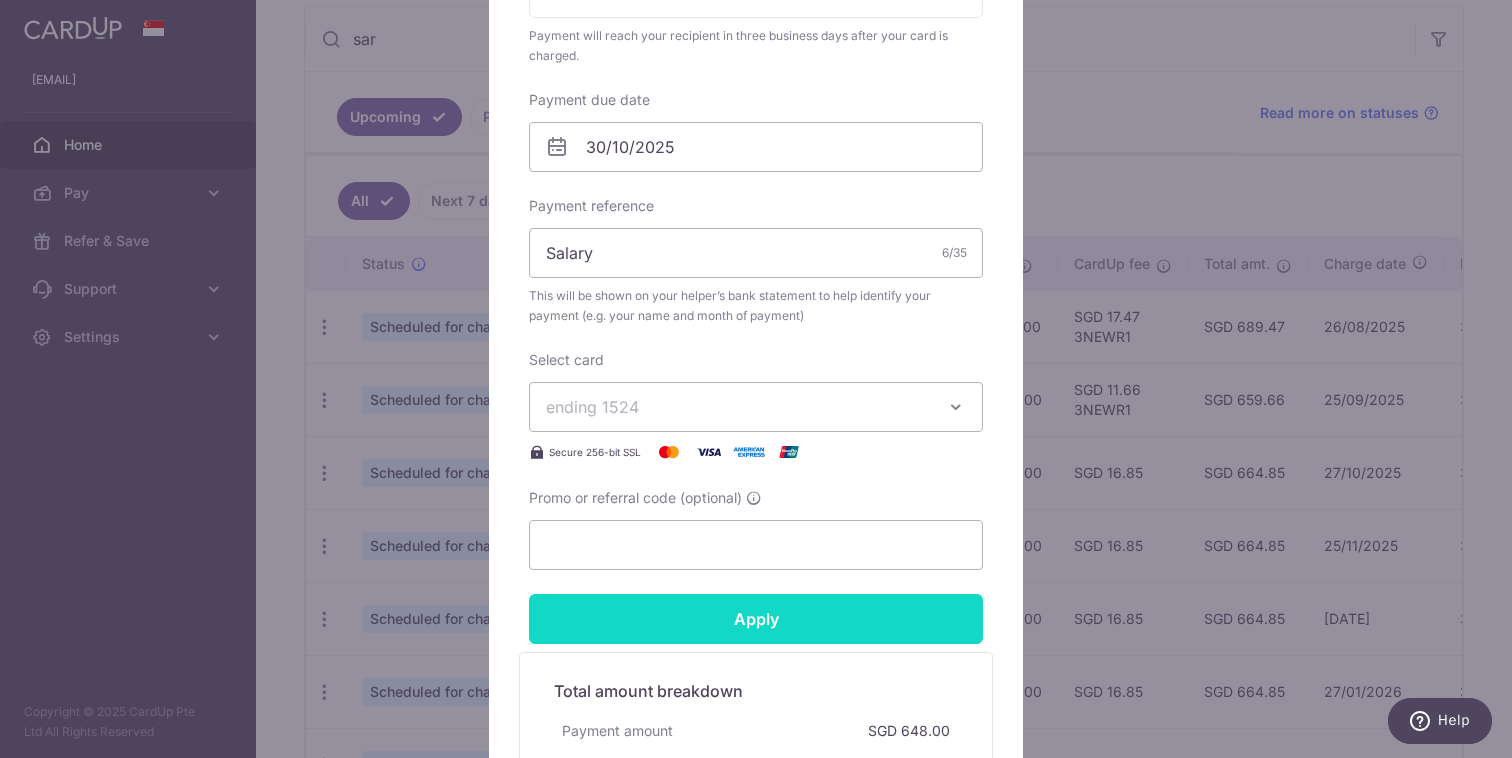 scroll, scrollTop: 581, scrollLeft: 0, axis: vertical 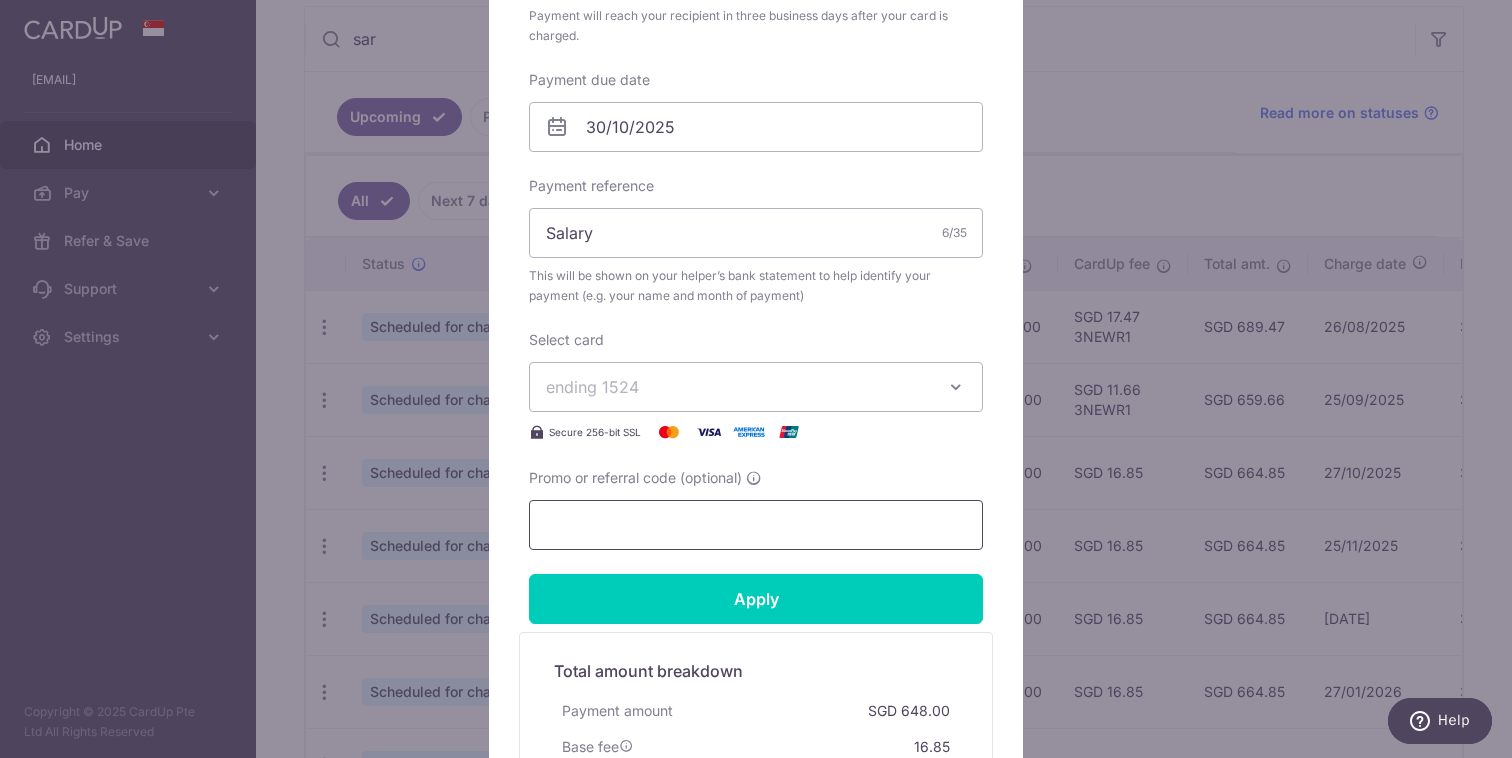 click on "Promo or referral code (optional)" at bounding box center (756, 525) 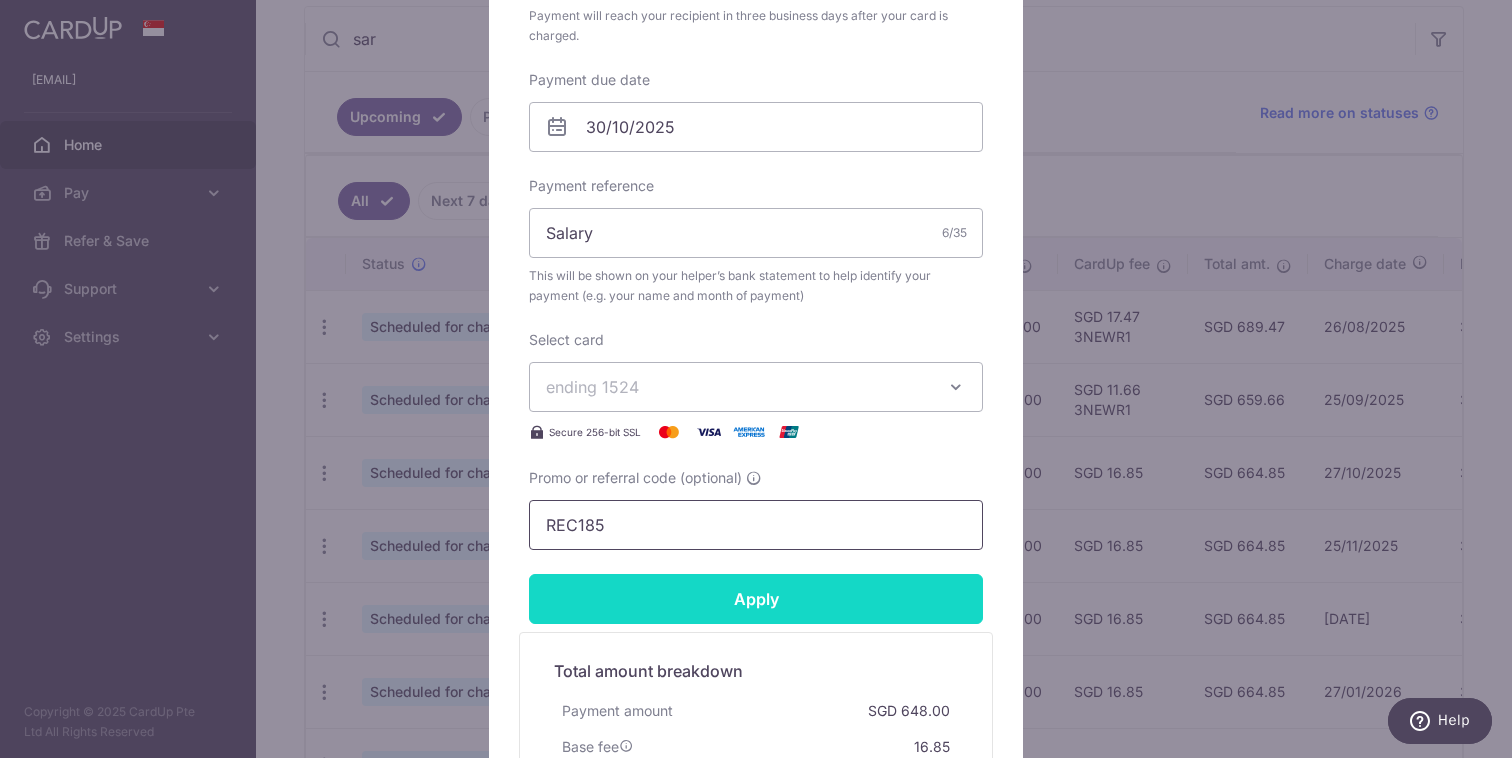 type on "REC185" 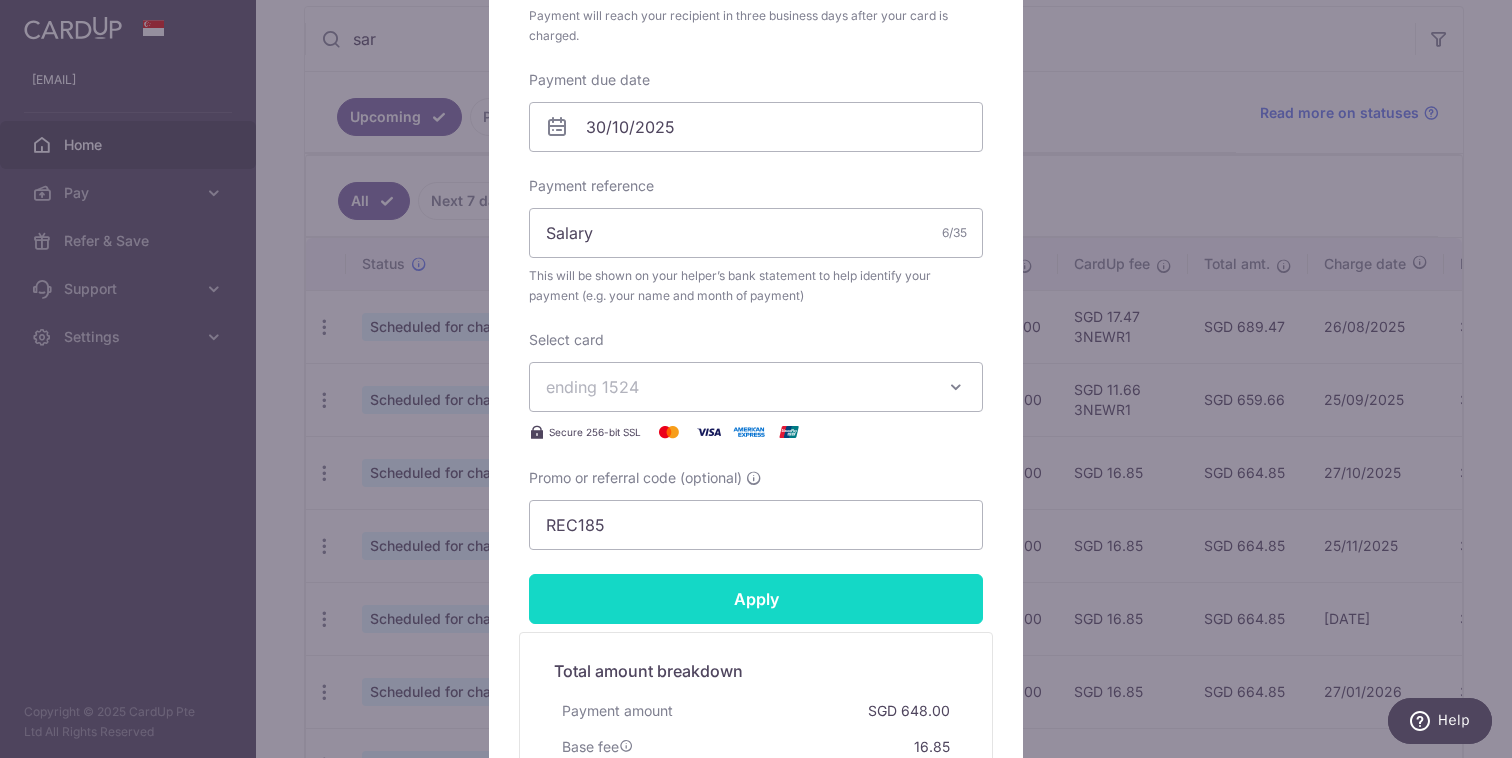 click on "Apply" at bounding box center (756, 599) 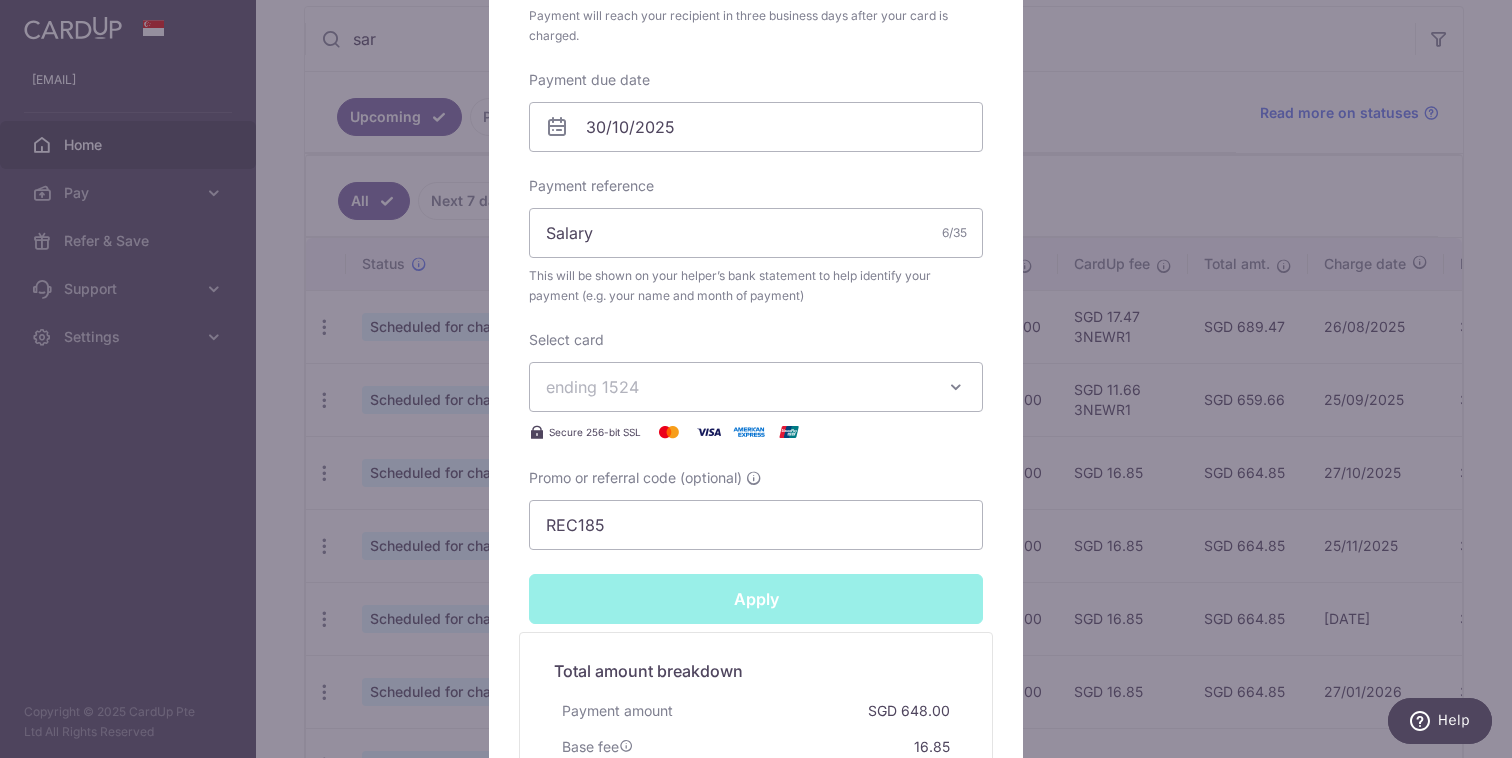 type on "Successfully Applied" 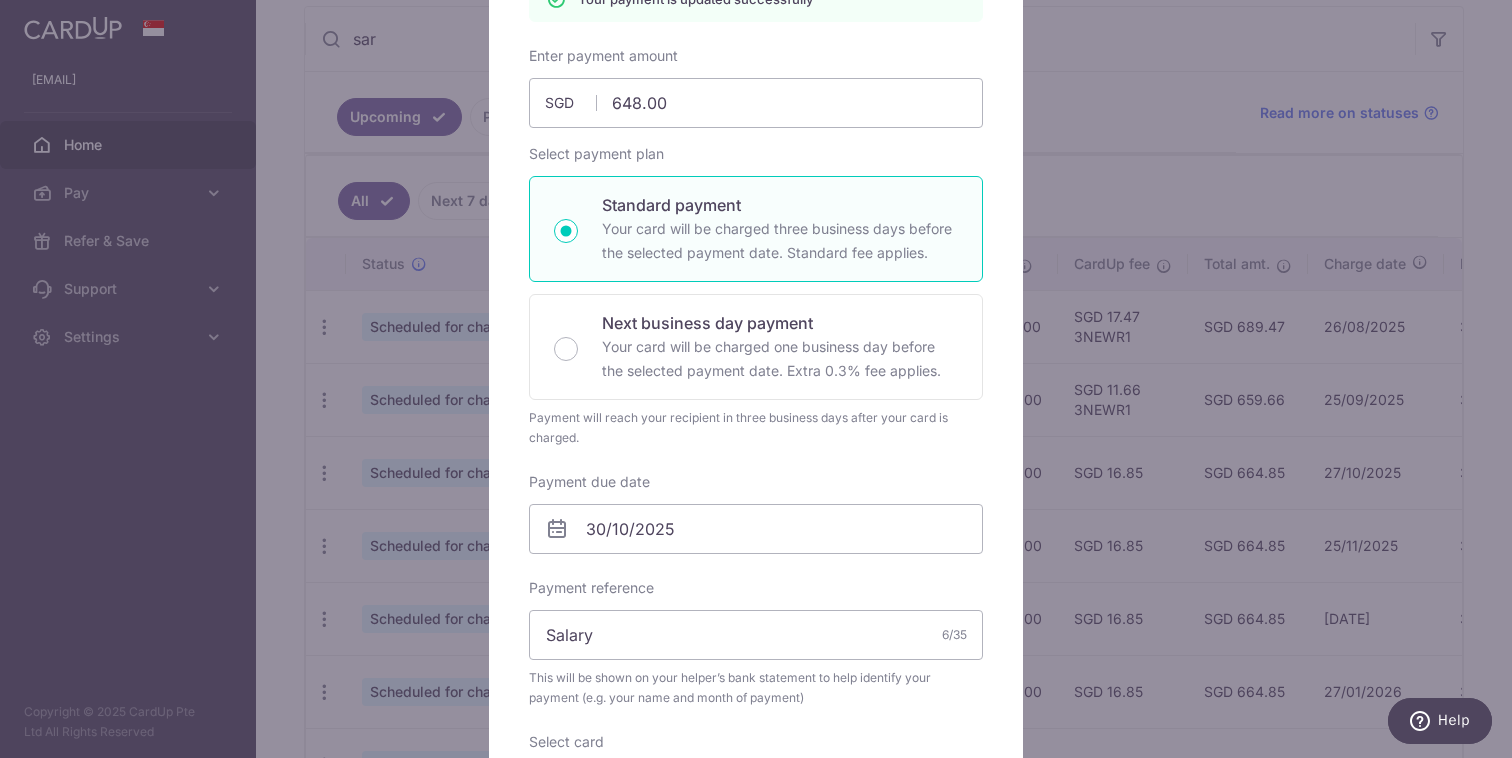 scroll, scrollTop: 0, scrollLeft: 0, axis: both 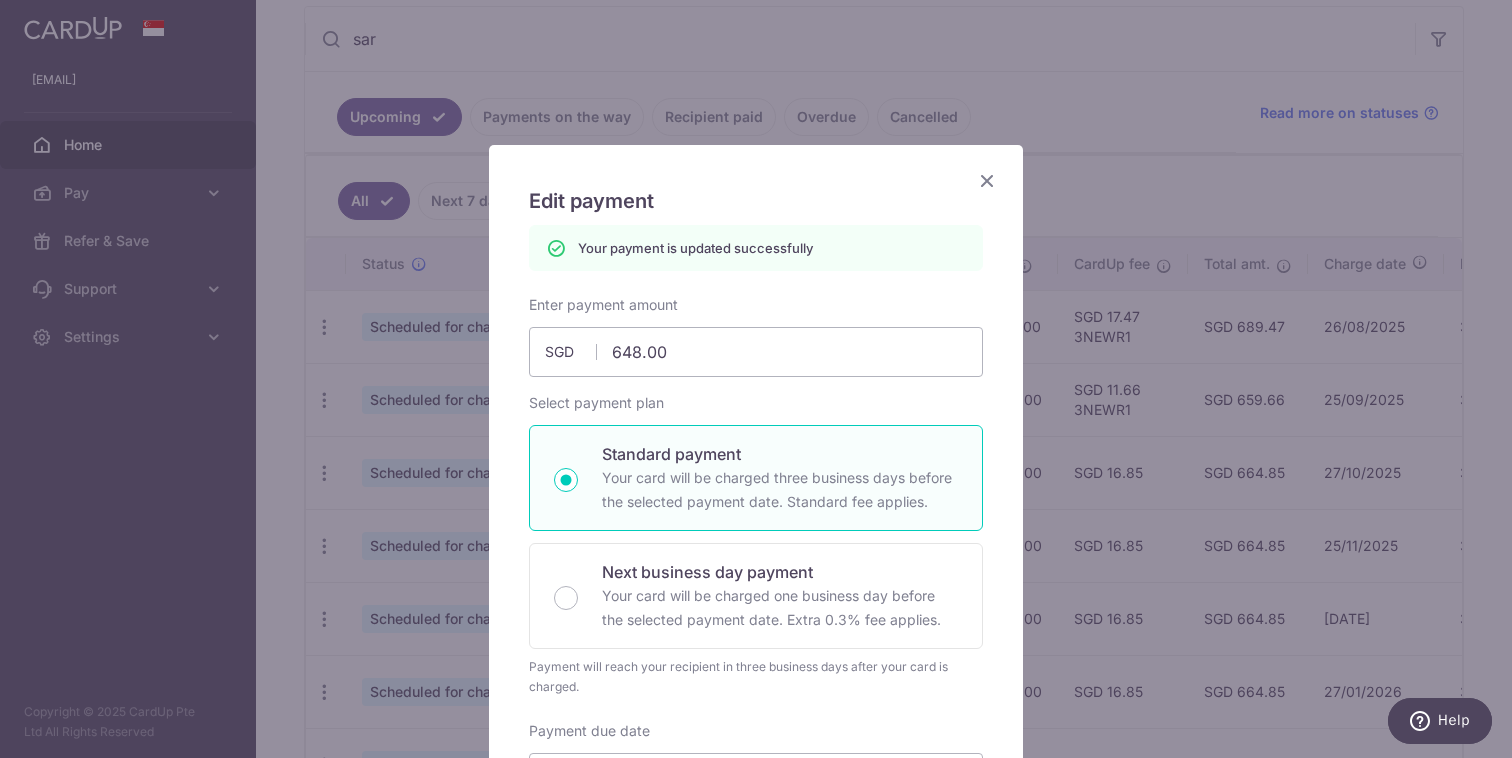 click at bounding box center [987, 180] 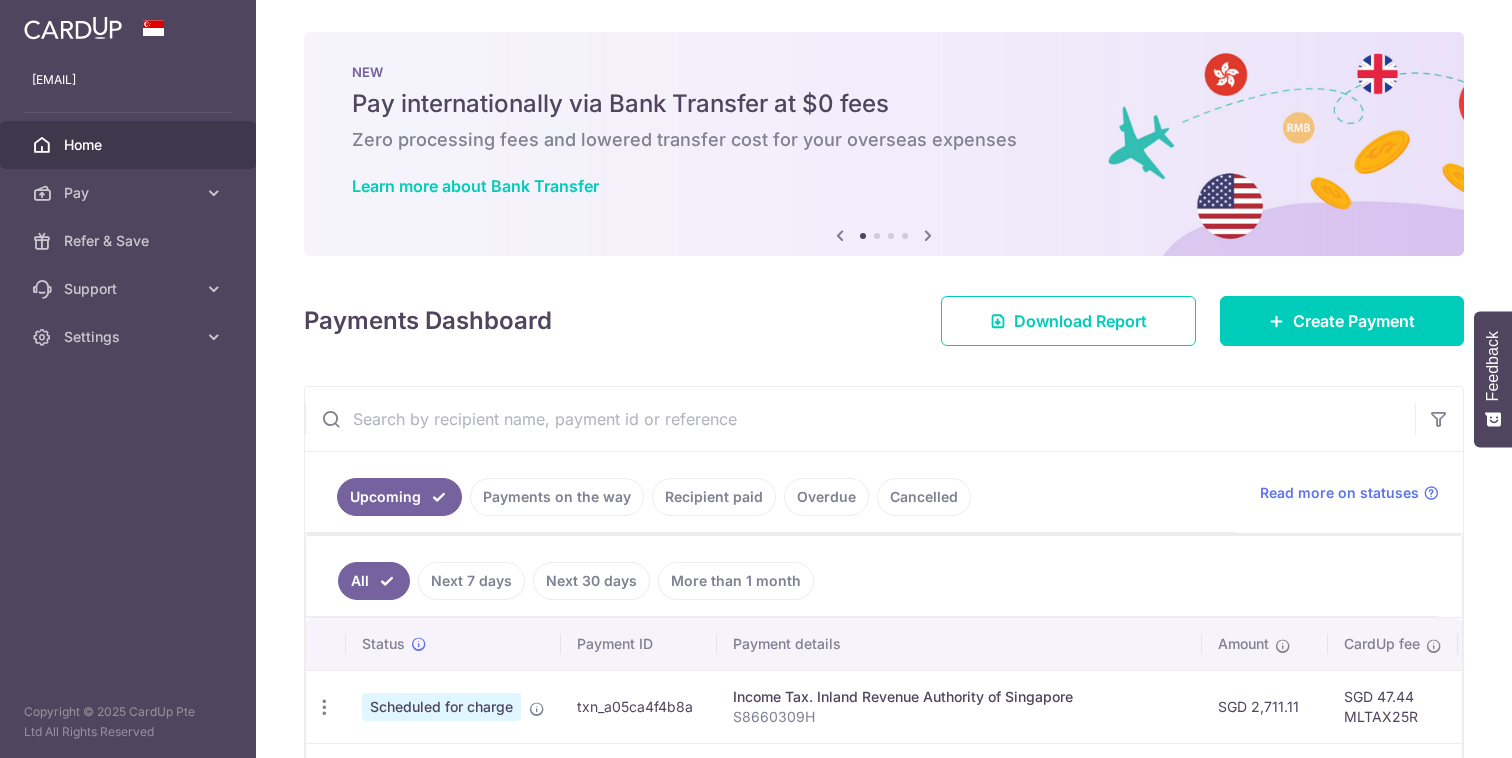 scroll, scrollTop: 0, scrollLeft: 0, axis: both 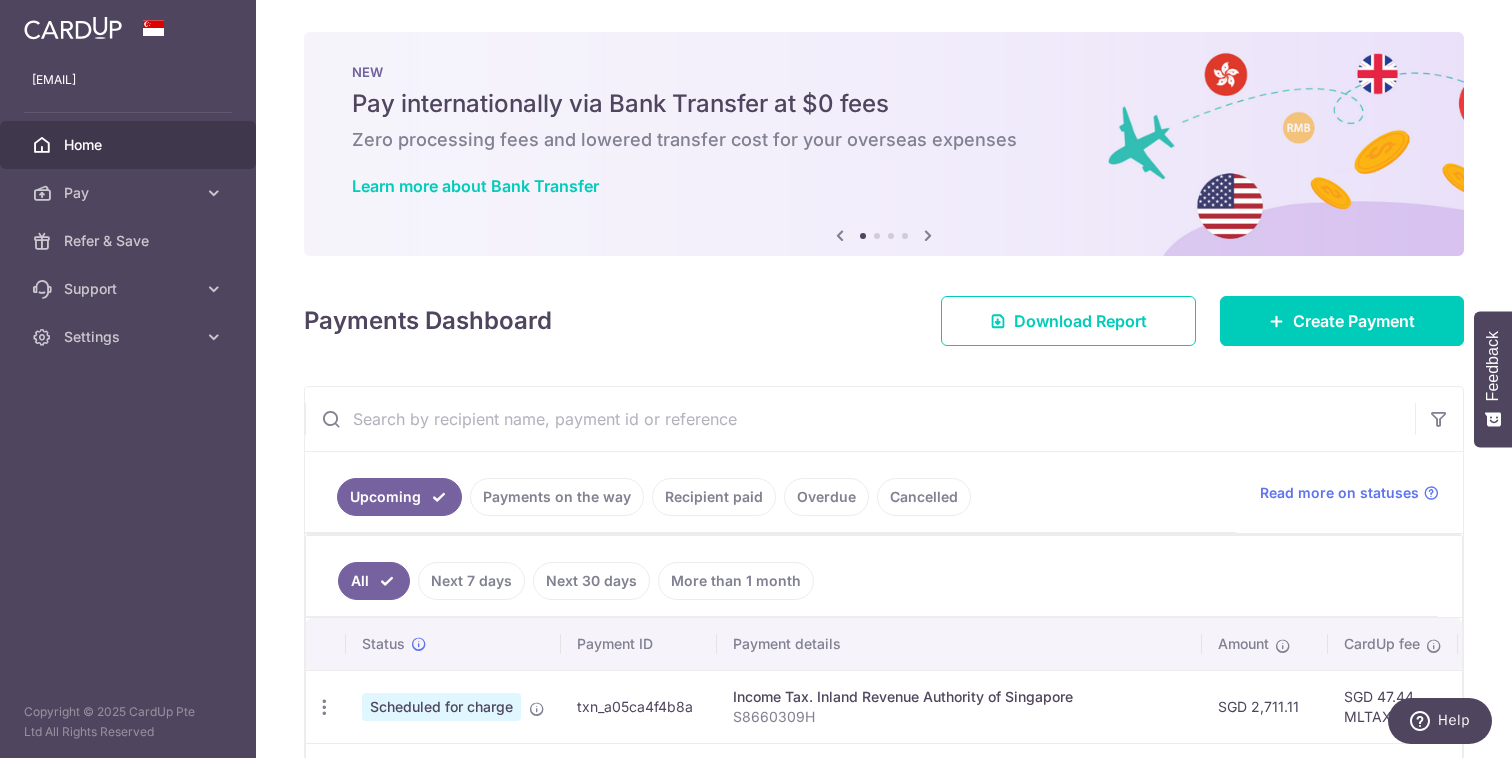 click at bounding box center [860, 419] 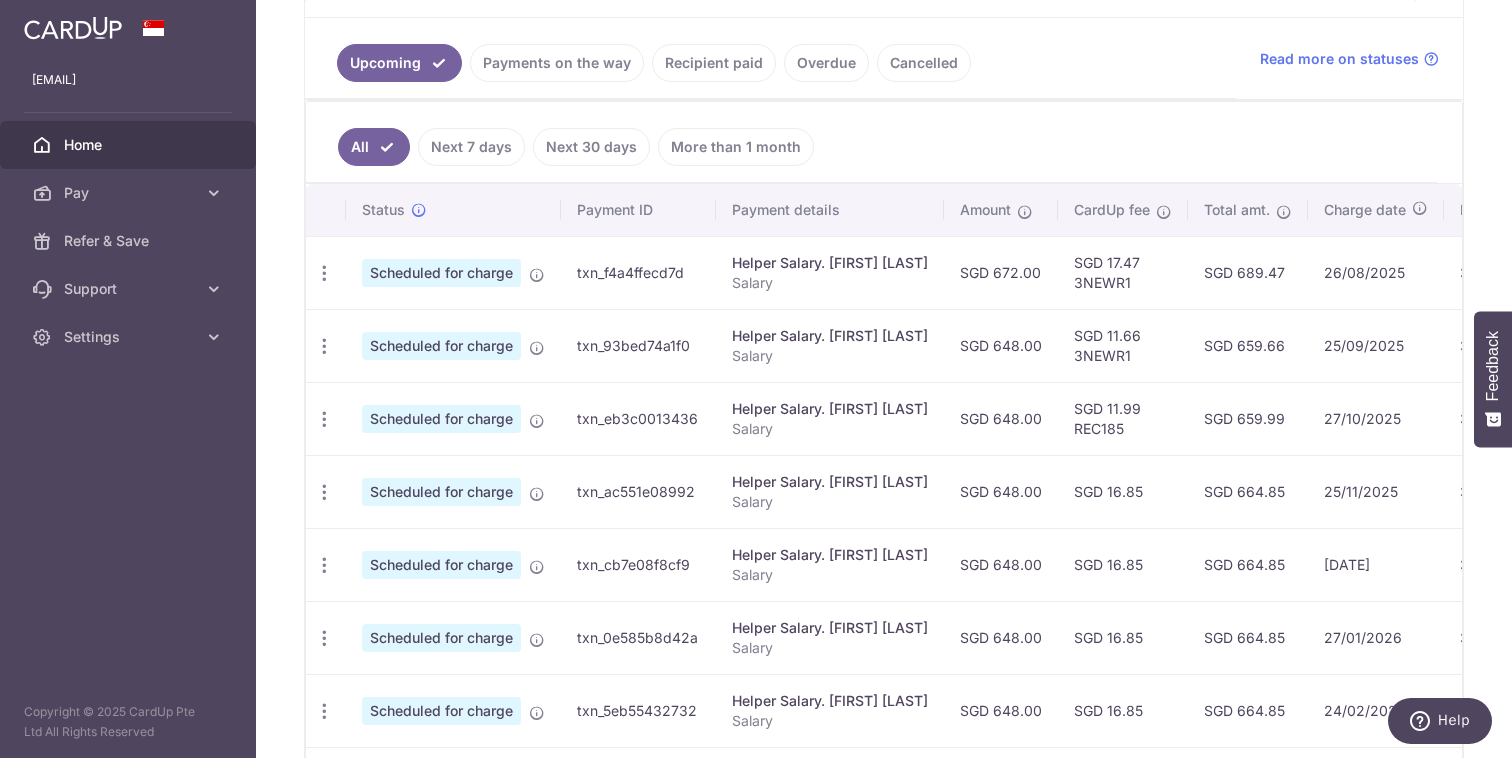 scroll, scrollTop: 404, scrollLeft: 0, axis: vertical 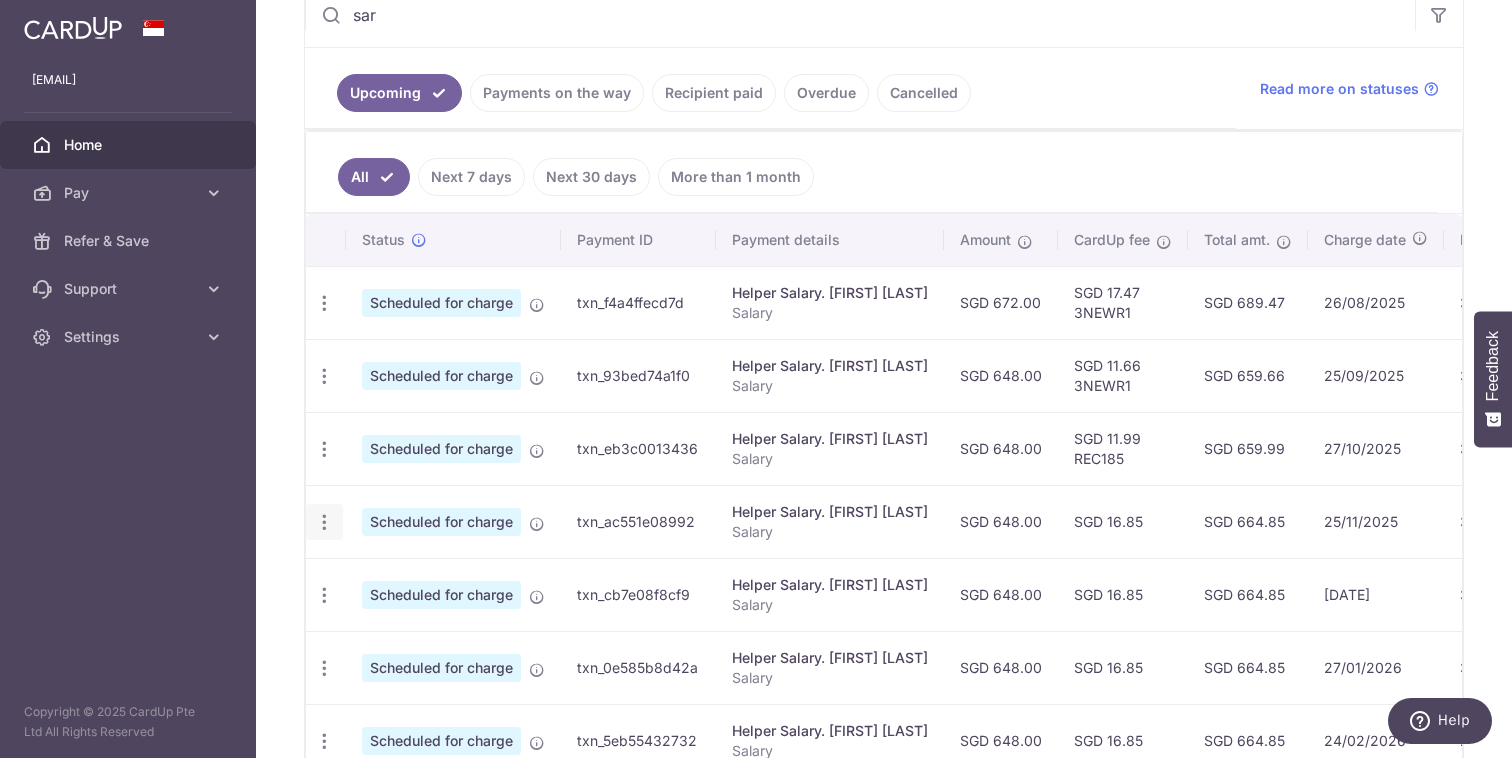 type on "sar" 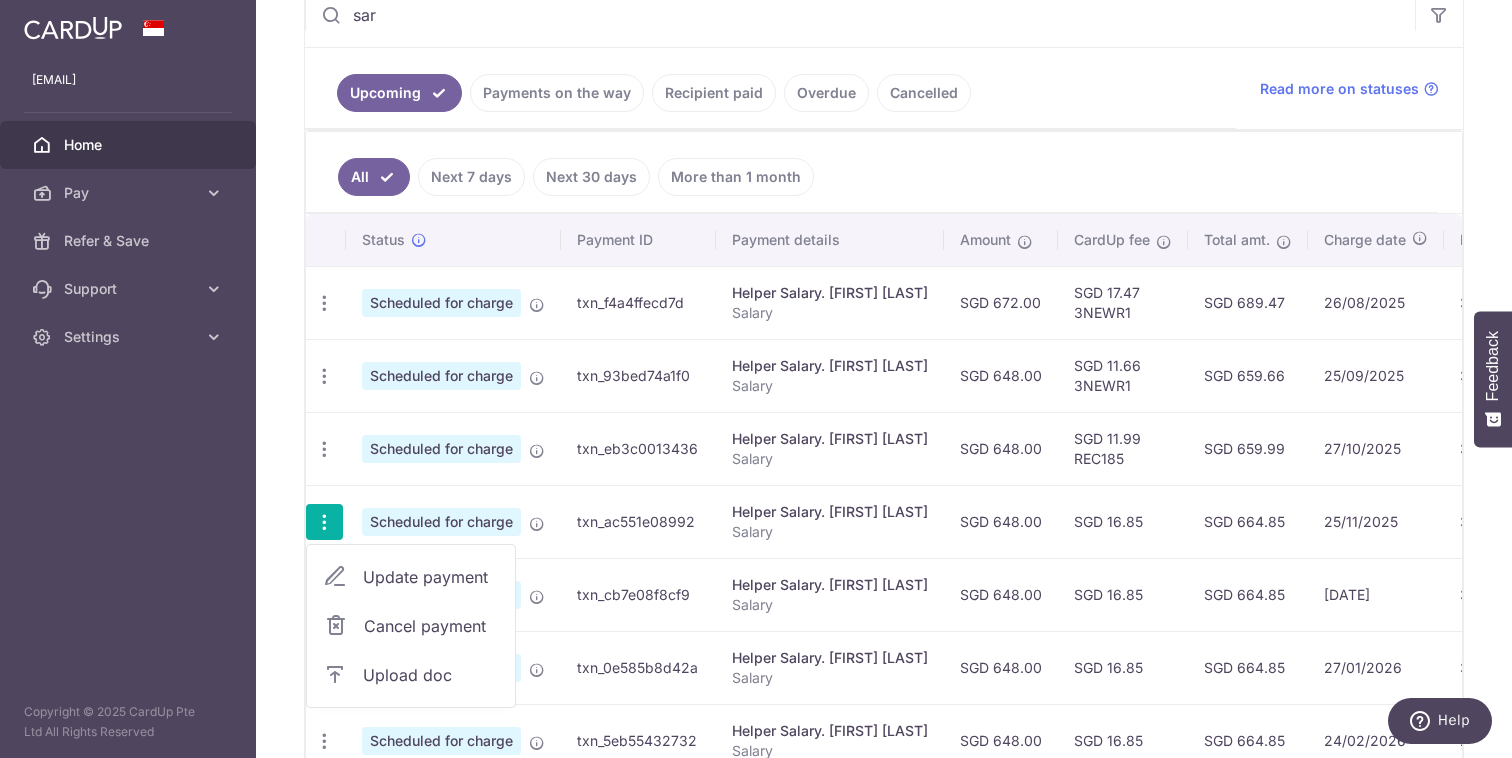 click on "Update payment" at bounding box center (411, 577) 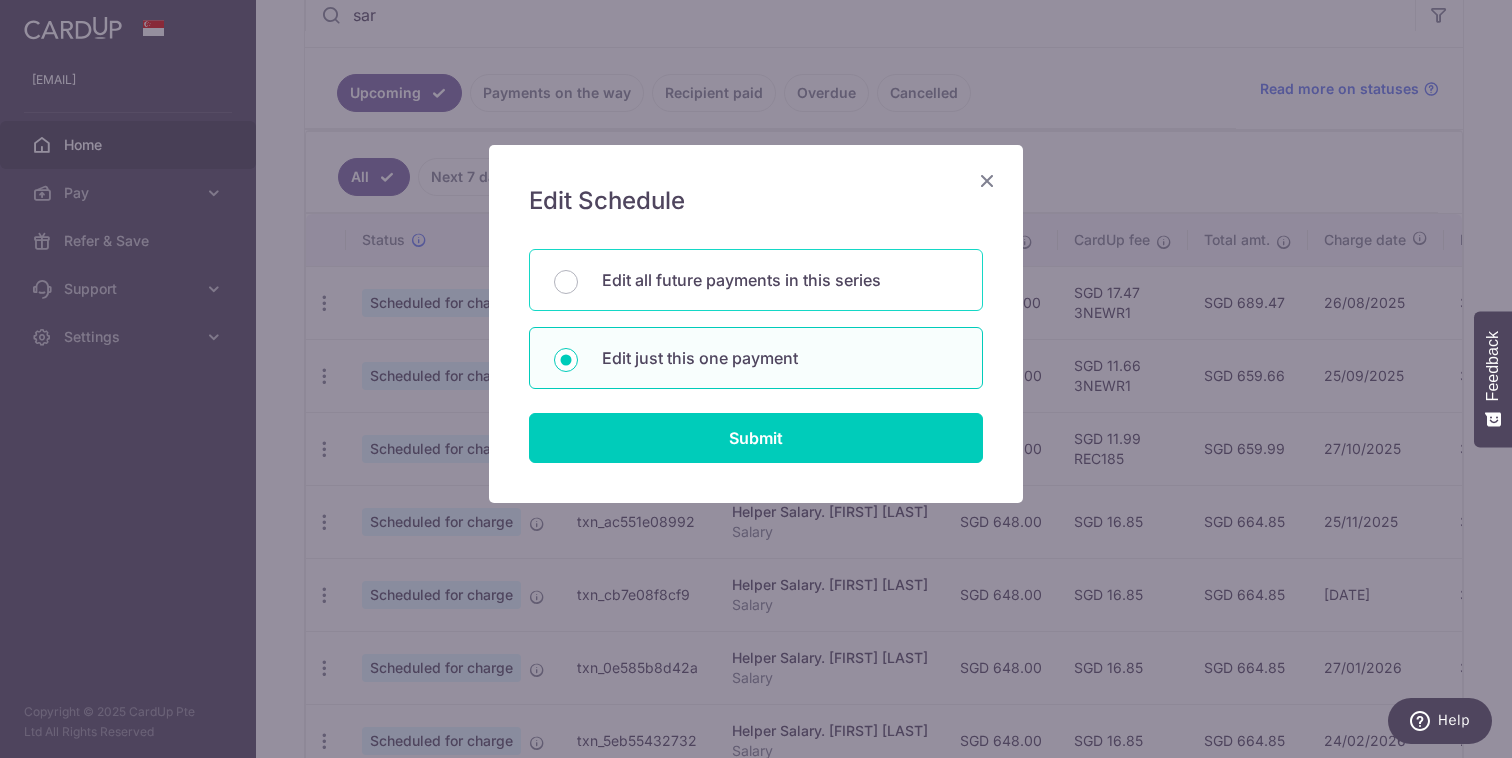 click on "Edit all future payments in this series" at bounding box center [780, 280] 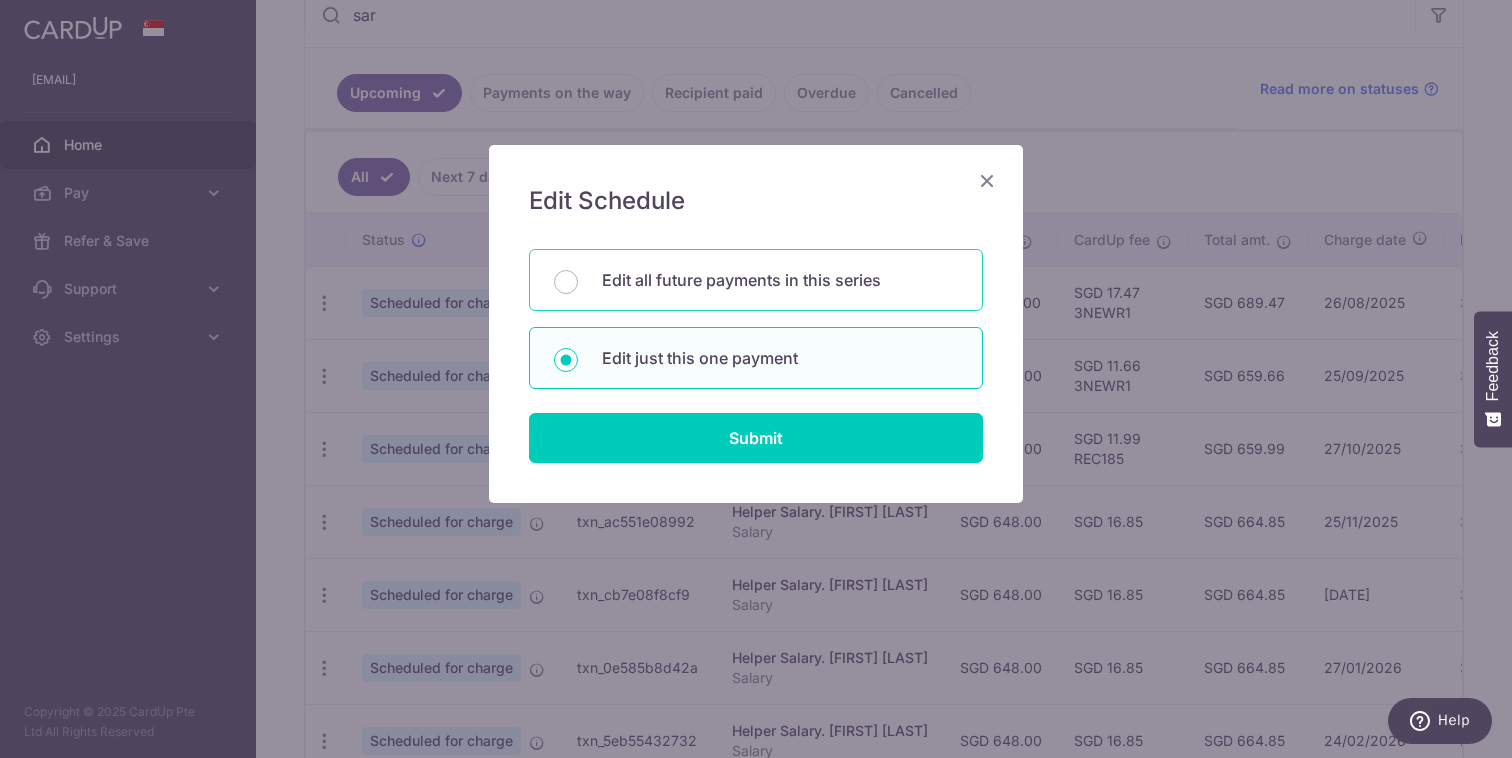 click on "Edit all future payments in this series" at bounding box center [566, 282] 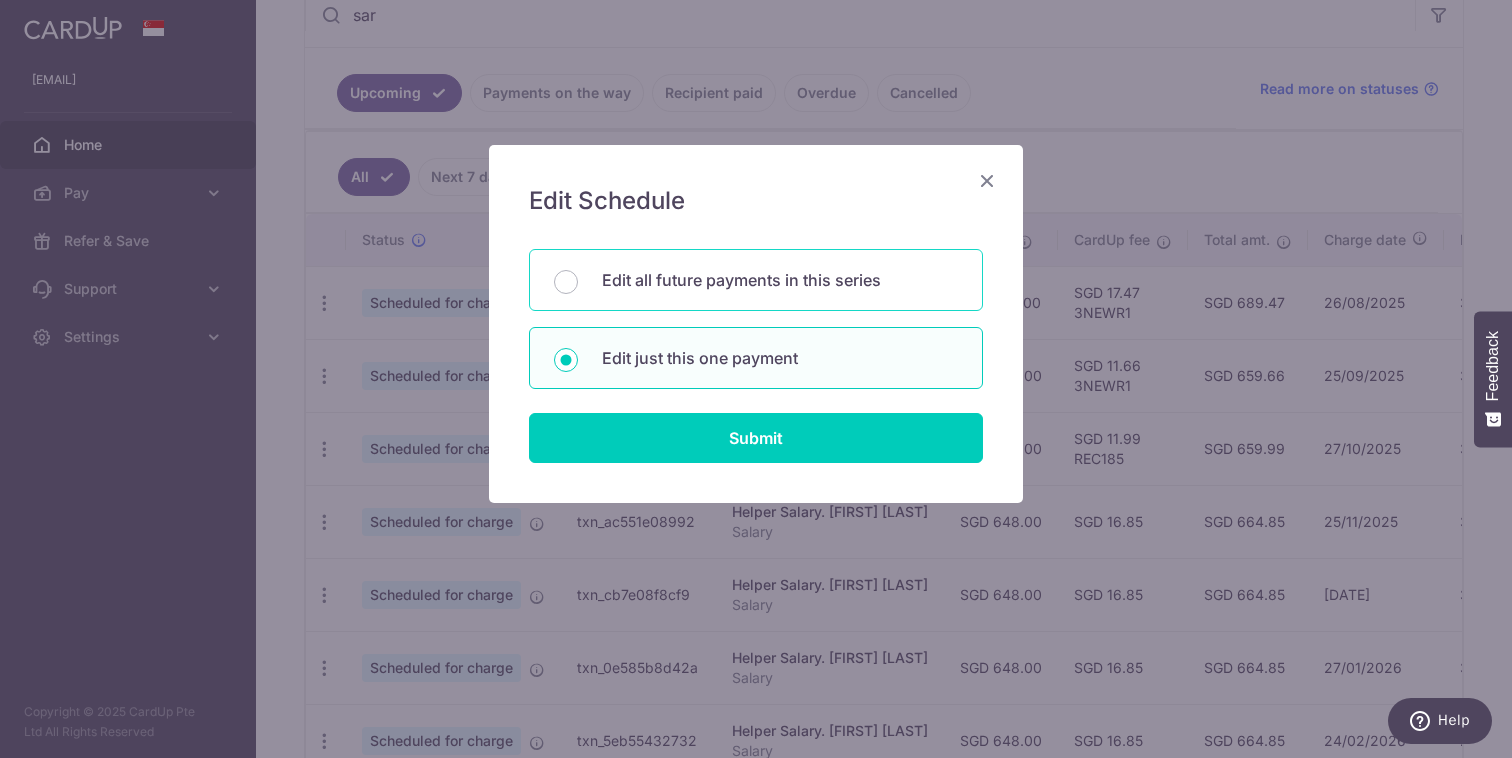 radio on "true" 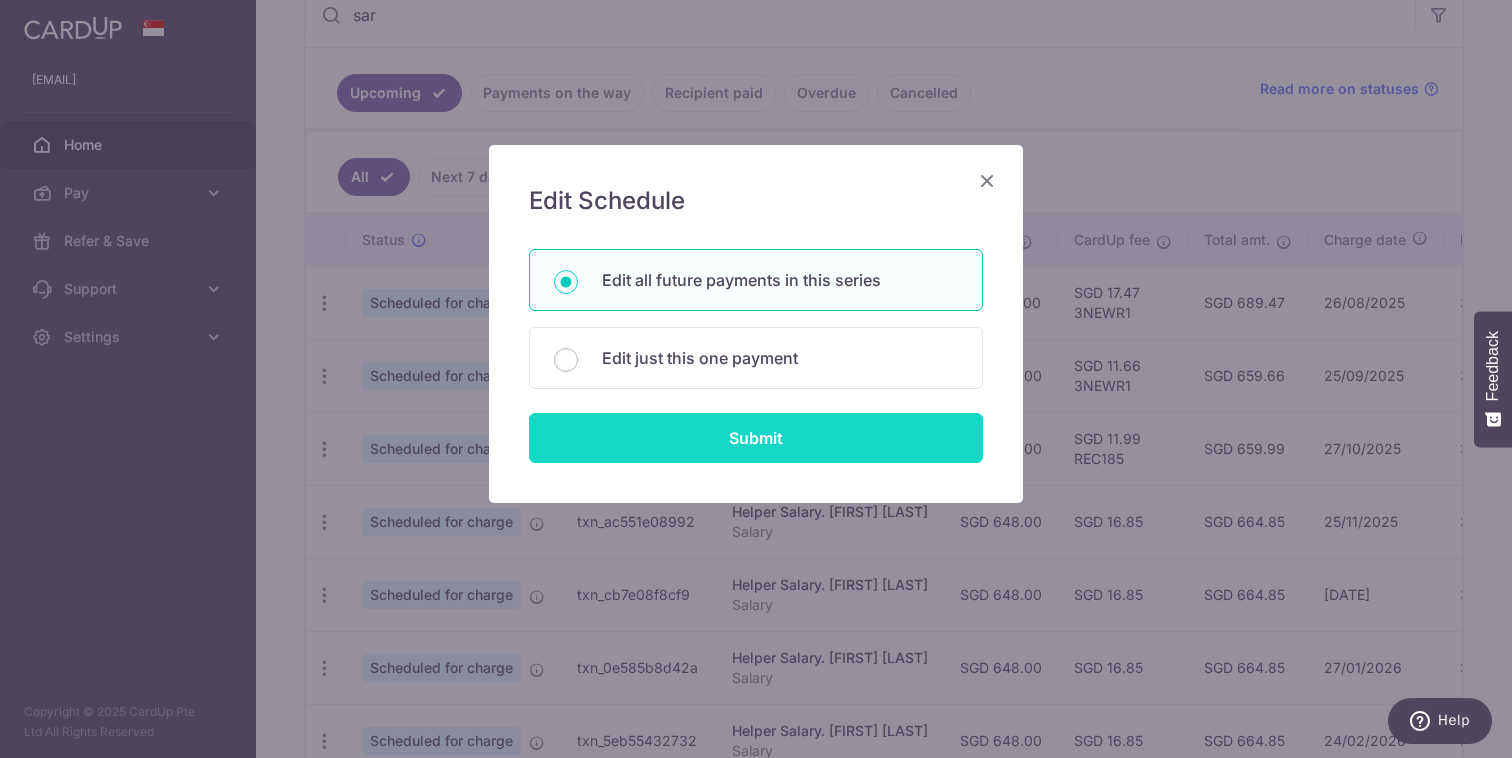 click on "Submit" at bounding box center [756, 438] 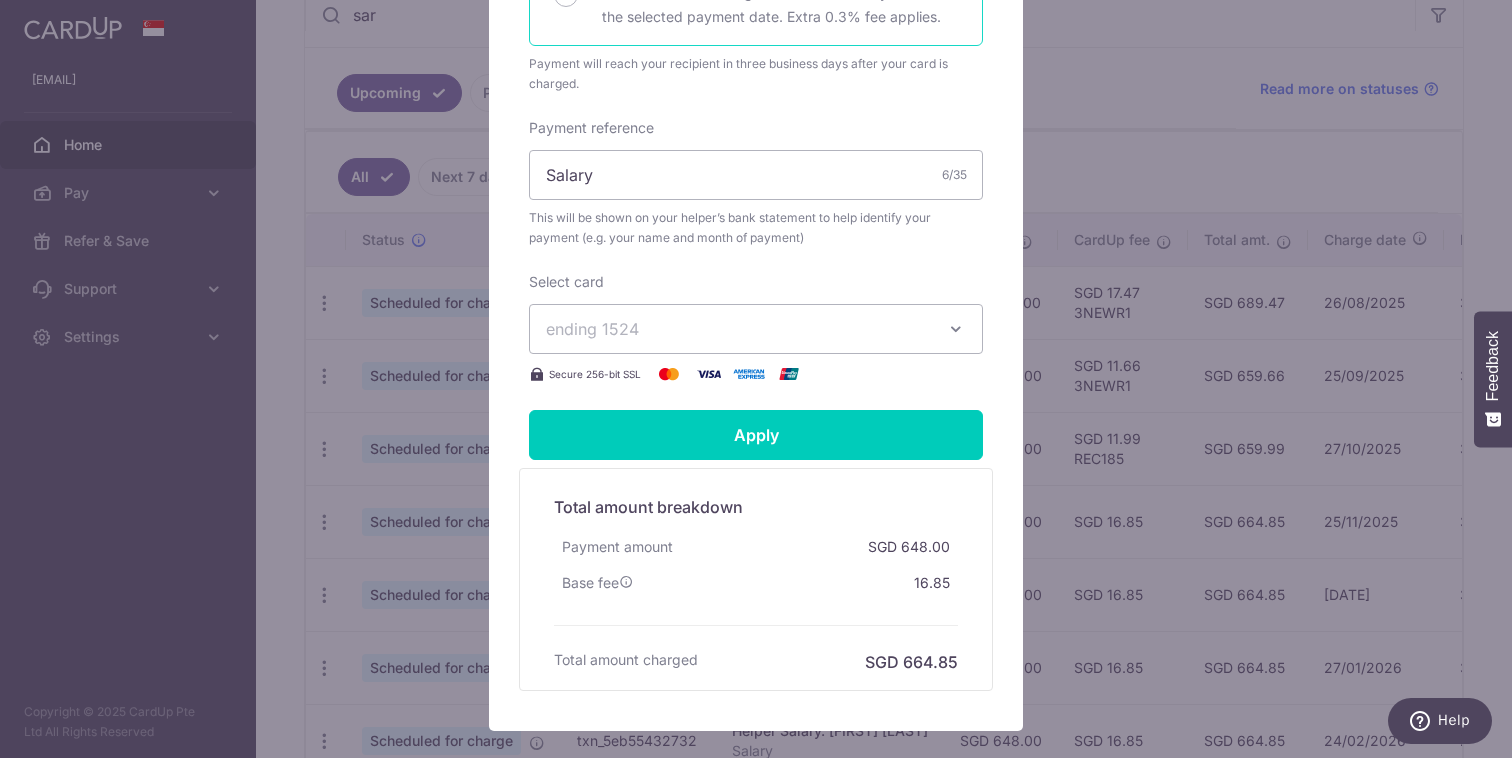 scroll, scrollTop: 715, scrollLeft: 0, axis: vertical 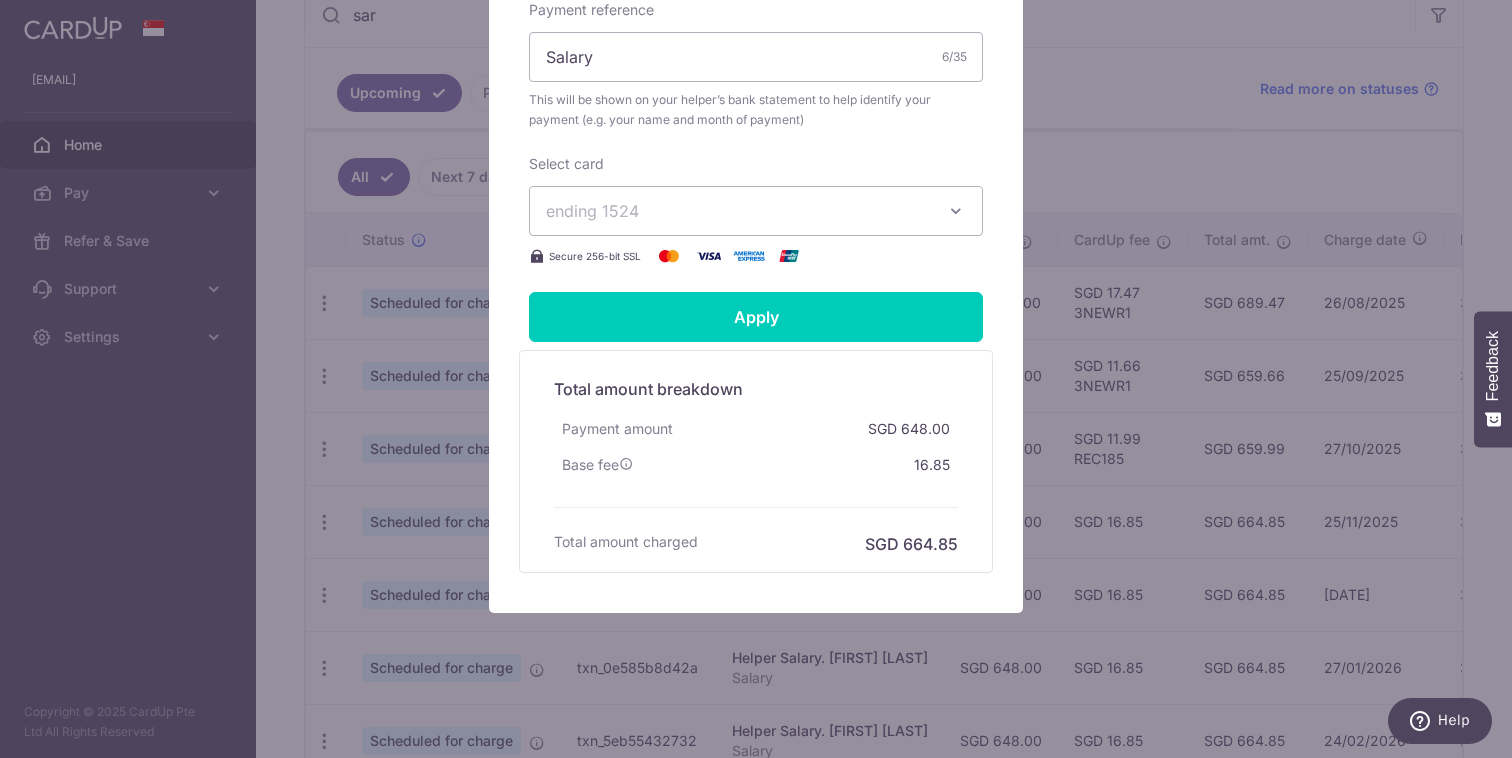 click on "Edit payment
By clicking apply,  you will make changes to all  16  payments to  Sarahan Mary-Ann  scheduled from
30/11/2025 to 28/02/2027 .
By clicking below, you confirm you are editing this payment to  Sarahan Mary-Ann  on
30/11/2025 ." at bounding box center [756, 379] 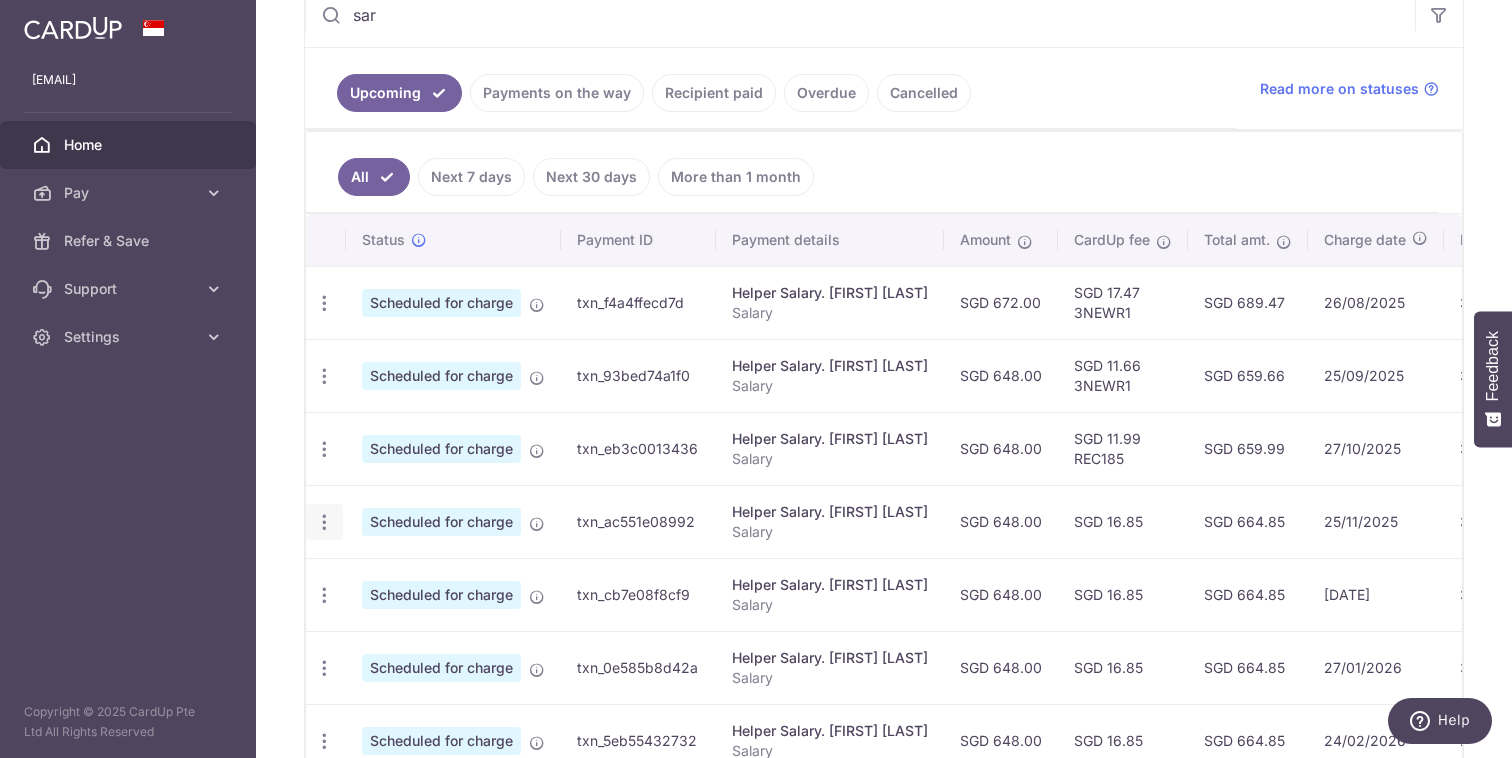 click at bounding box center [324, 303] 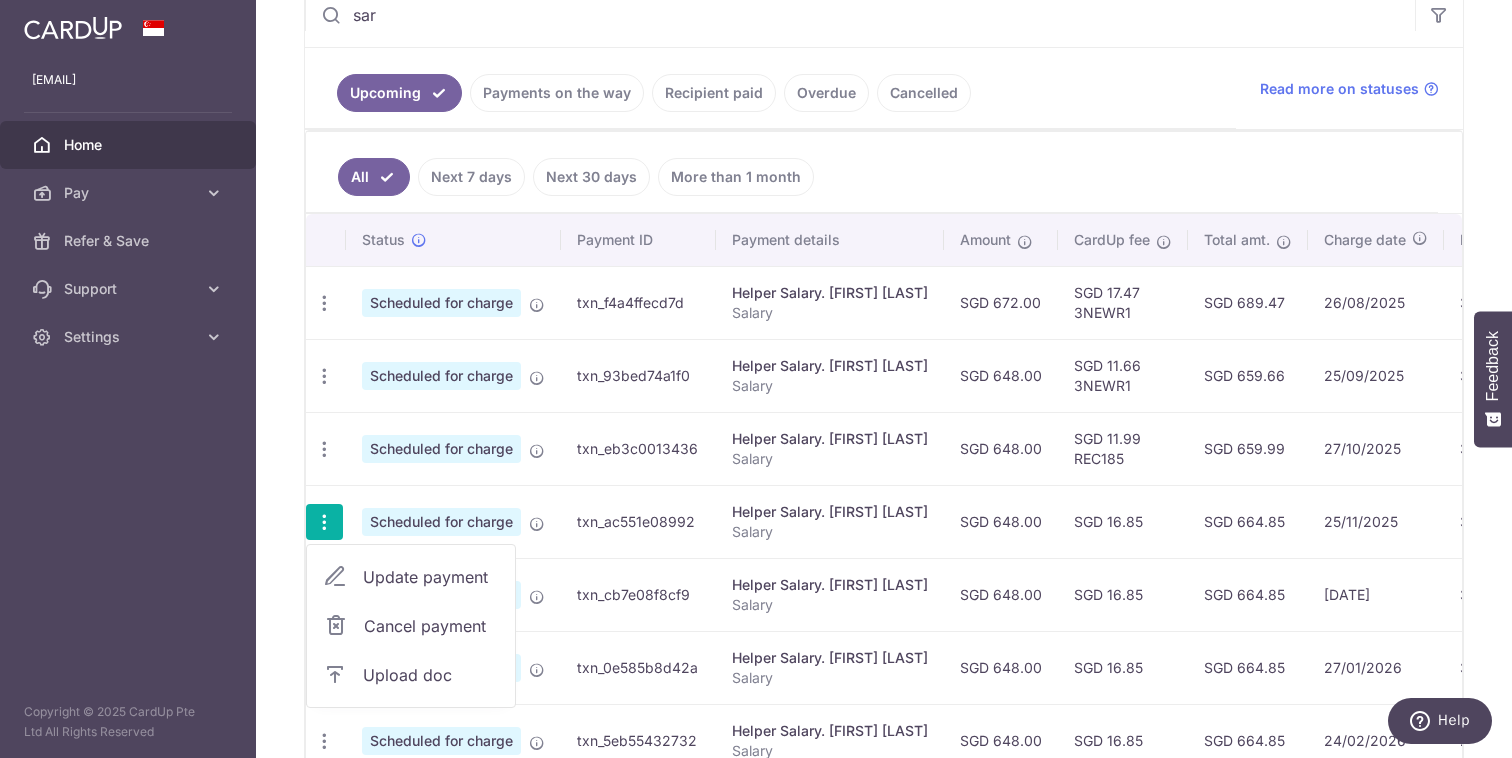 click on "Update payment" at bounding box center (431, 577) 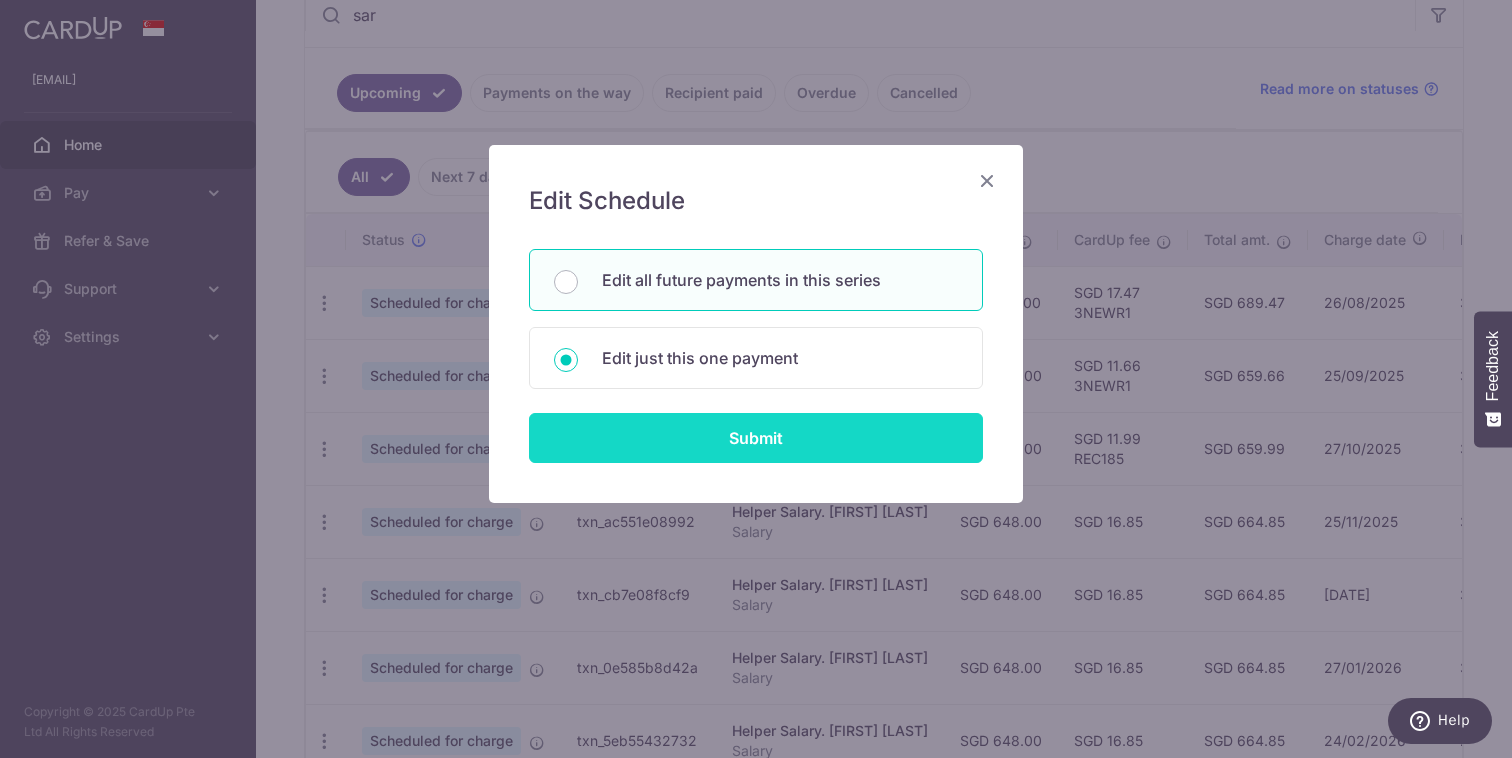 click on "Submit" at bounding box center (756, 438) 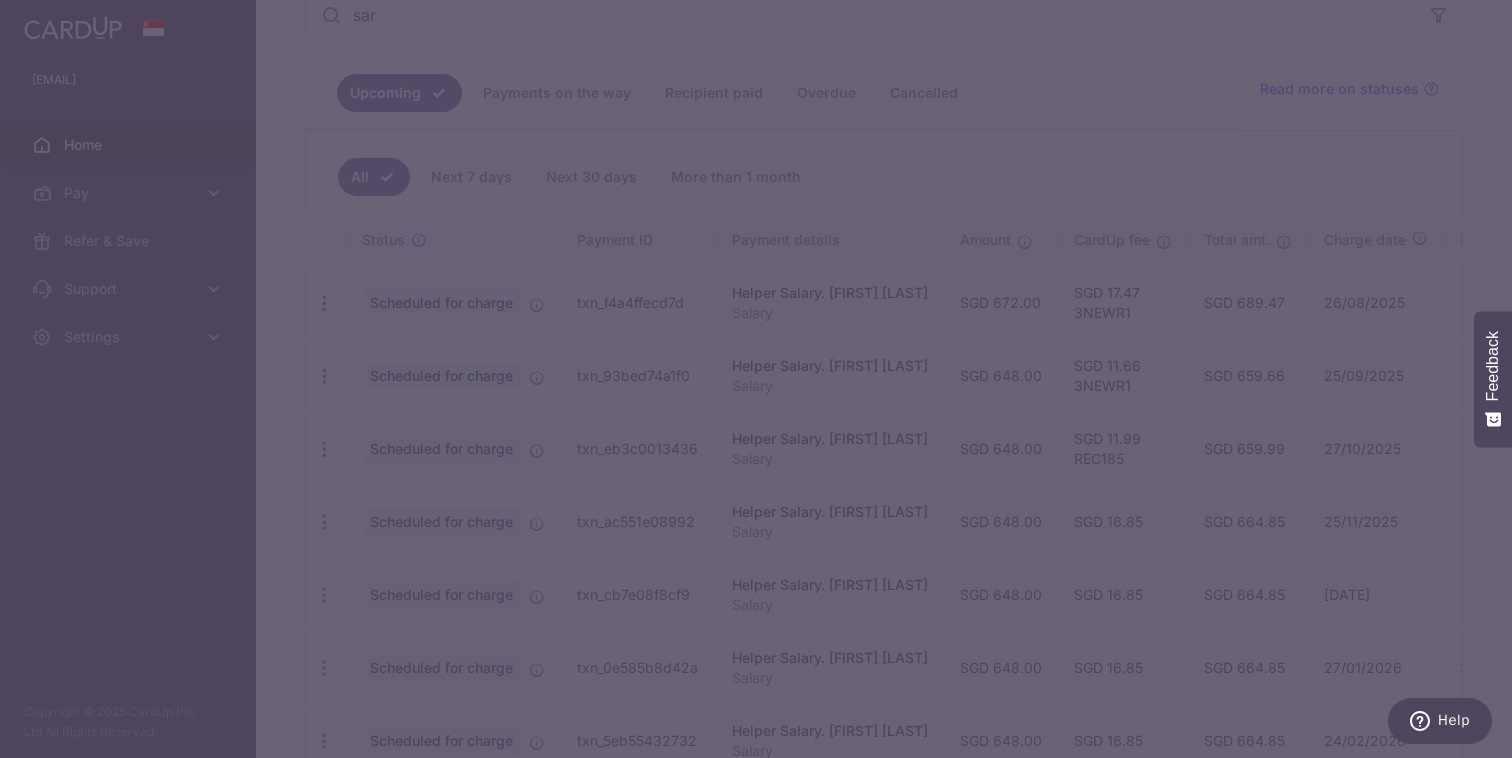 scroll, scrollTop: 0, scrollLeft: 0, axis: both 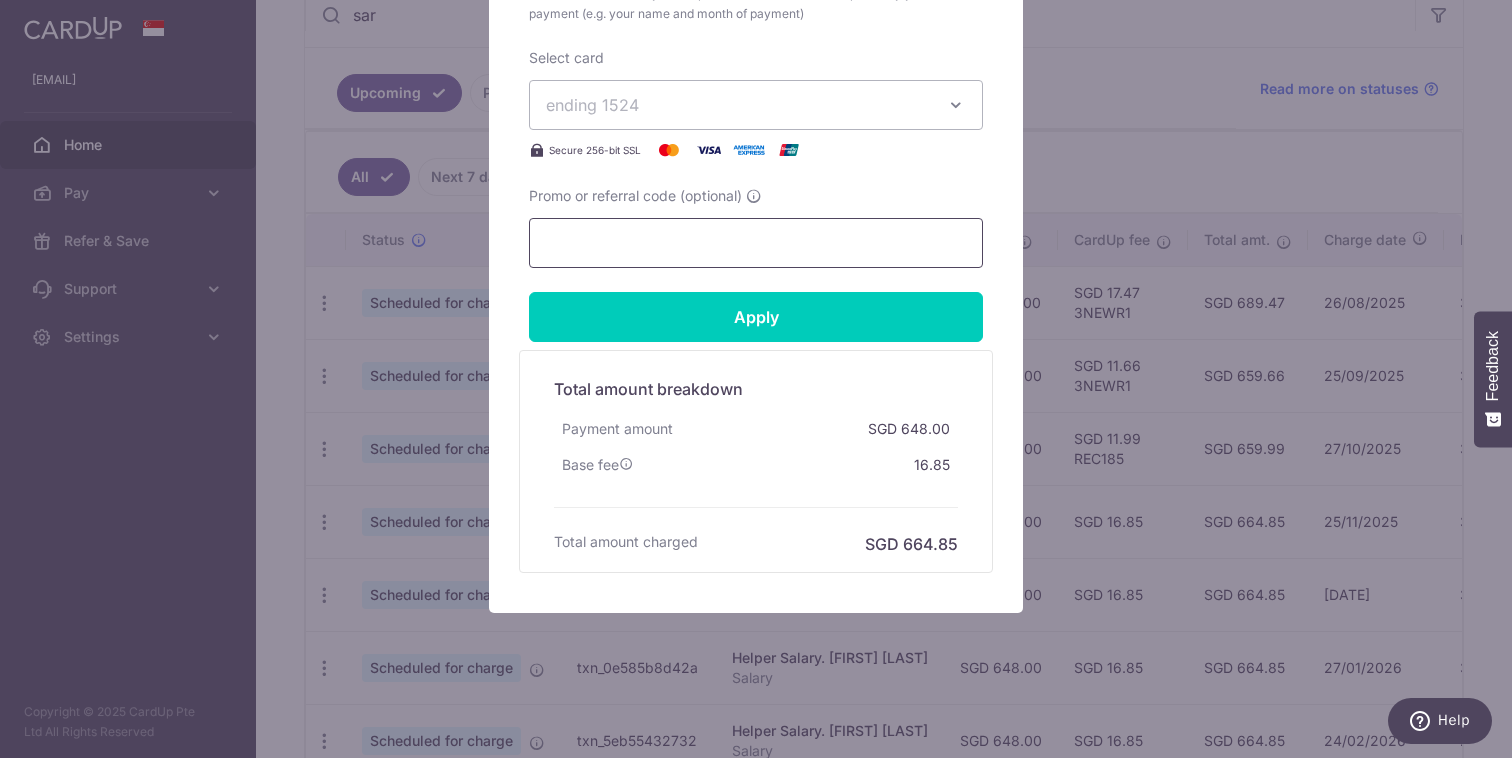click on "Promo or referral code (optional)" at bounding box center (756, 243) 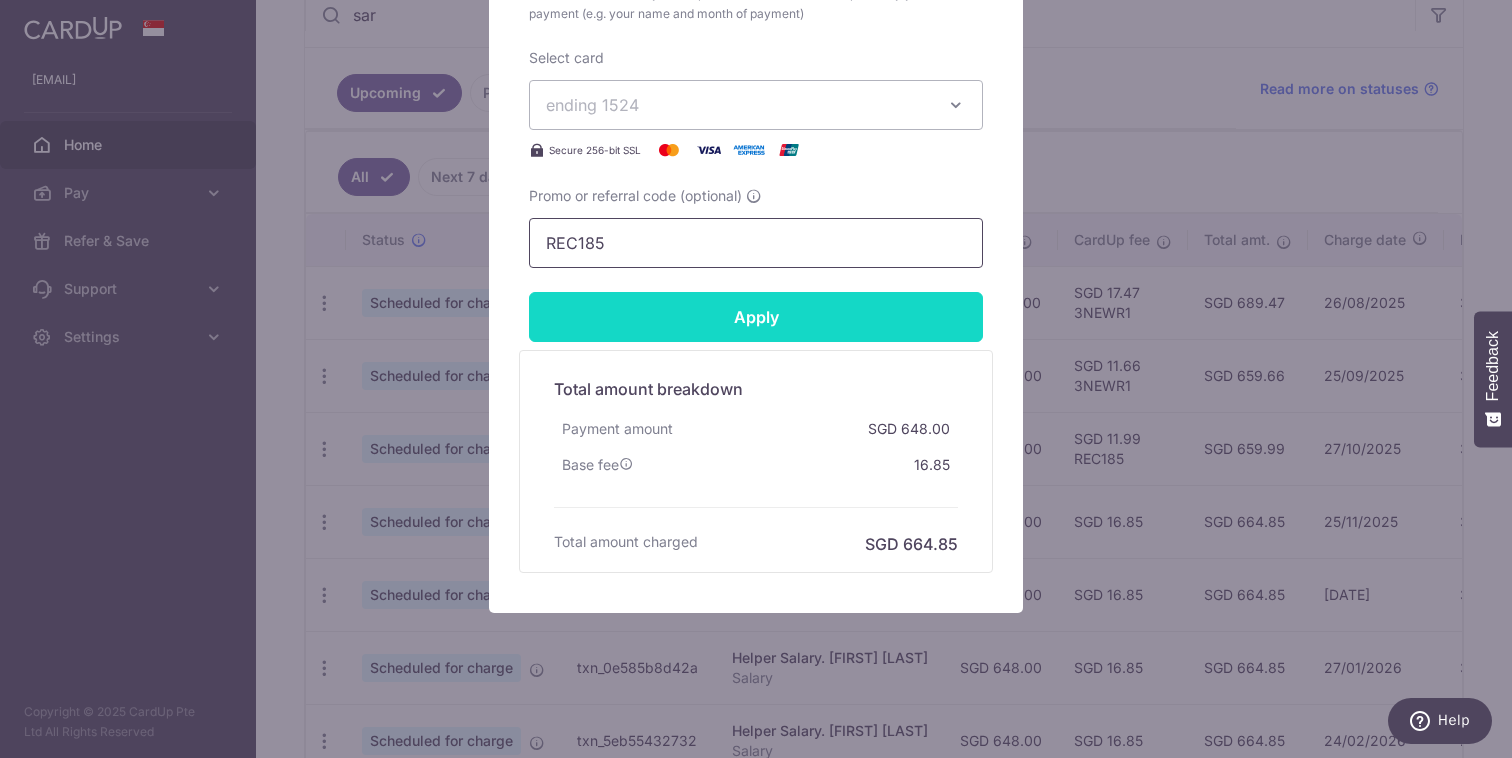 type on "REC185" 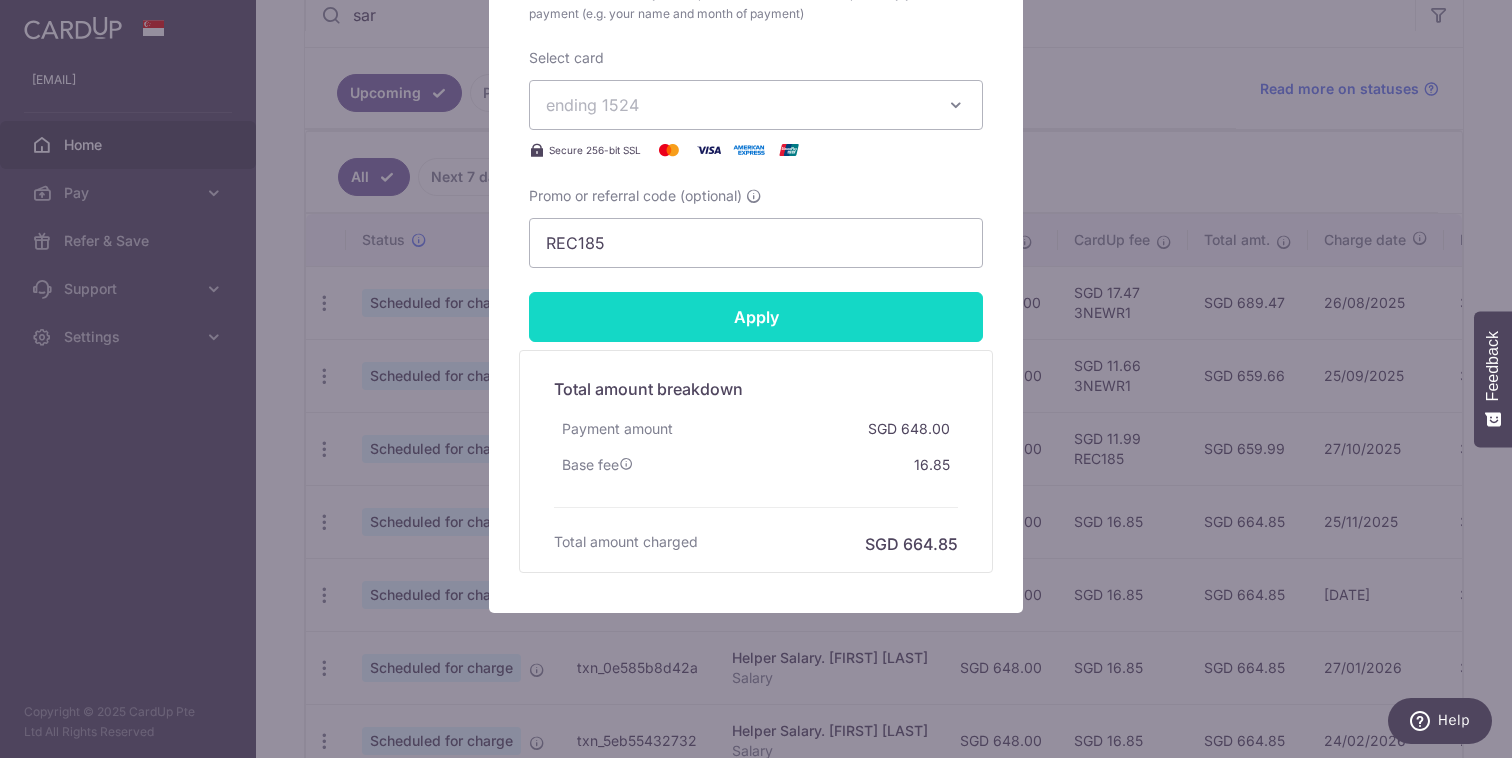 click on "Apply" at bounding box center (756, 317) 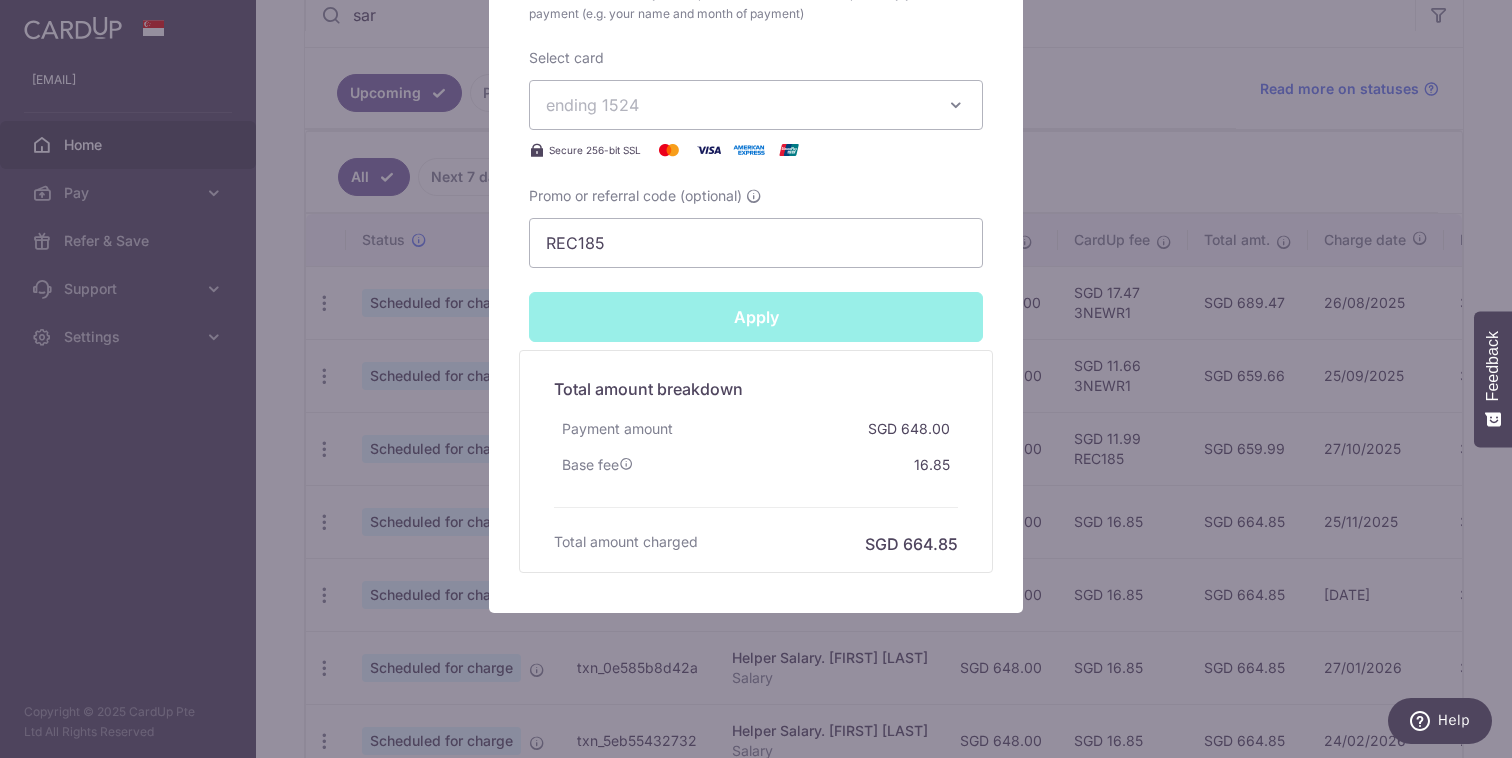 type on "Successfully Applied" 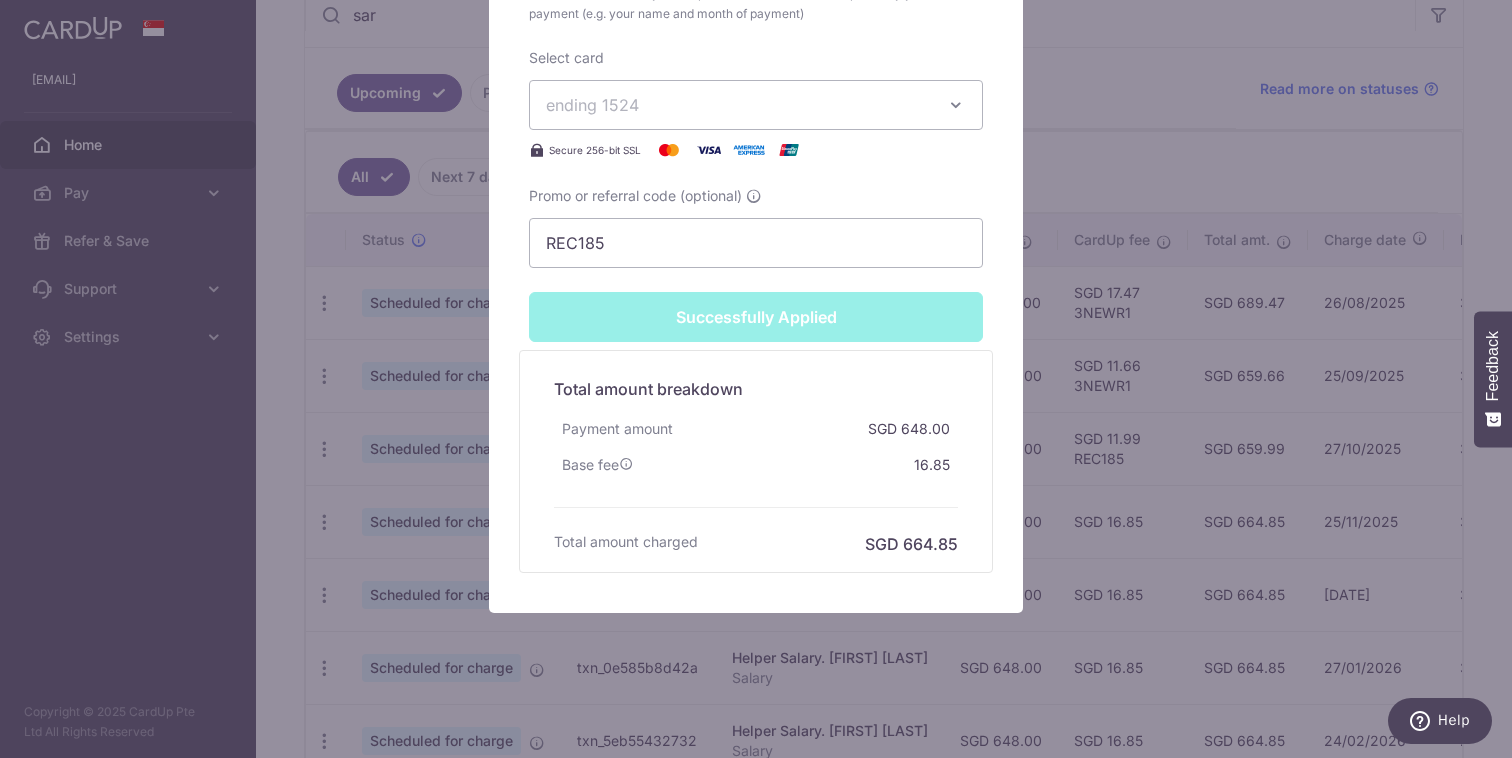 scroll, scrollTop: 933, scrollLeft: 0, axis: vertical 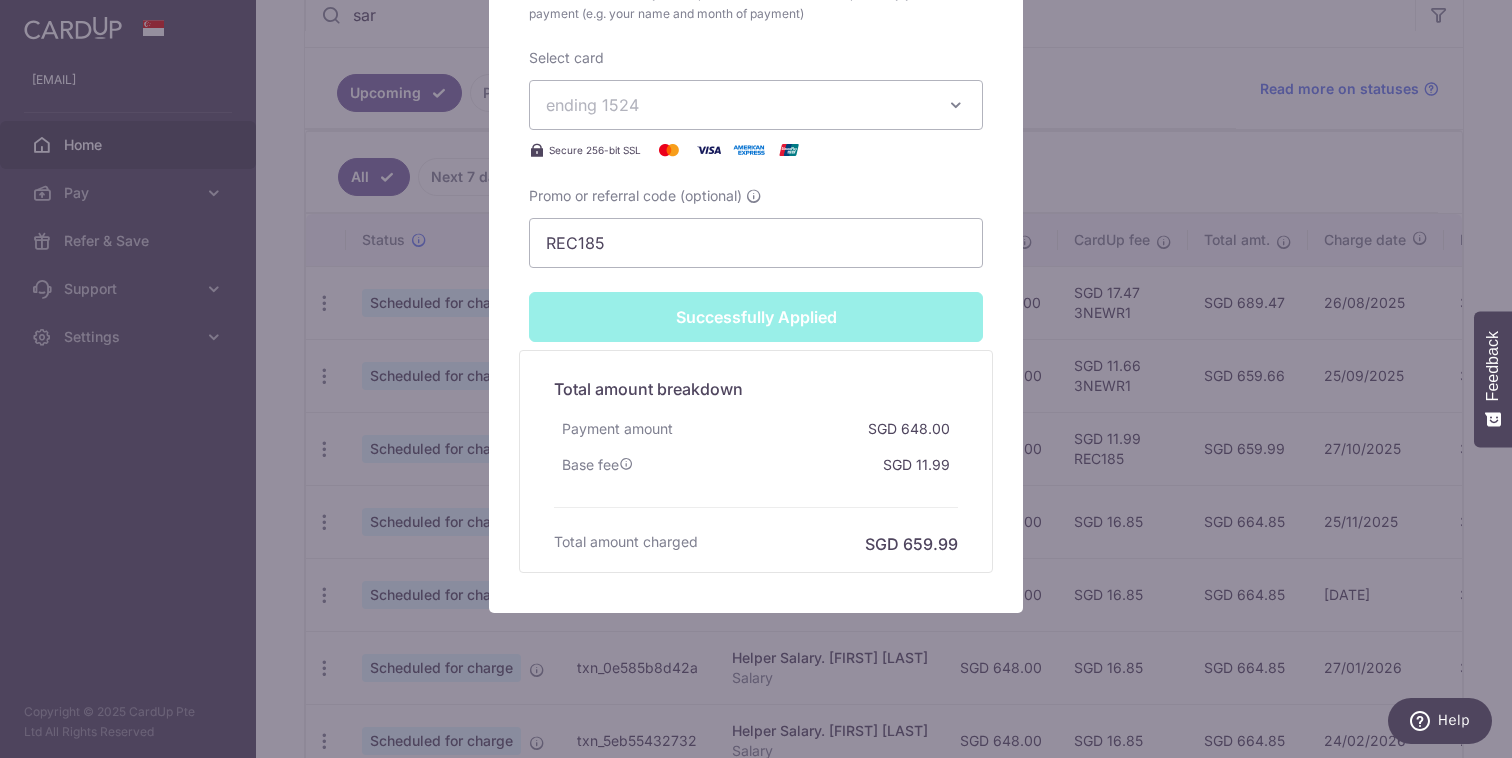 click on "Edit payment
By clicking apply,  you will make changes to all  16  payments to  Sarahan Mary-Ann  scheduled from
30/11/2025 to 28/02/2027 .
By clicking below, you confirm you are editing this payment to  Sarahan Mary-Ann  on
30/11/2025 .
Your payment is updated successfully
SGD" at bounding box center [756, 379] 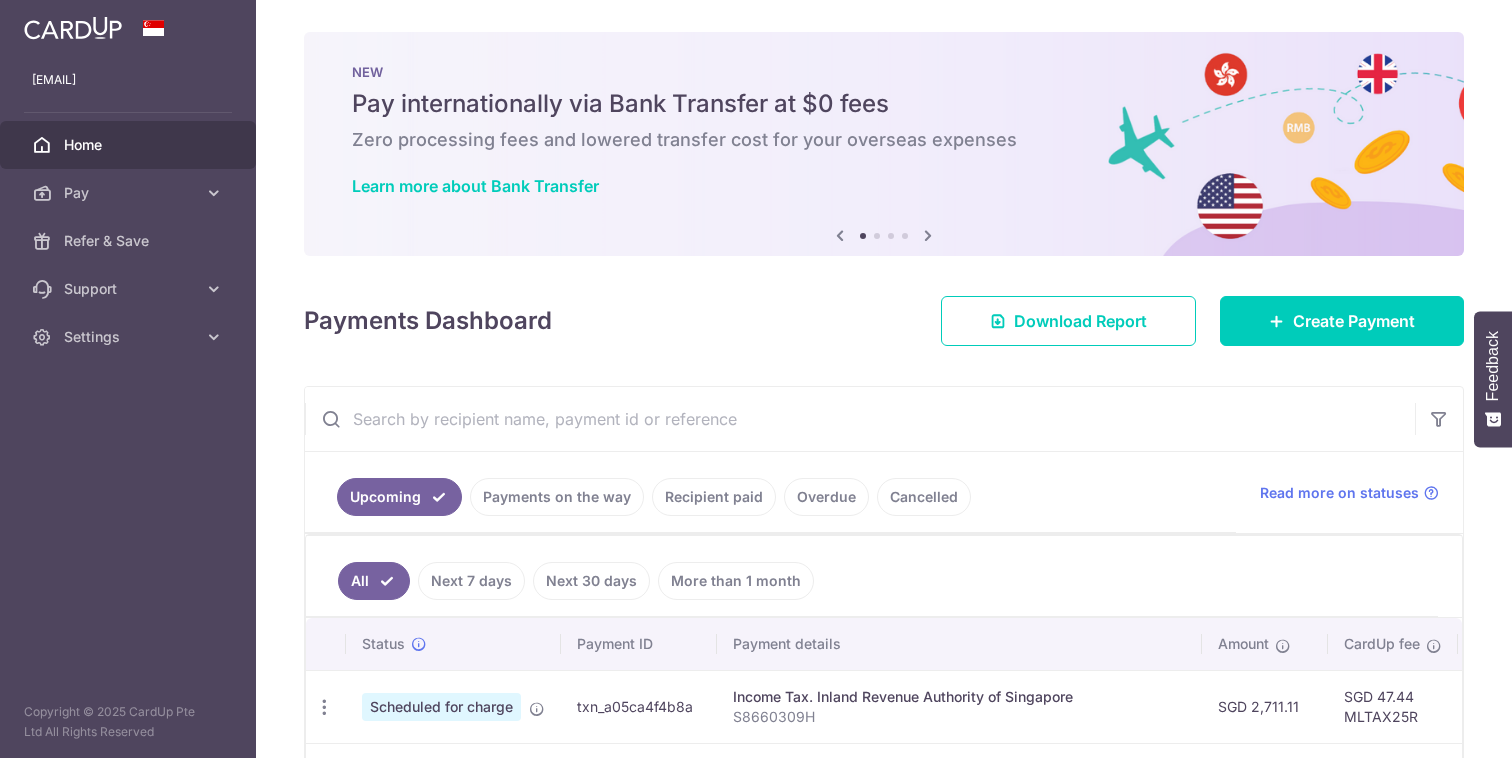 scroll, scrollTop: 0, scrollLeft: 0, axis: both 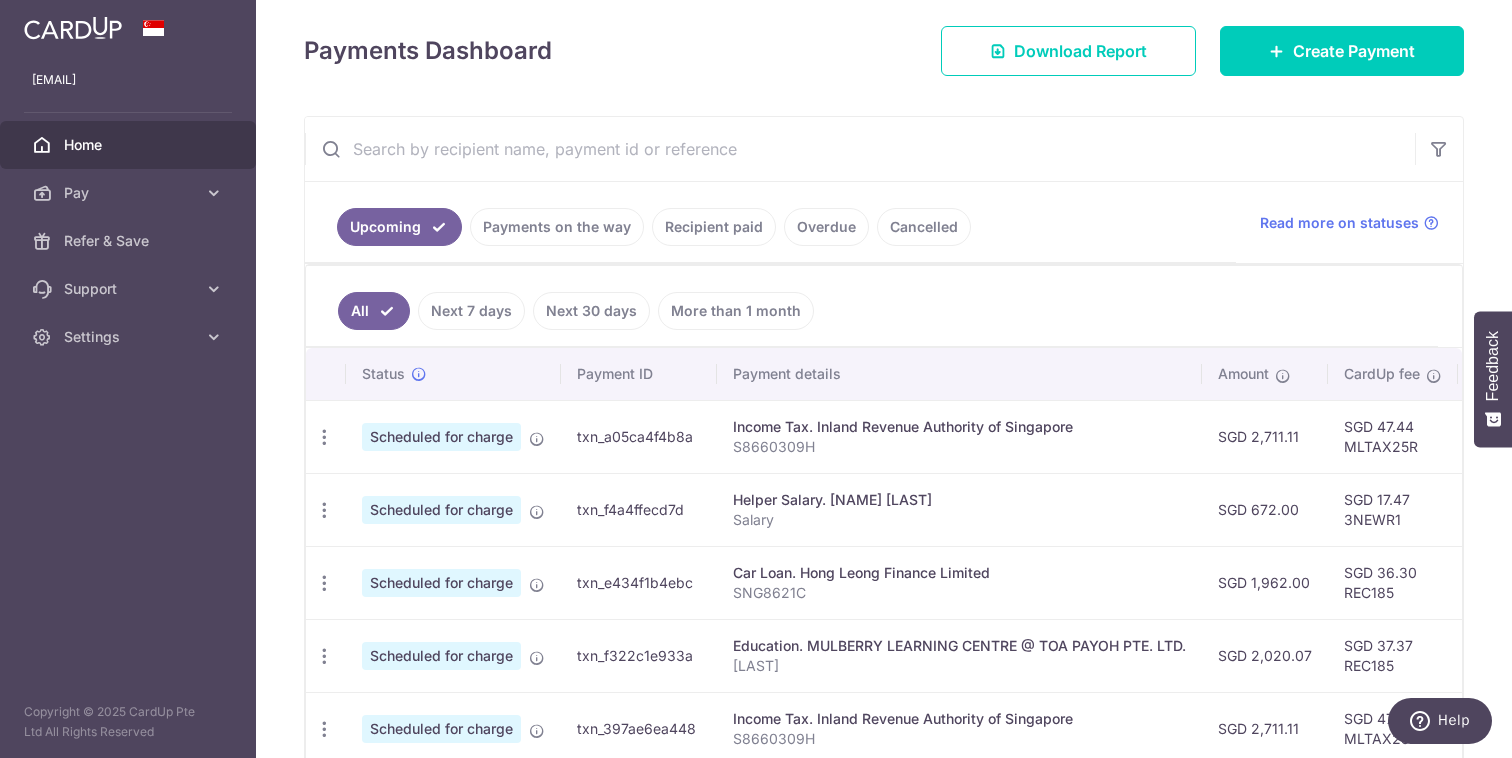 click at bounding box center [860, 149] 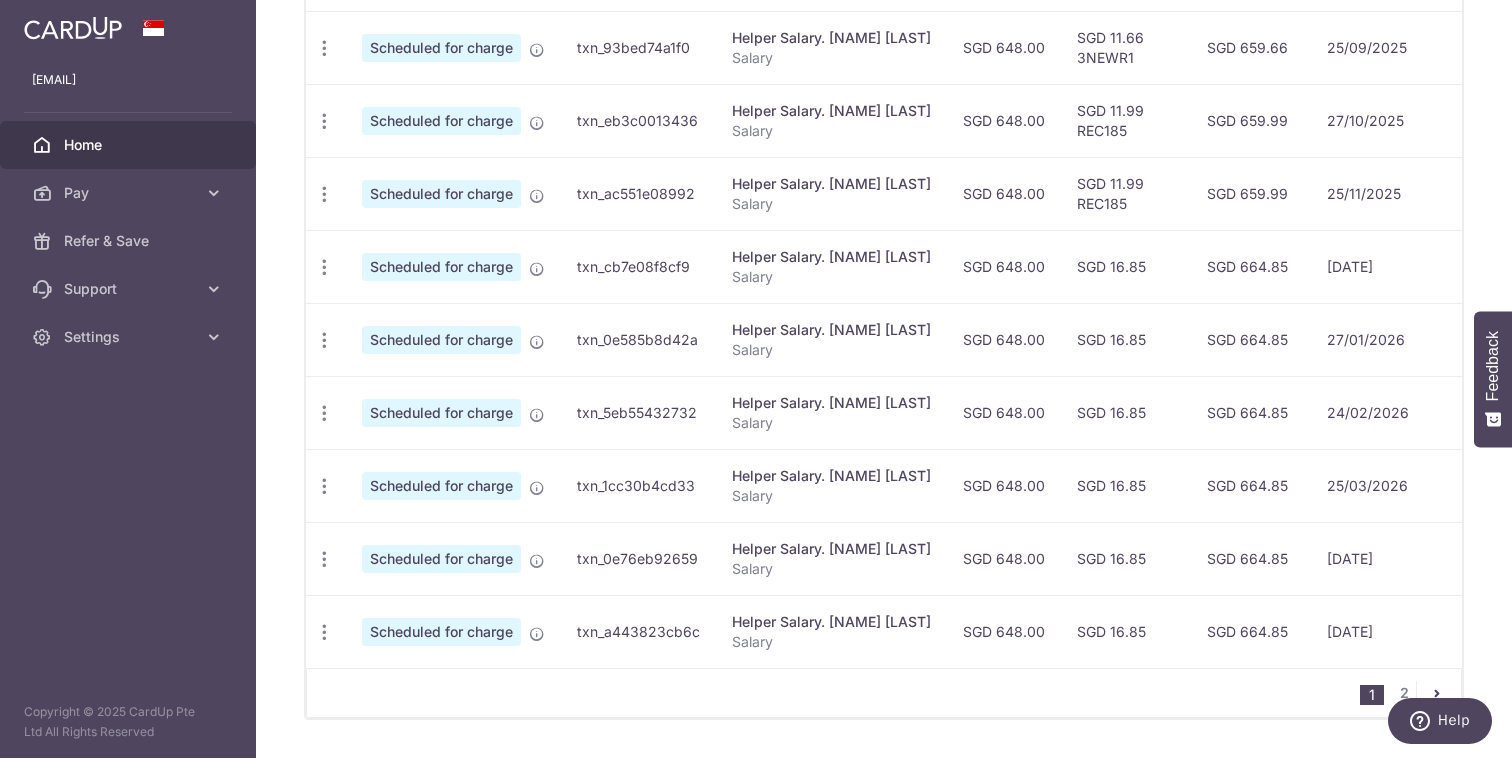 scroll, scrollTop: 725, scrollLeft: 0, axis: vertical 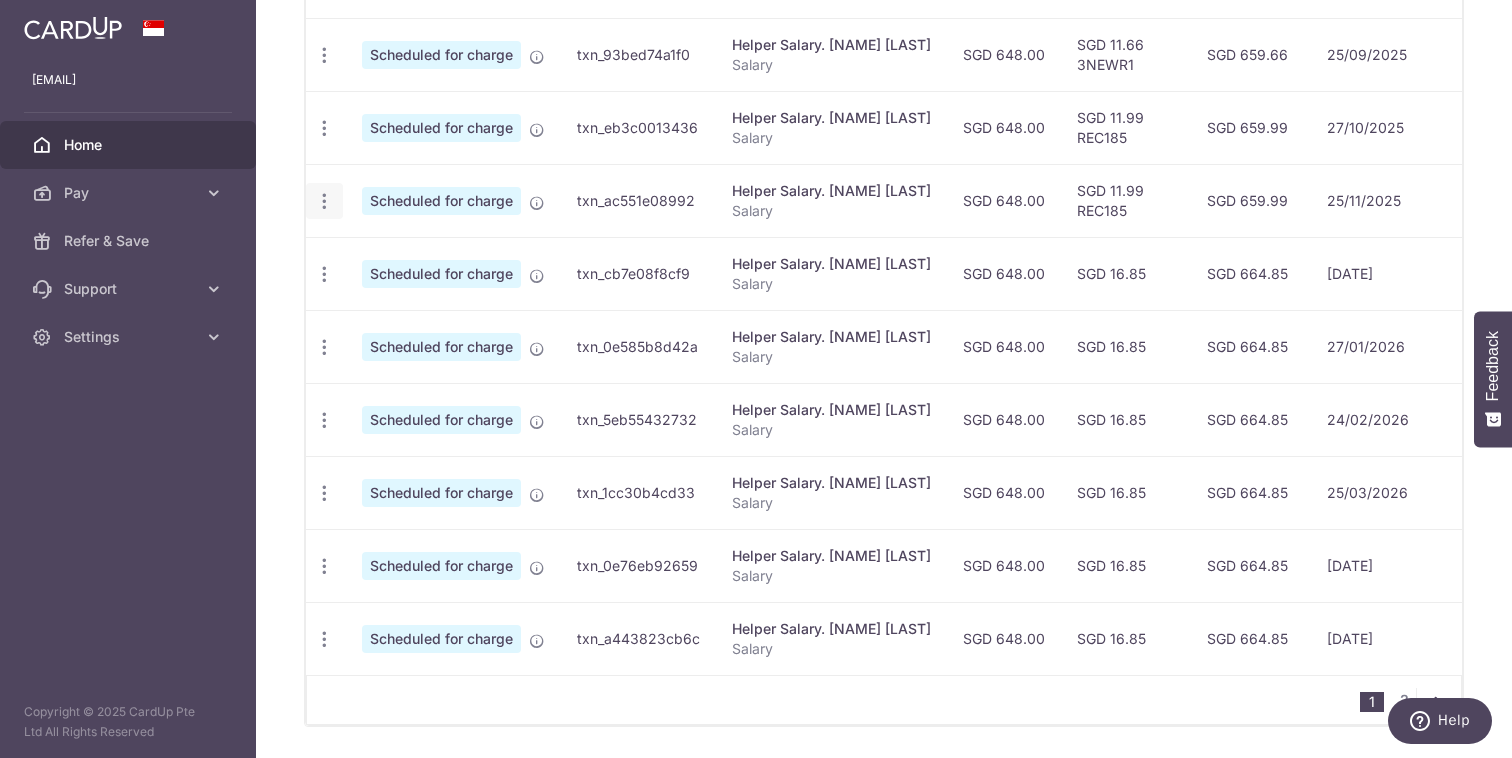 type on "sar" 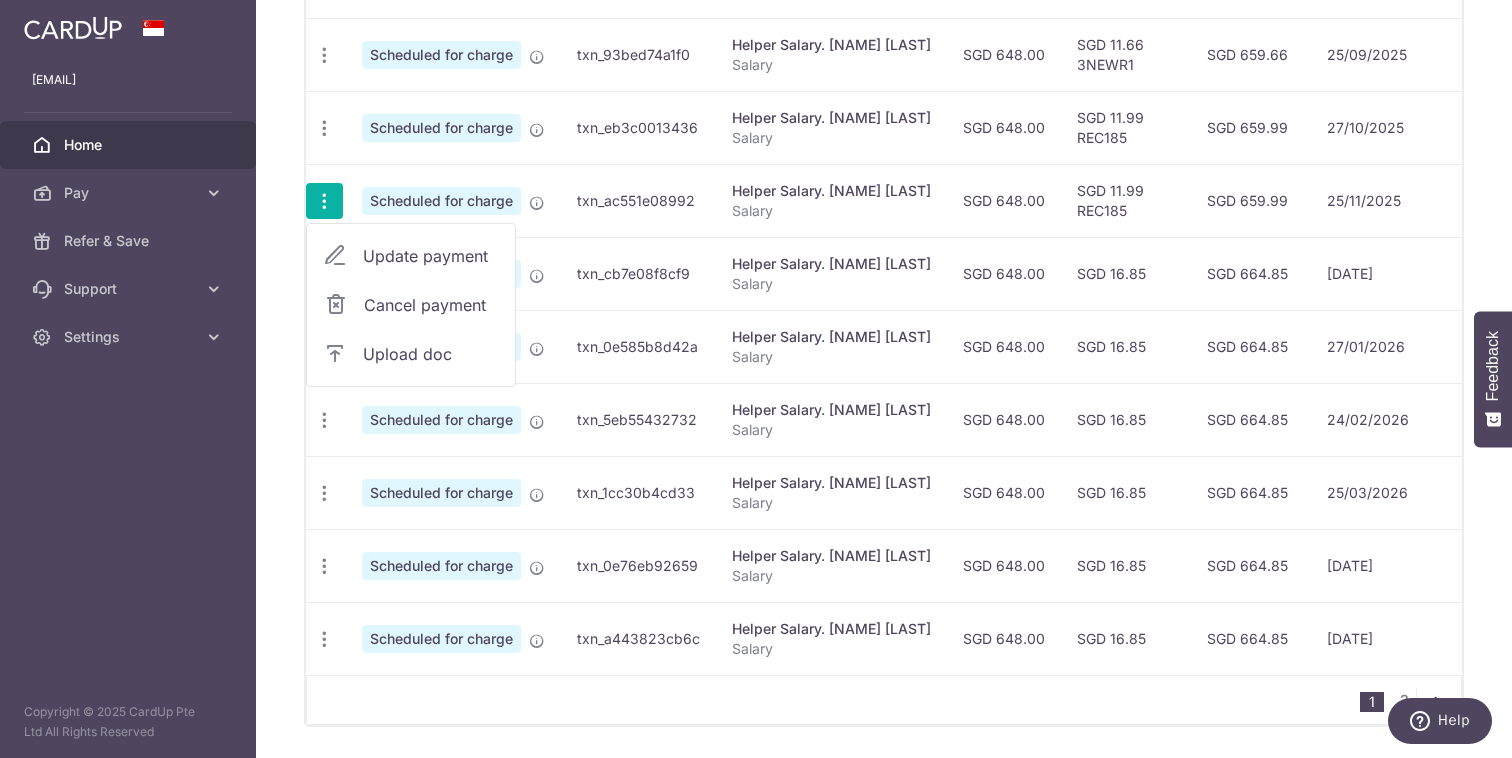 click on "Update payment" at bounding box center (431, 256) 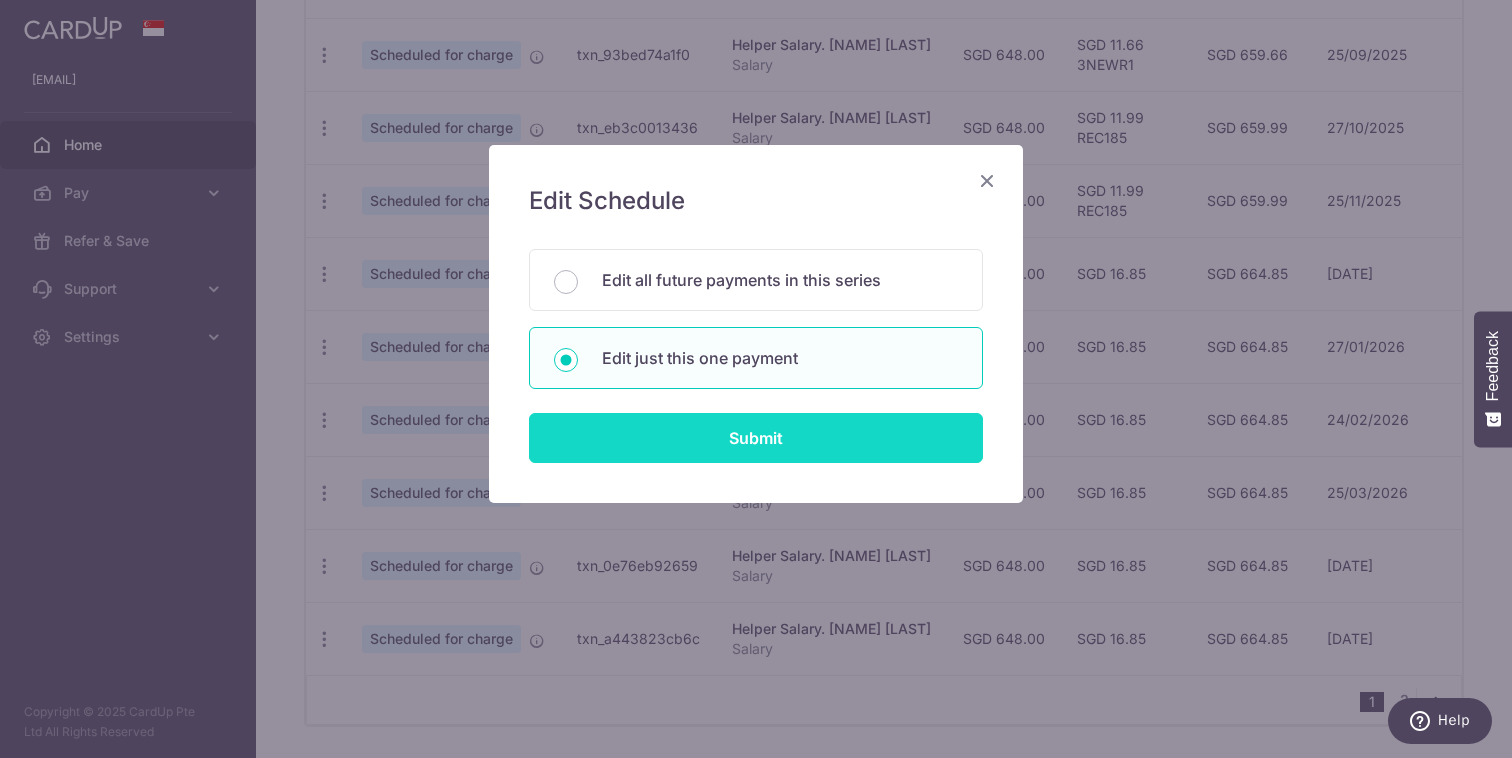click on "Submit" at bounding box center (756, 438) 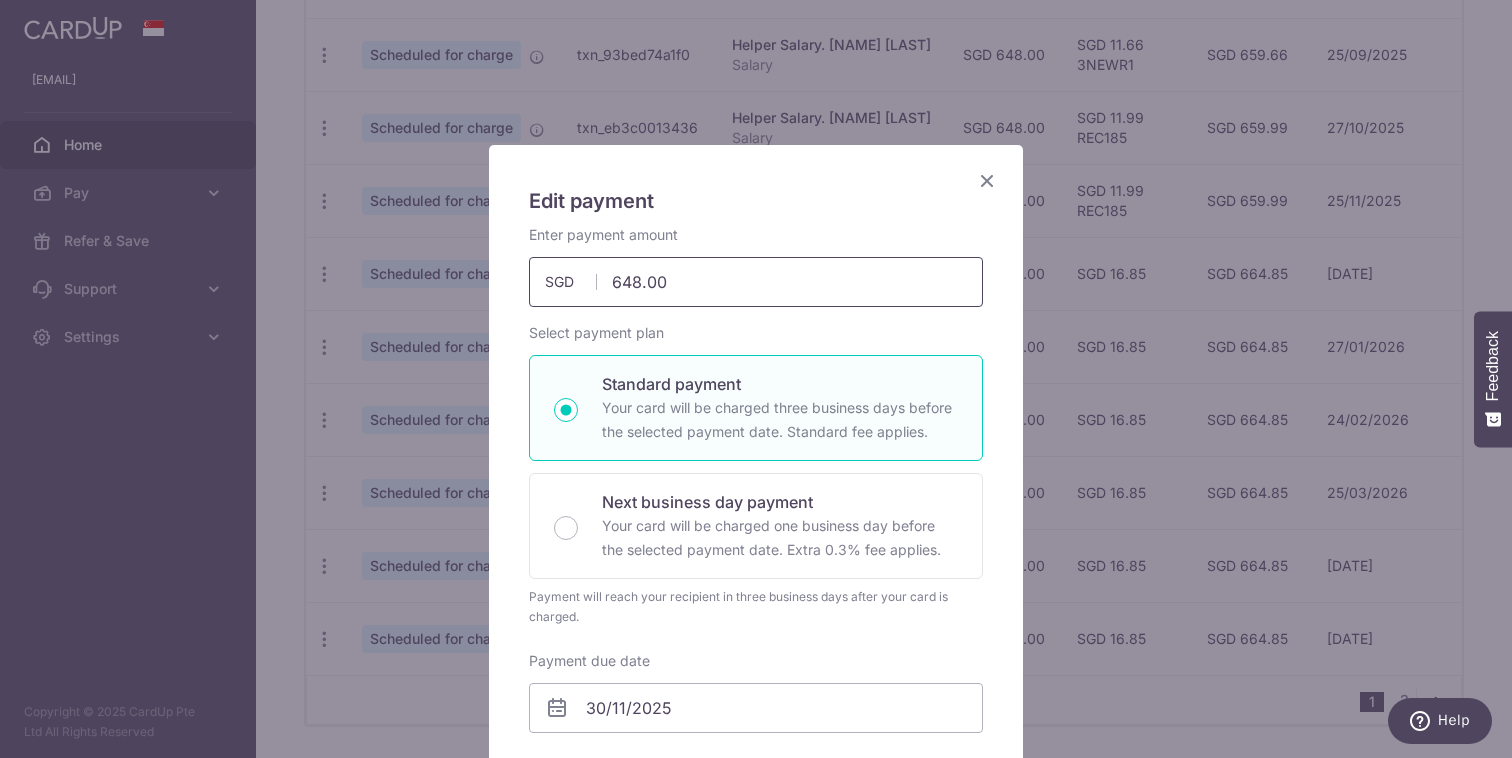 click on "648.00" at bounding box center (756, 282) 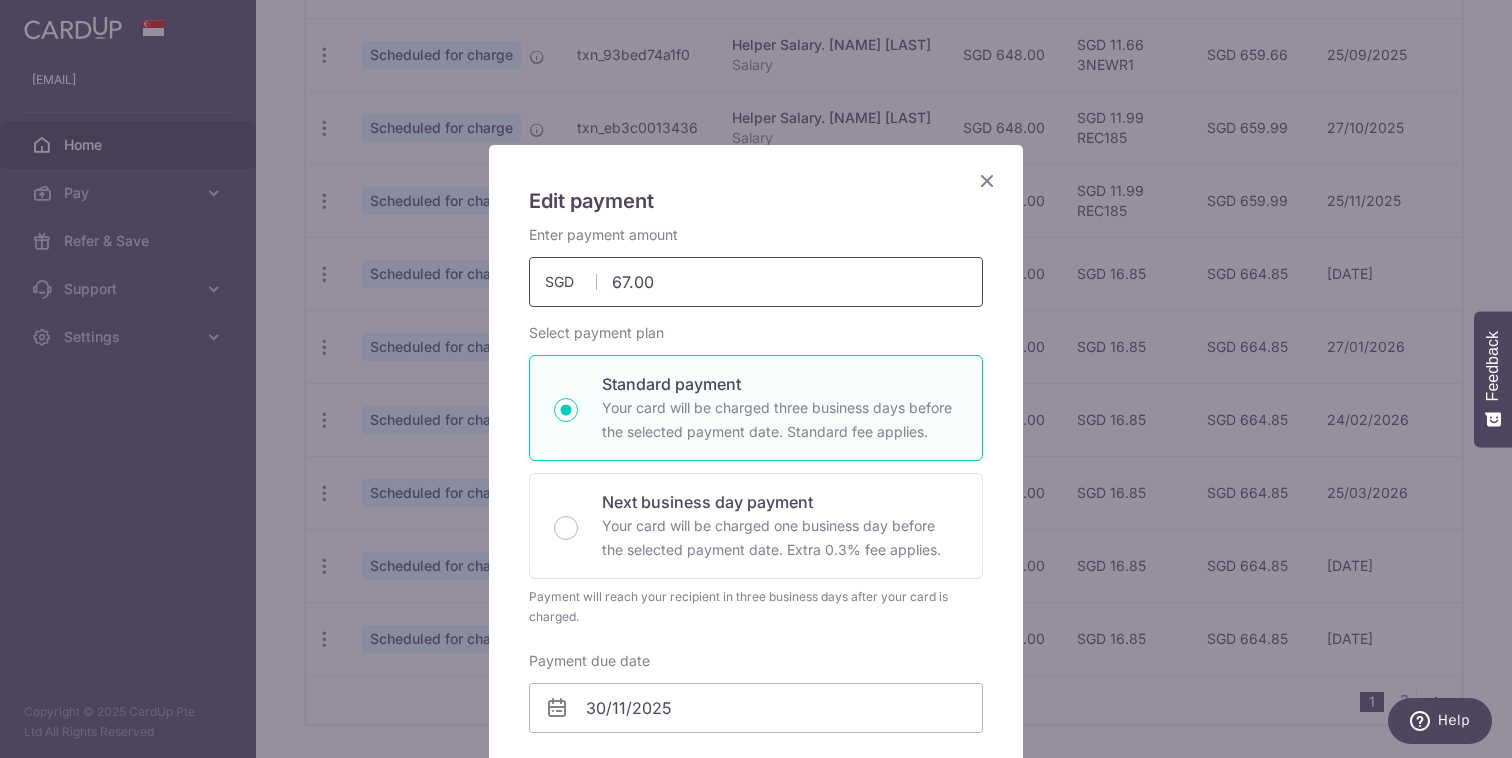 type on "672.00" 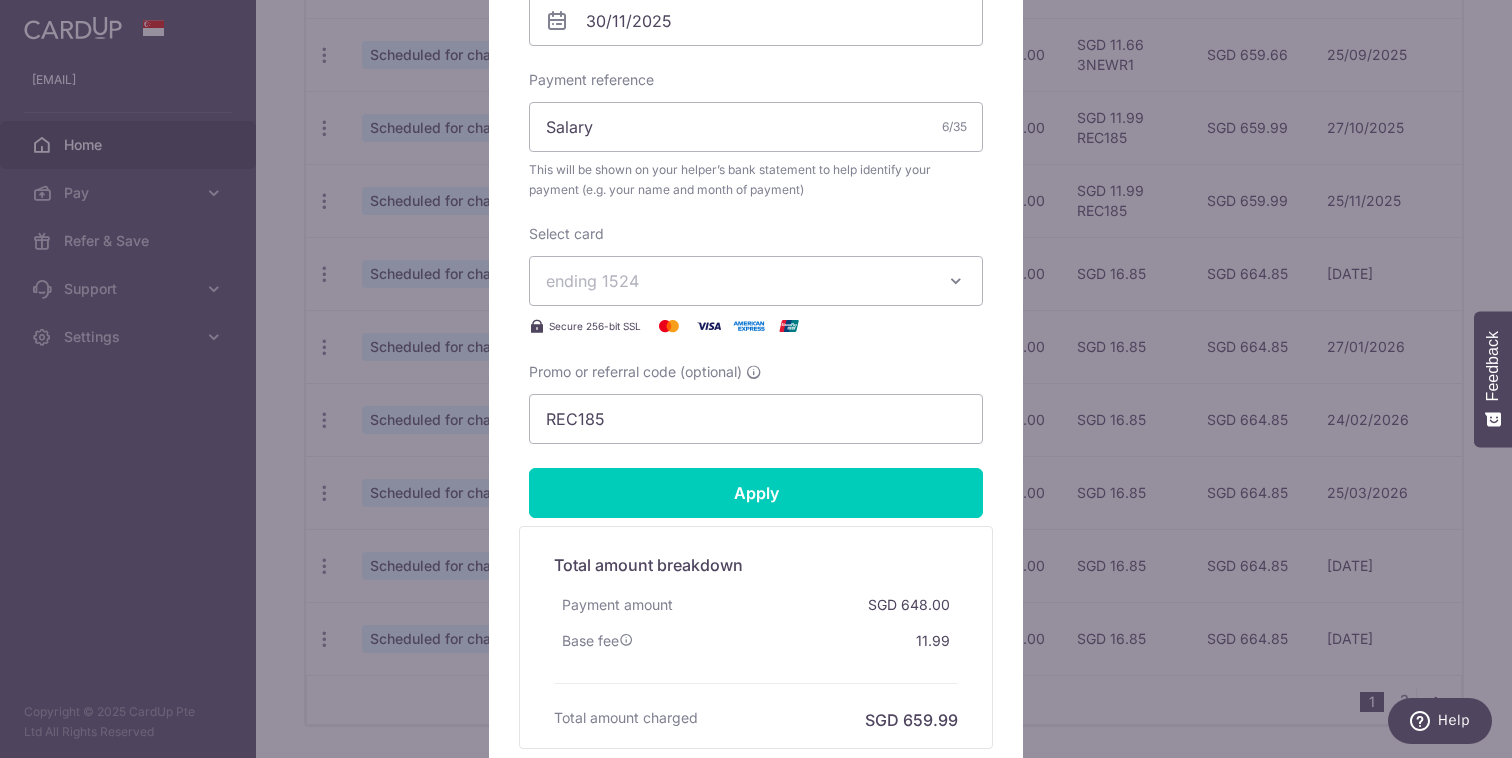 scroll, scrollTop: 863, scrollLeft: 0, axis: vertical 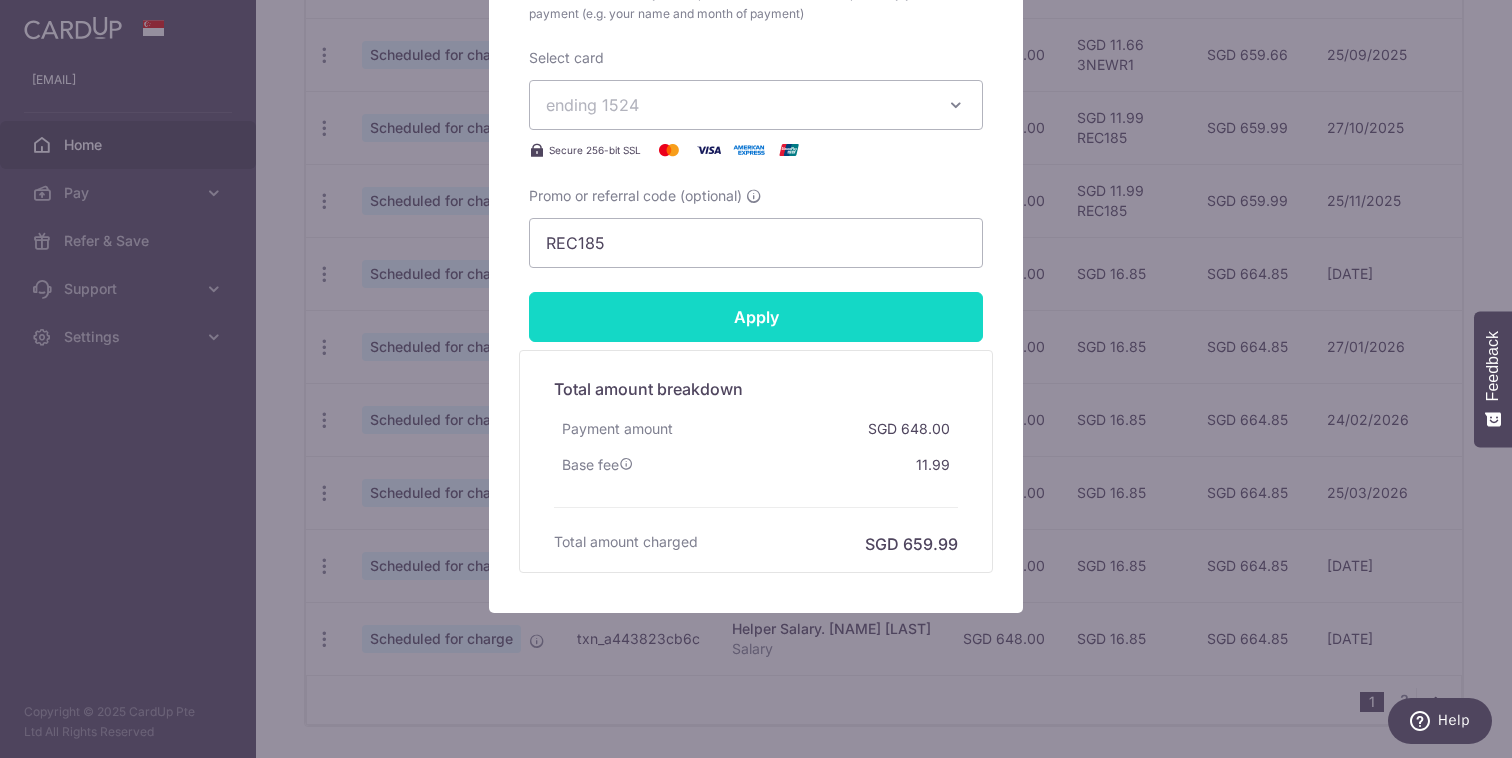 click on "Apply" at bounding box center [756, 317] 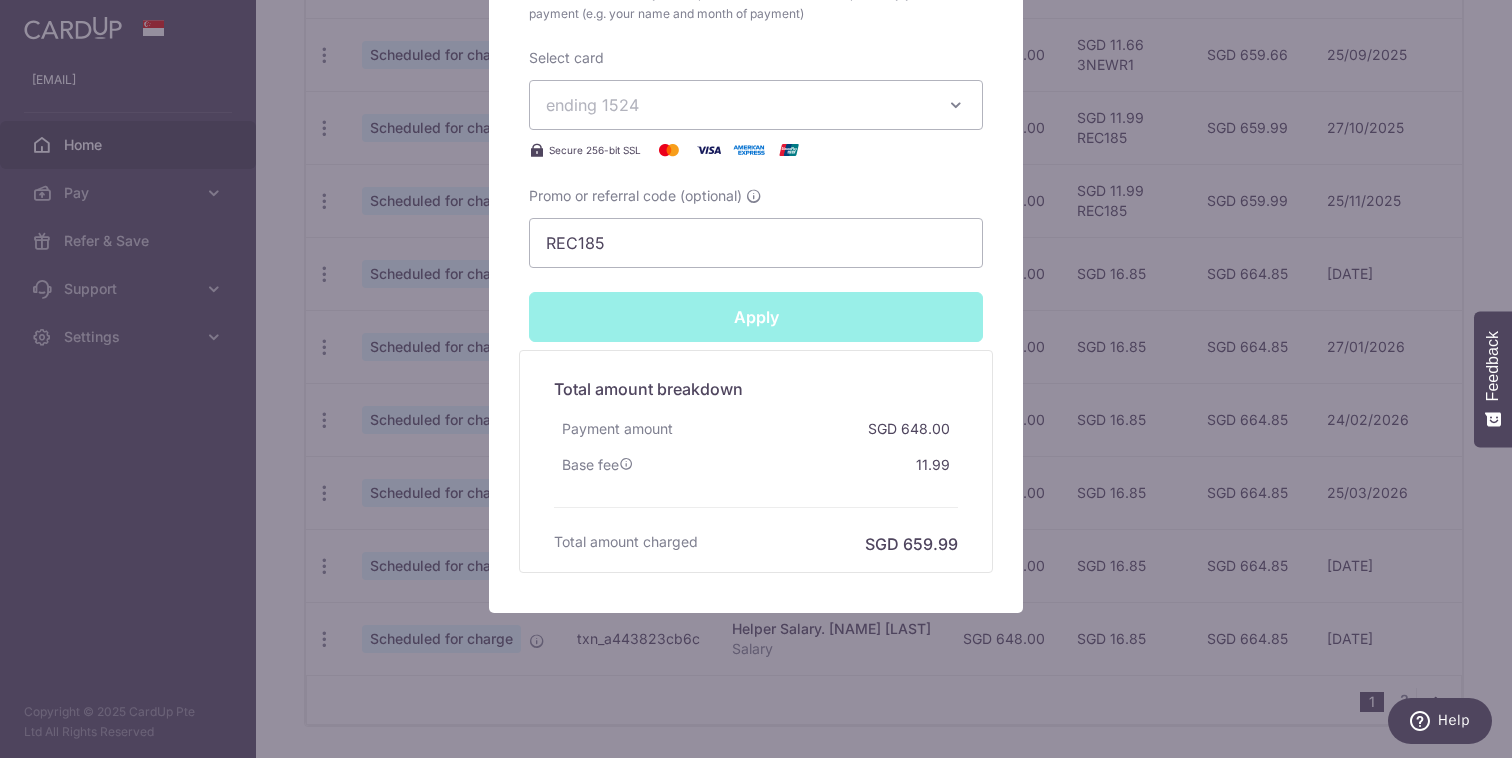 type on "Successfully Applied" 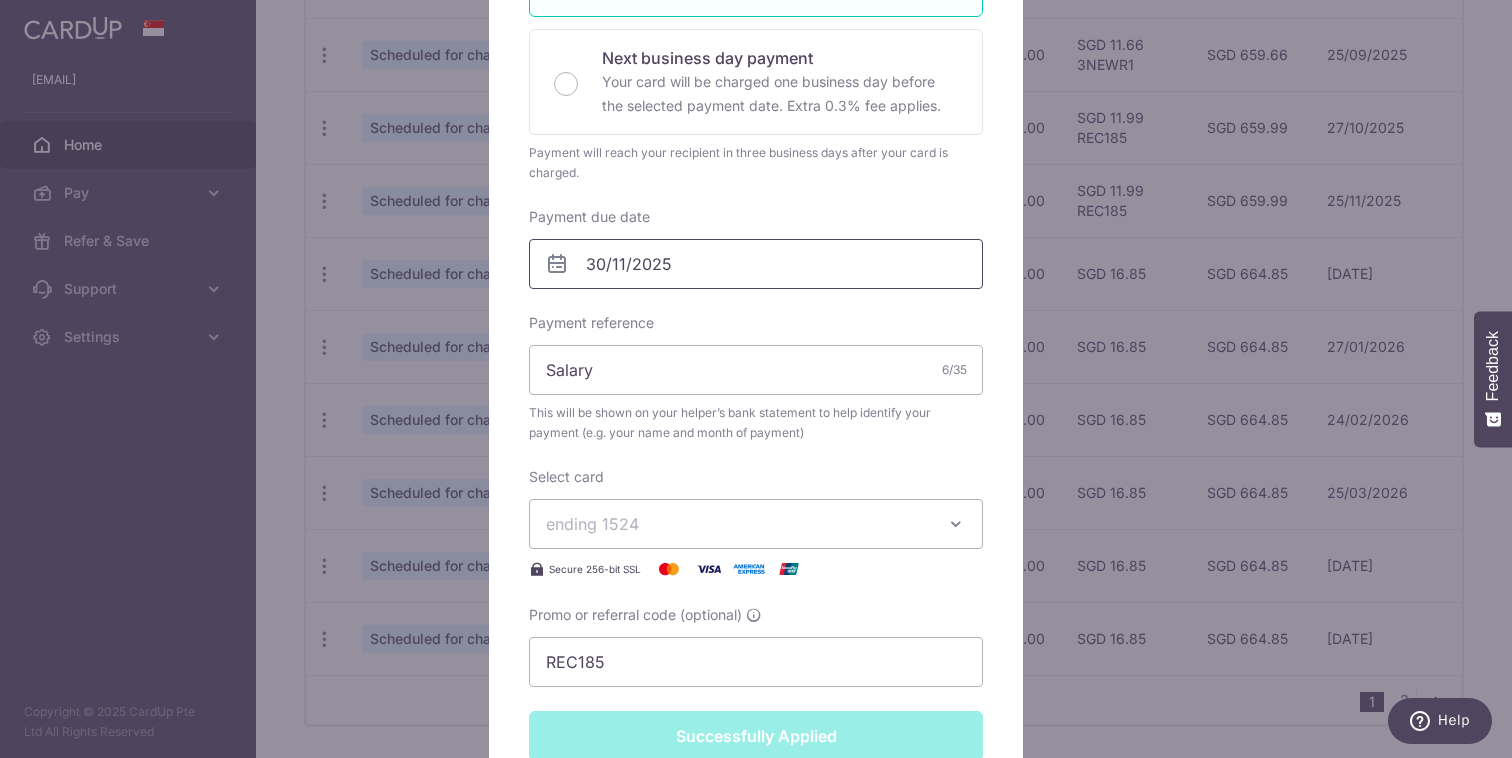 scroll, scrollTop: 0, scrollLeft: 0, axis: both 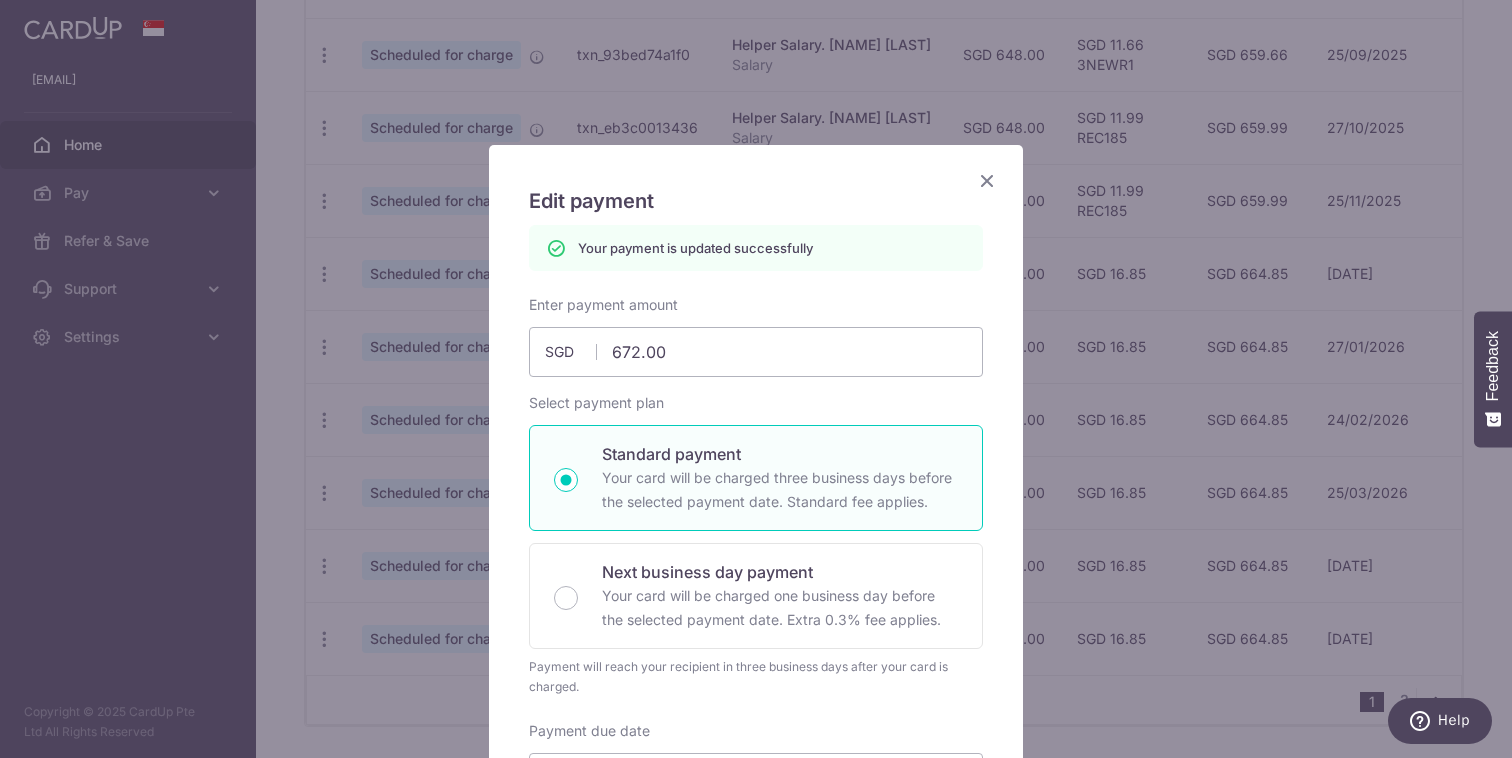 click at bounding box center (987, 180) 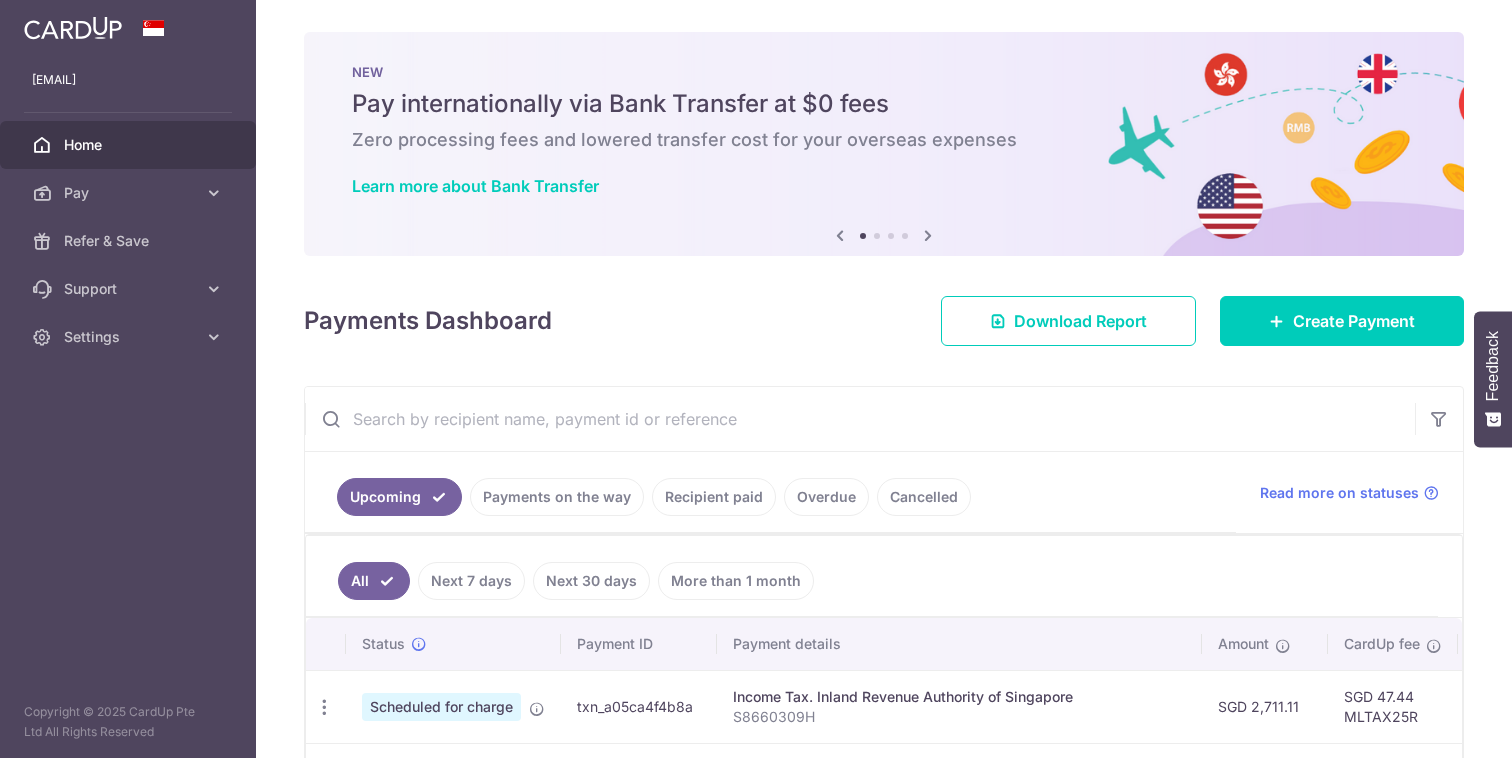 scroll, scrollTop: 0, scrollLeft: 0, axis: both 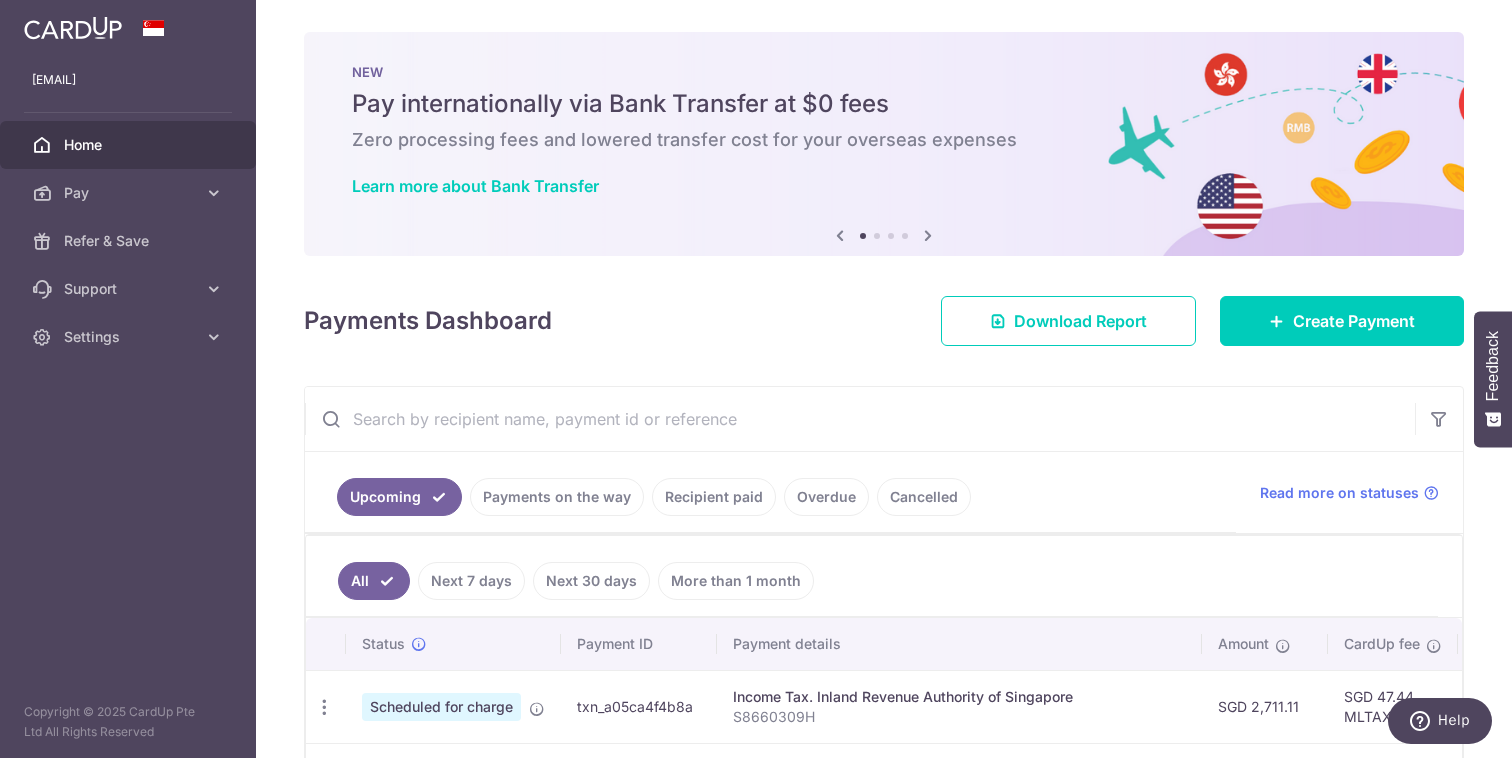click at bounding box center [860, 419] 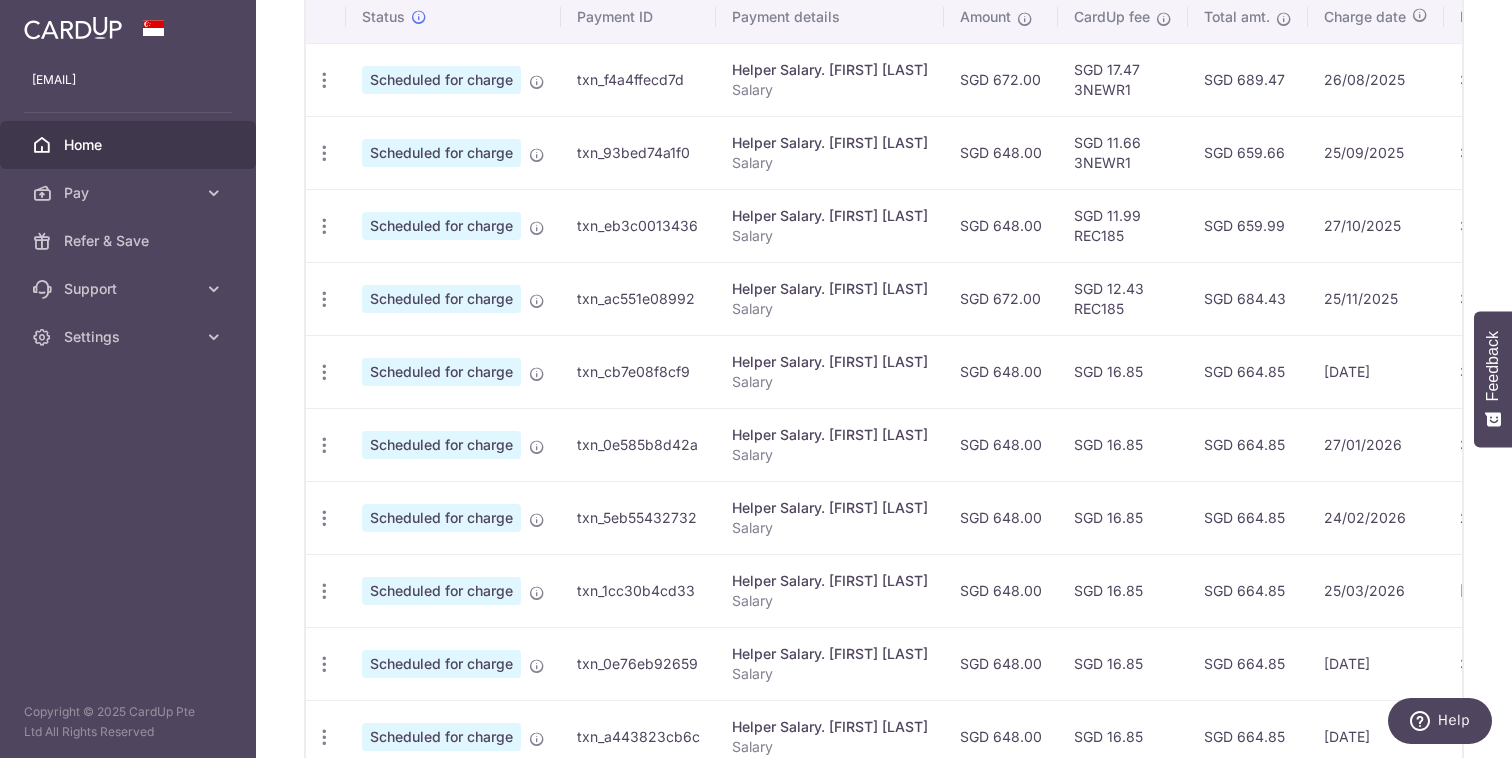 scroll, scrollTop: 788, scrollLeft: 0, axis: vertical 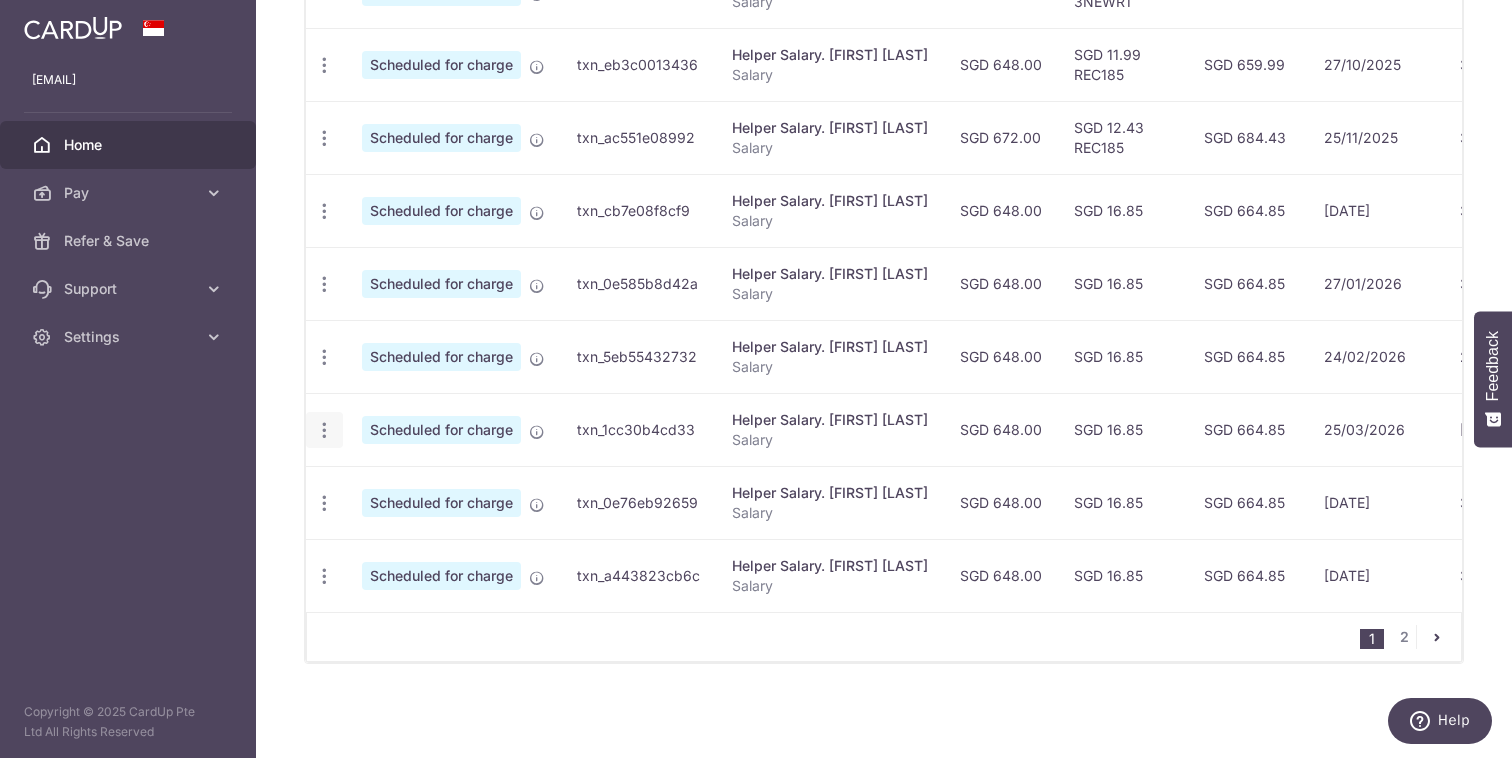 type on "sar" 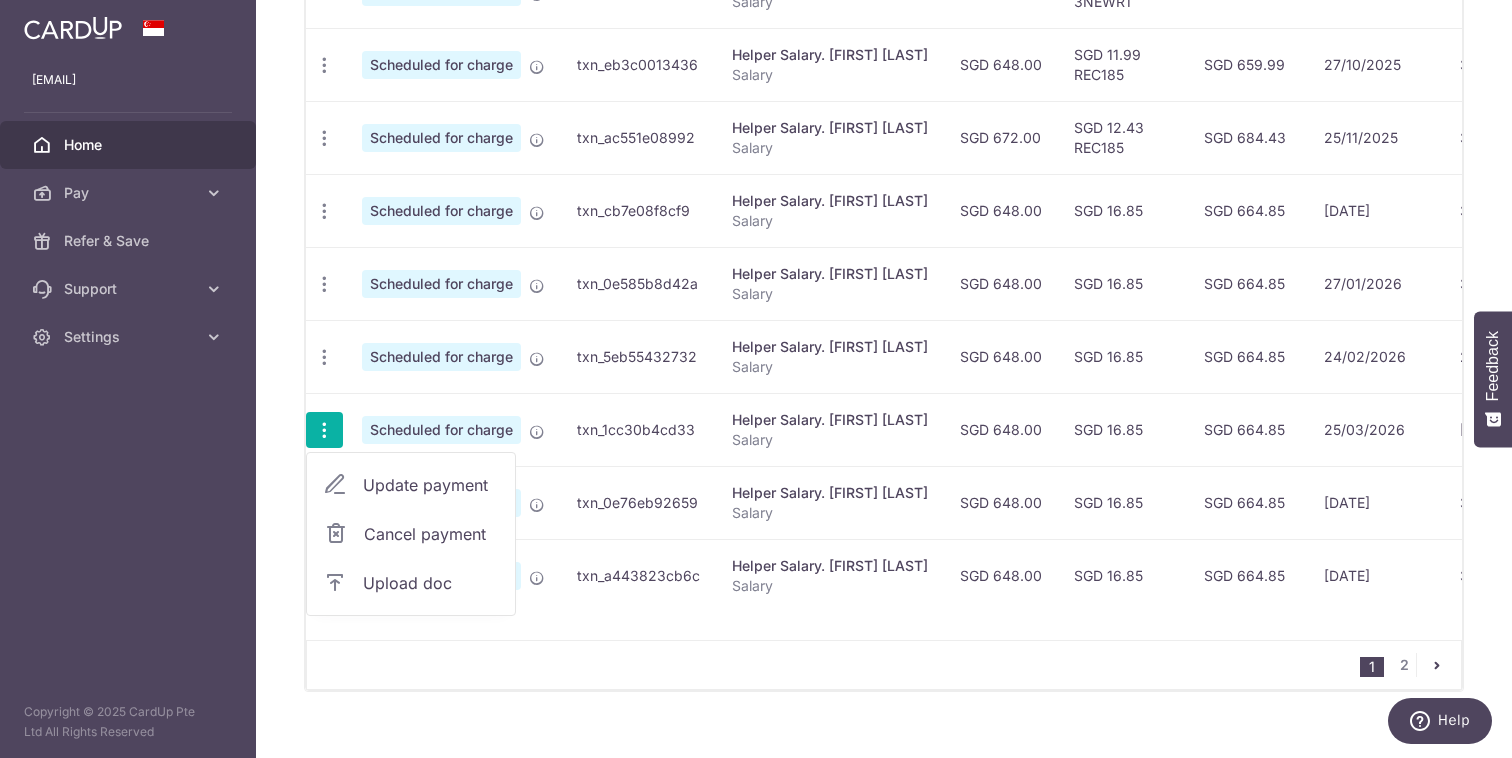 click on "Update payment" at bounding box center [411, 485] 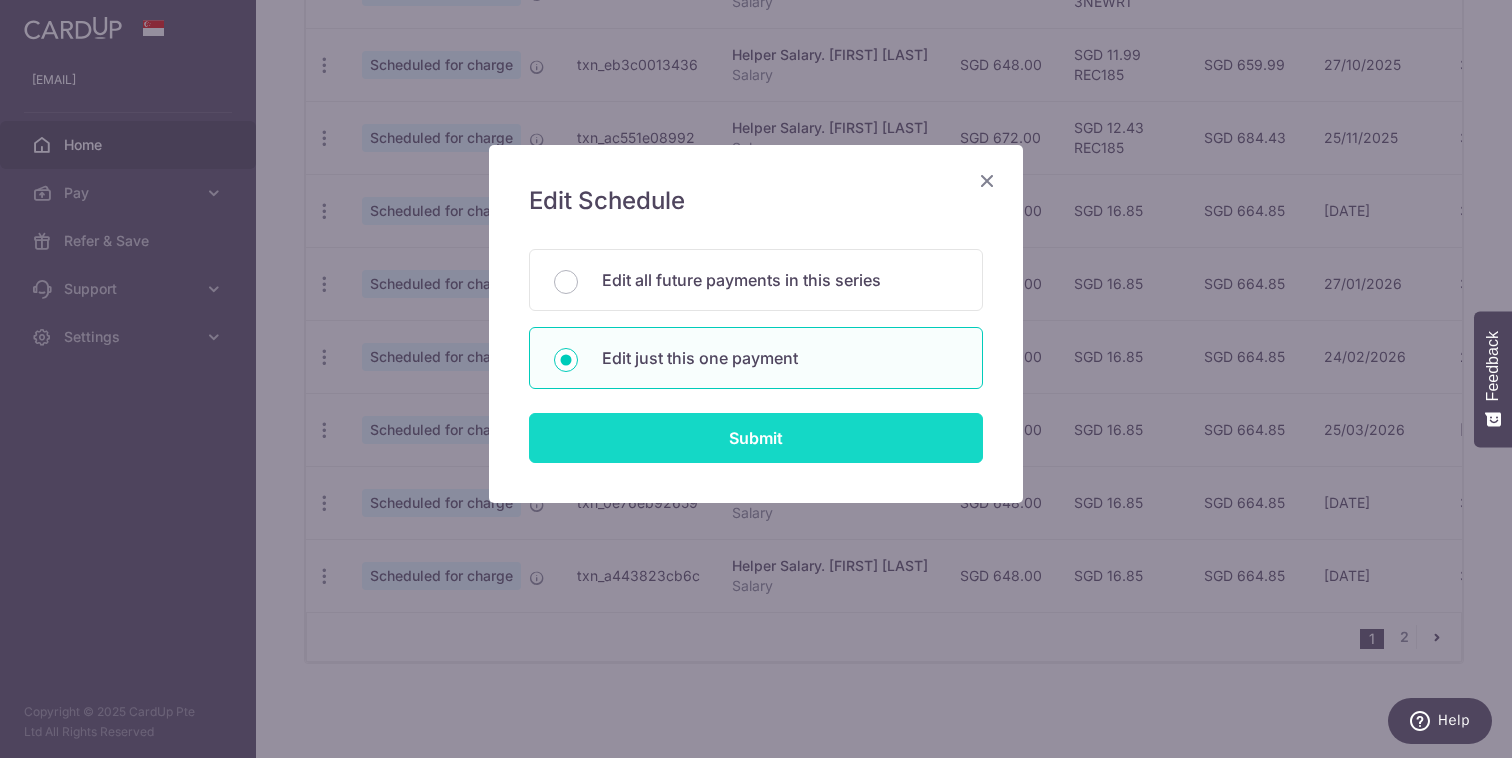 click on "Submit" at bounding box center [756, 438] 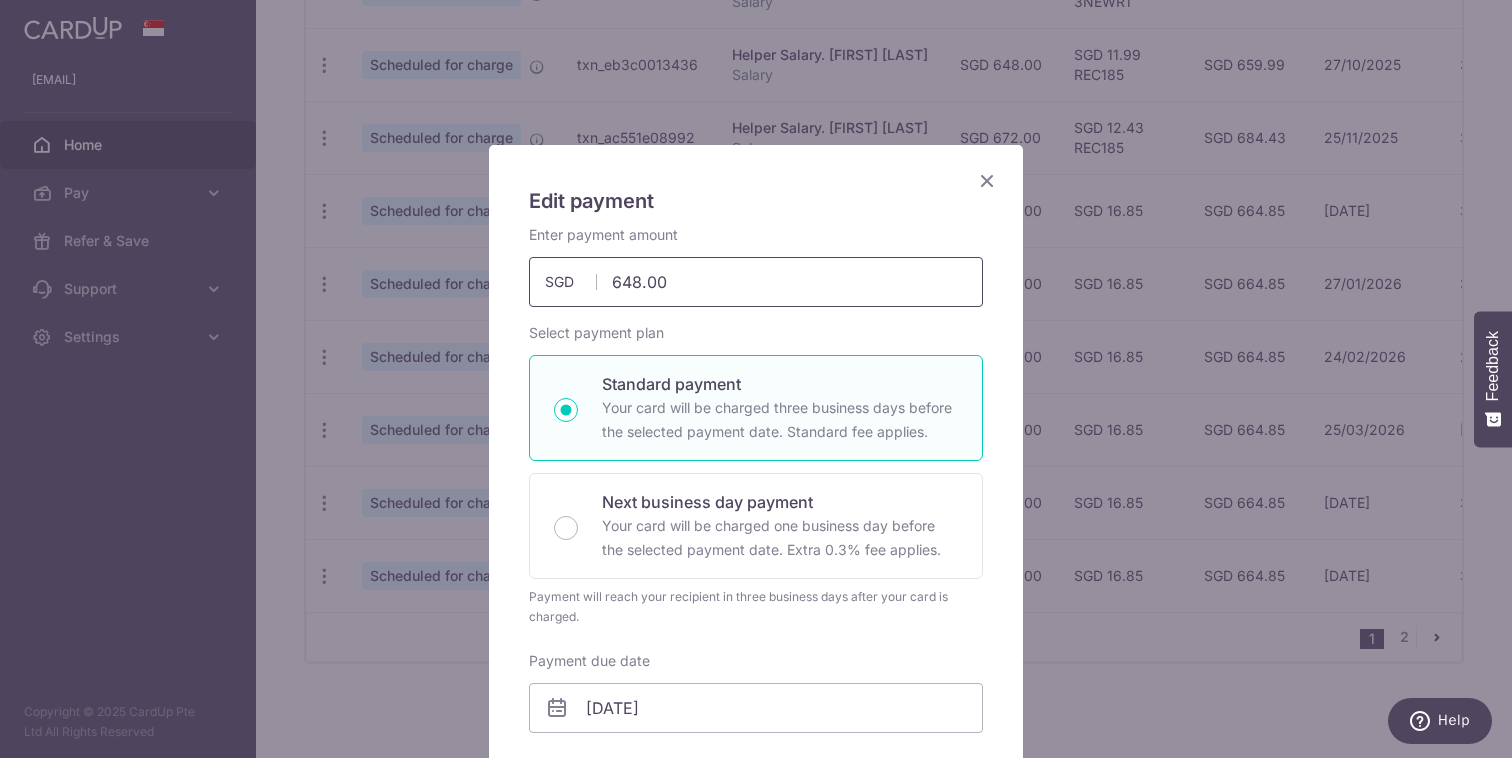 click on "648.00" at bounding box center [756, 282] 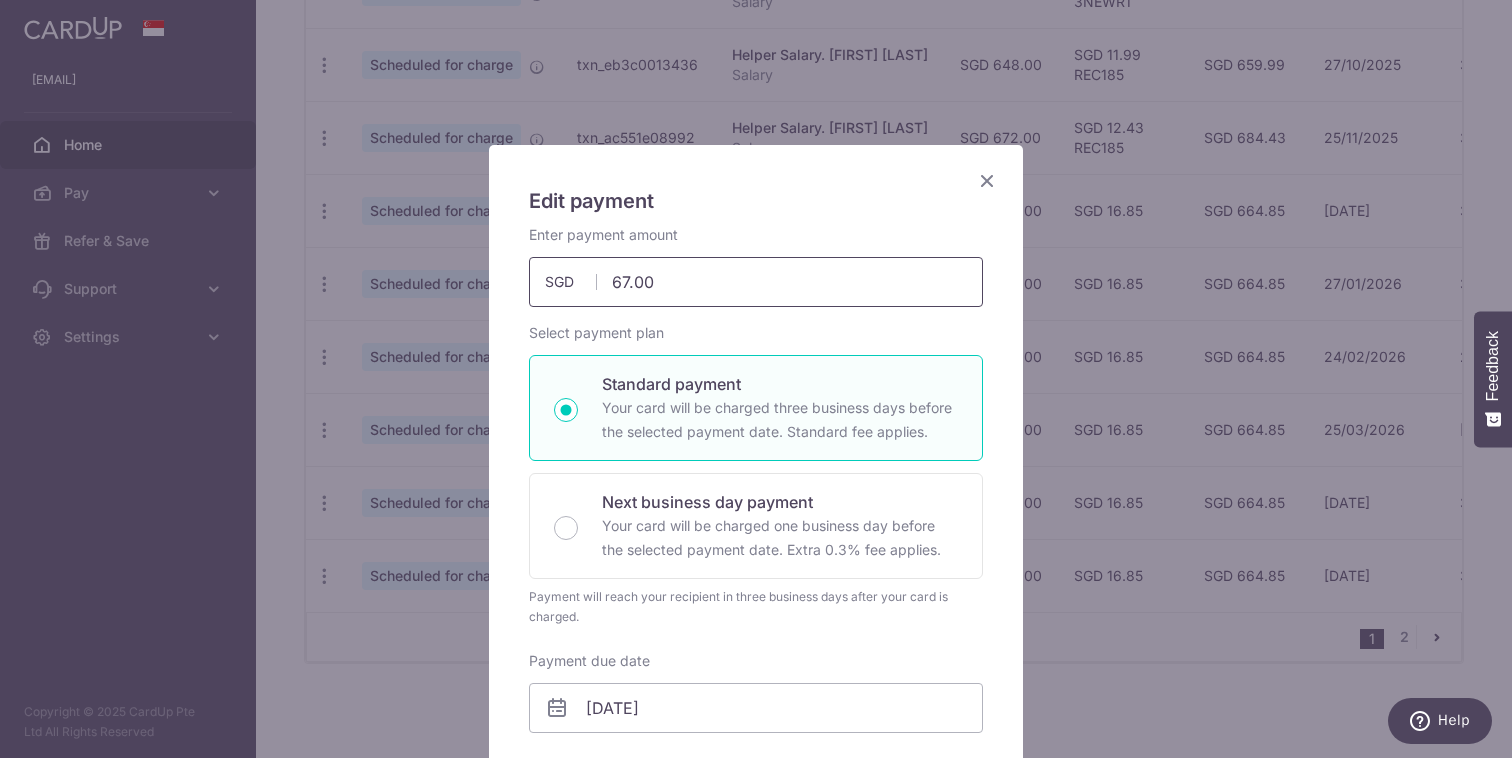type on "672.00" 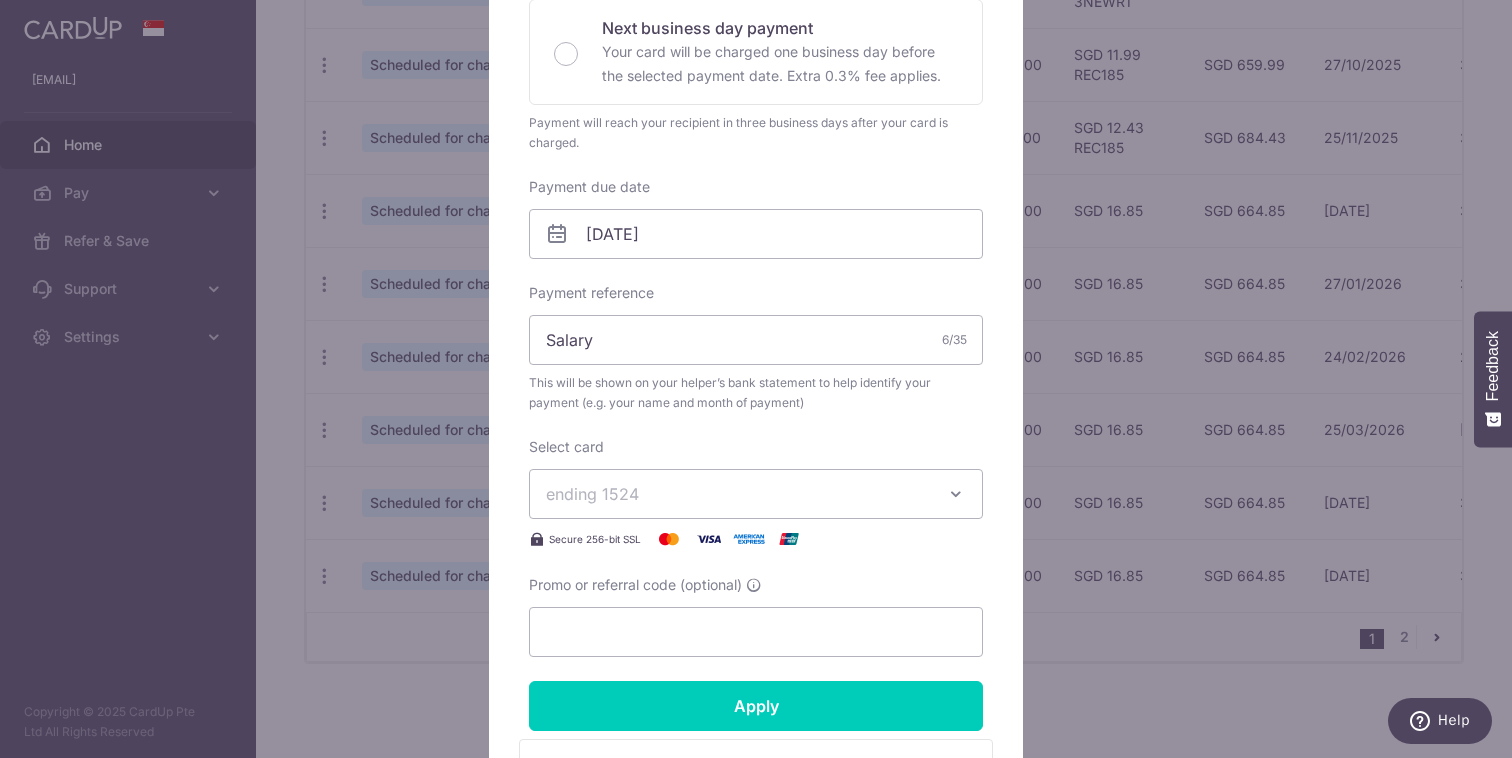 scroll, scrollTop: 514, scrollLeft: 0, axis: vertical 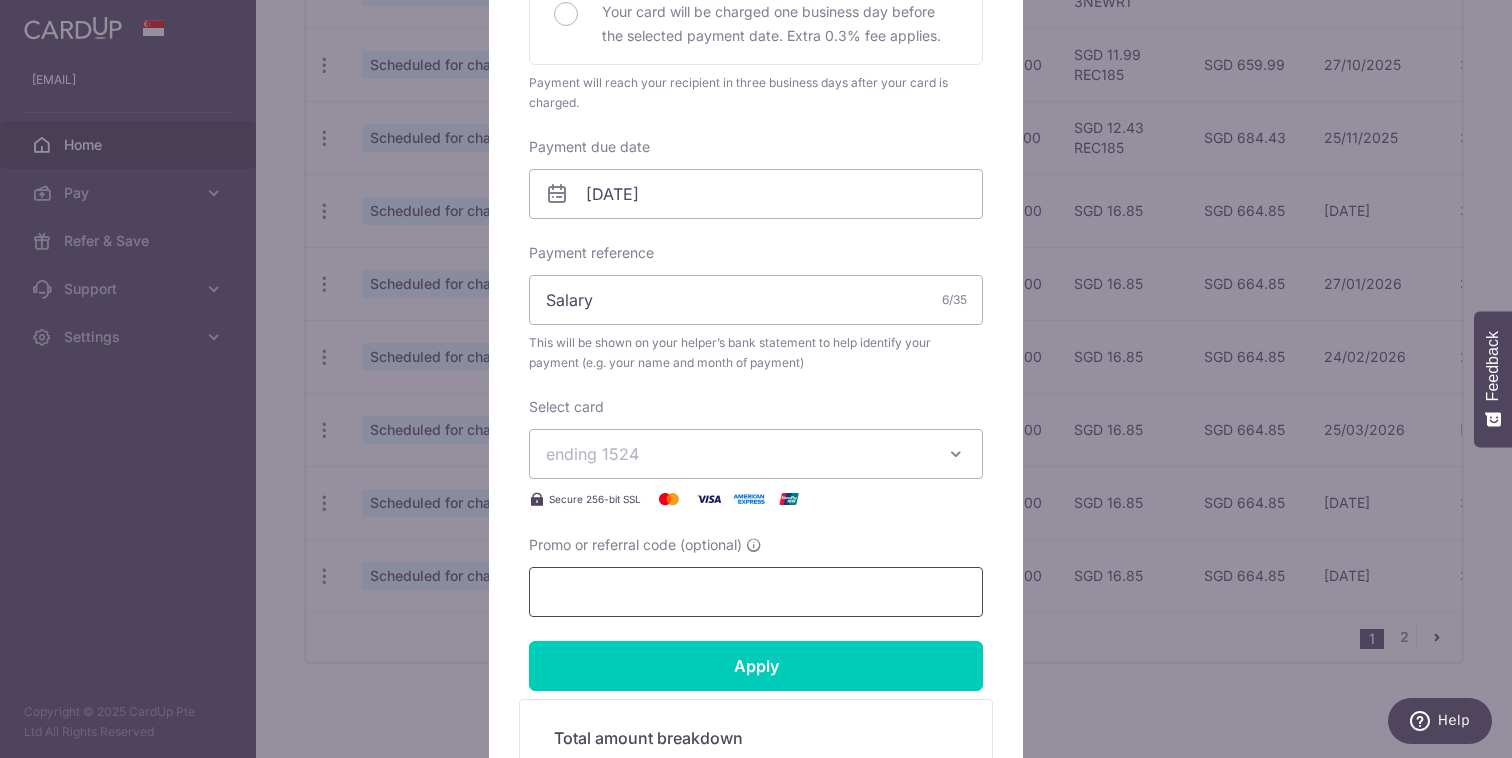 click on "Promo or referral code (optional)" at bounding box center [756, 592] 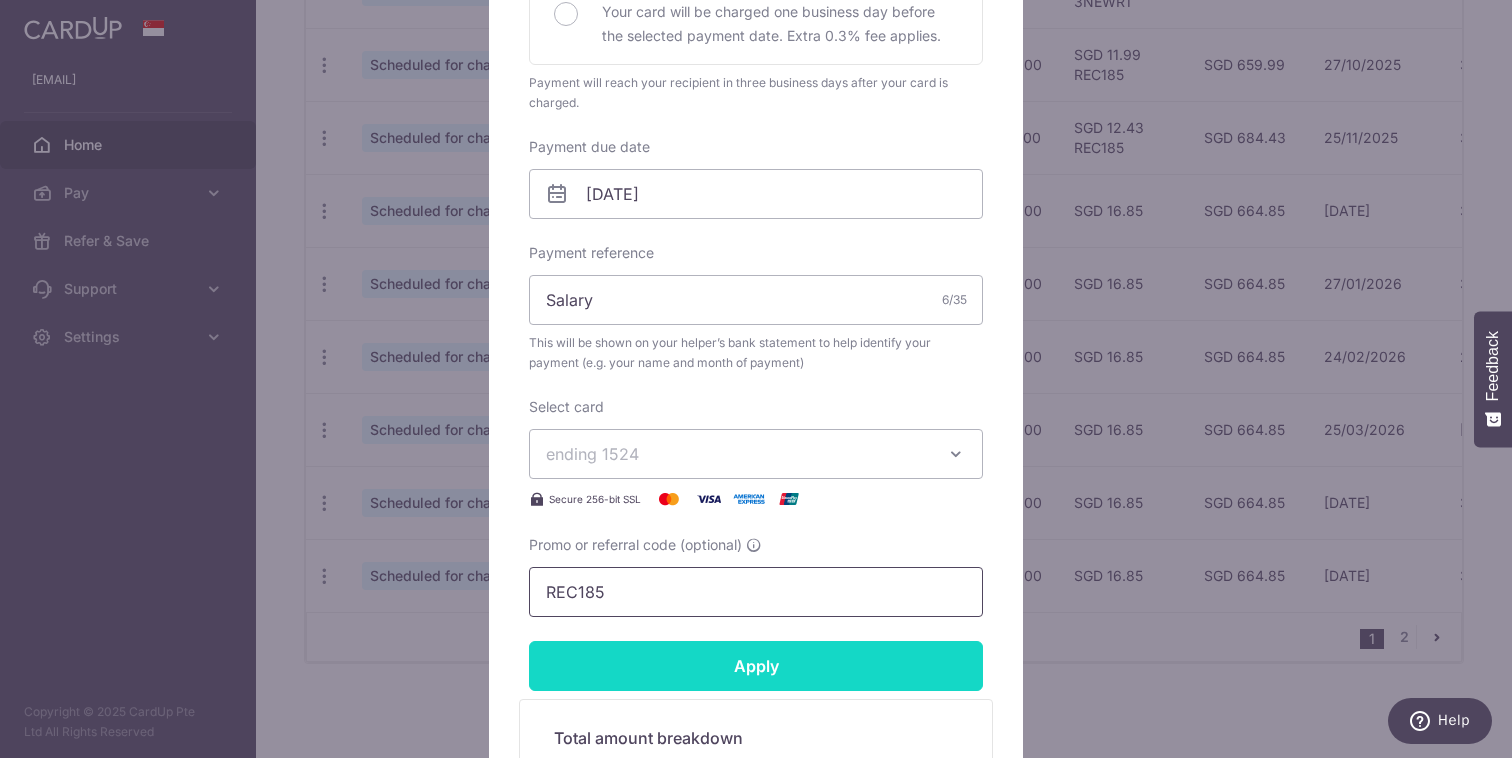 type on "REC185" 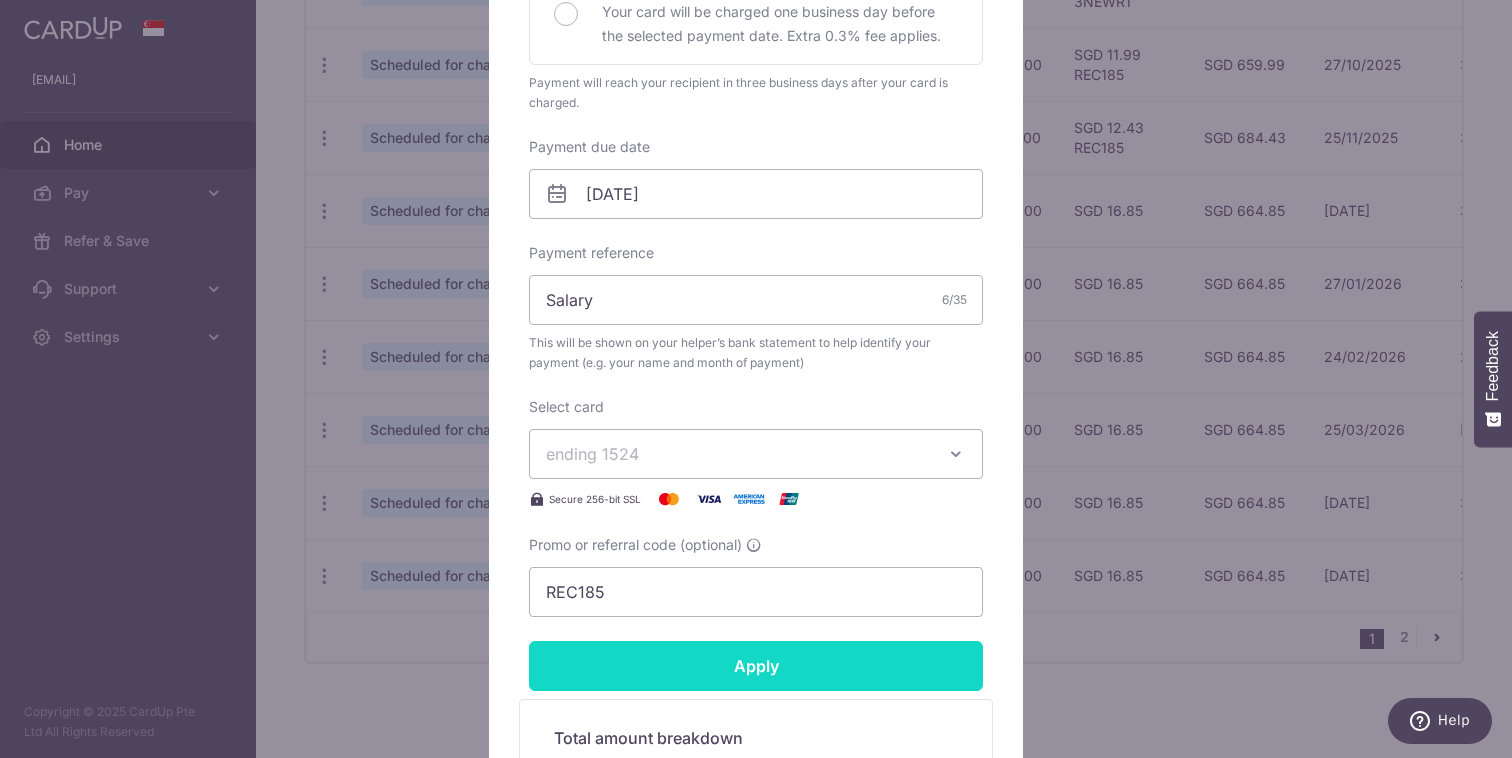 click on "Apply" at bounding box center (756, 666) 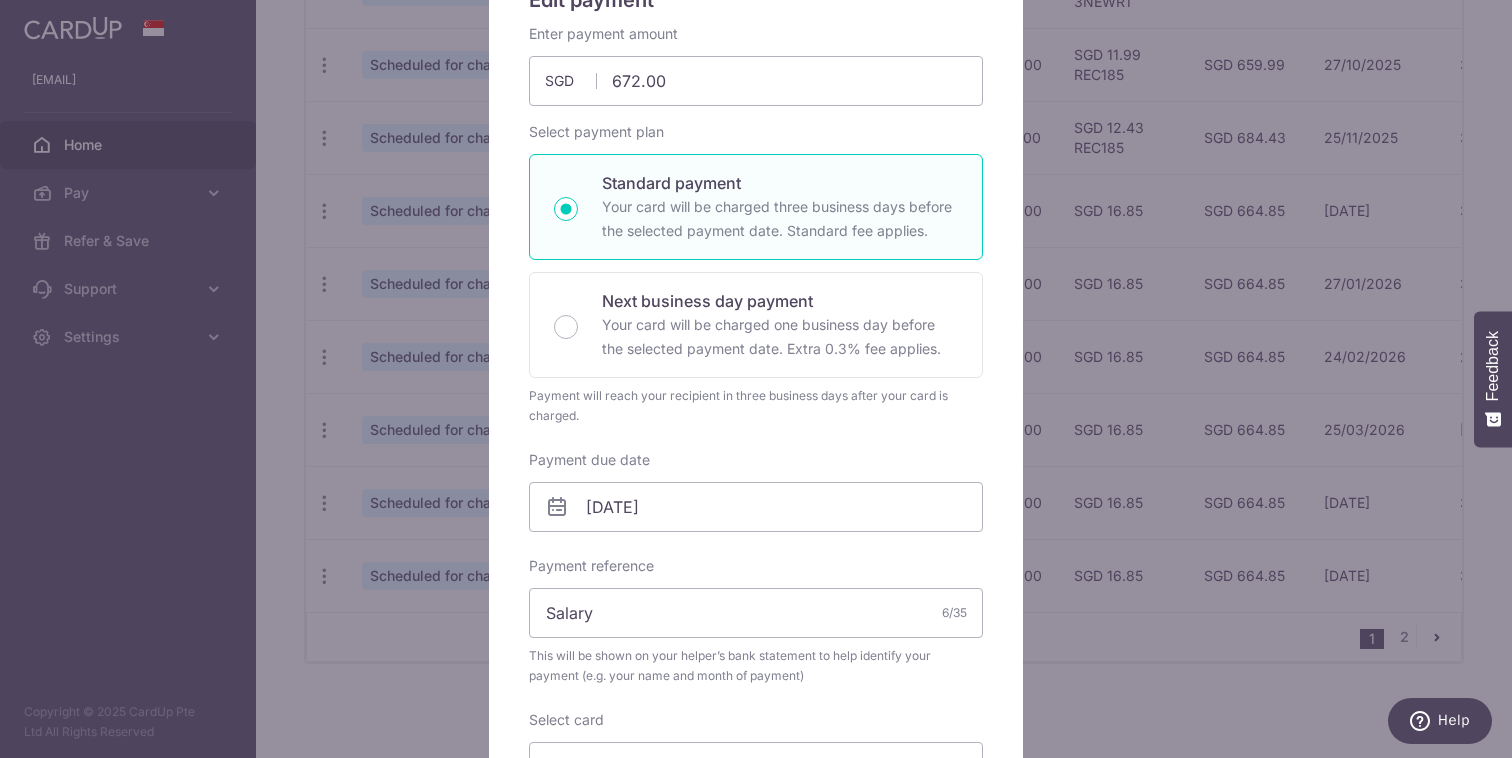 scroll, scrollTop: 49, scrollLeft: 0, axis: vertical 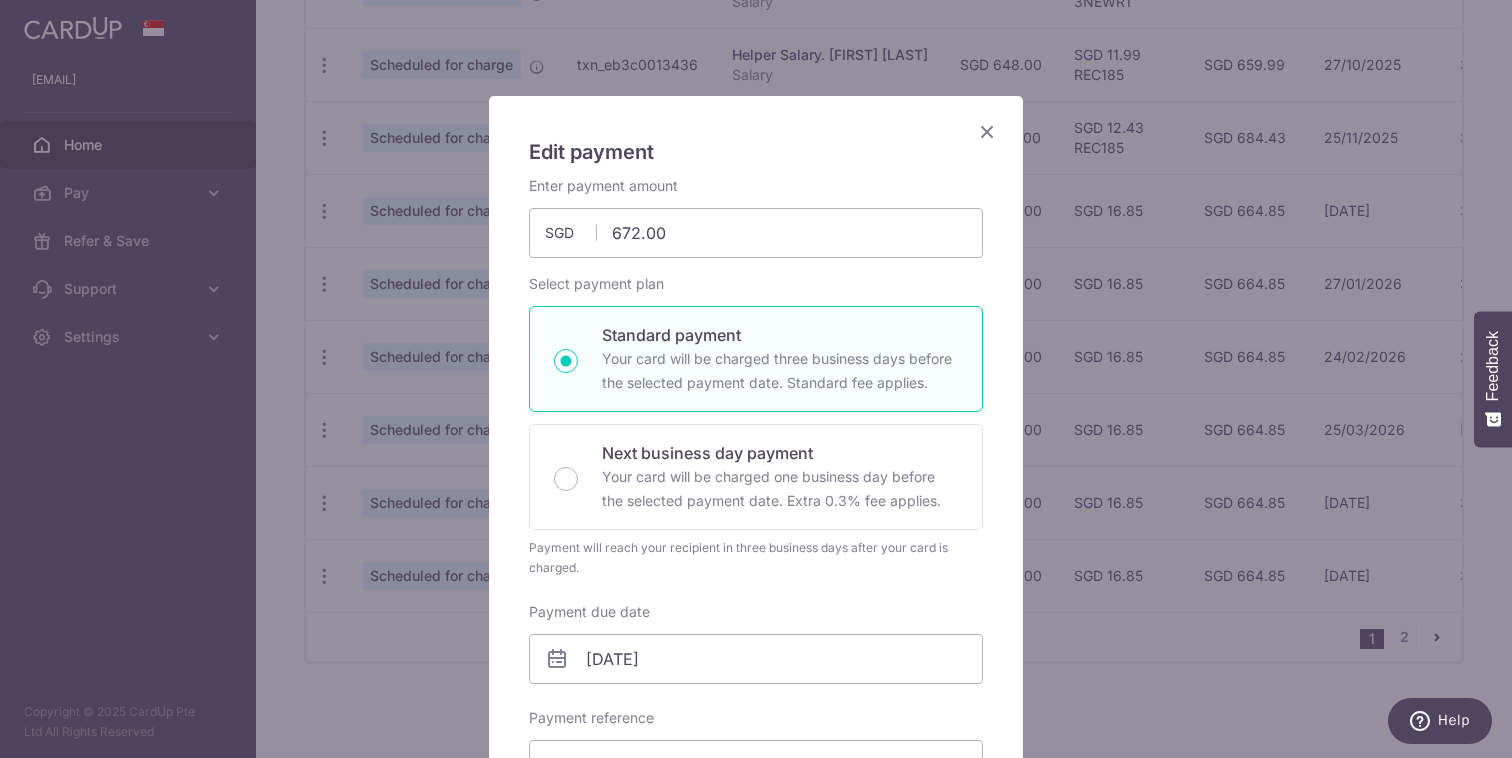 click at bounding box center (987, 131) 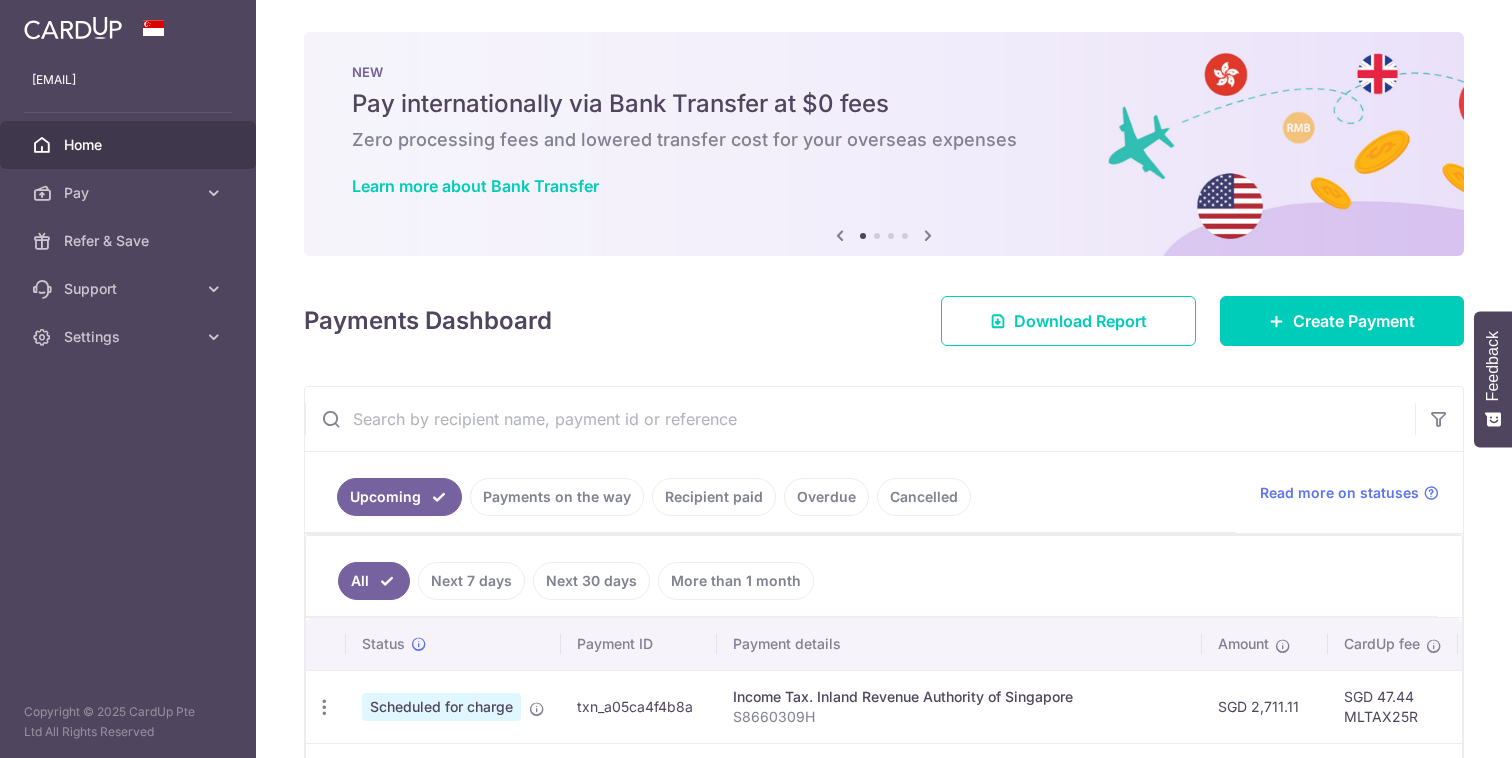 scroll, scrollTop: 0, scrollLeft: 0, axis: both 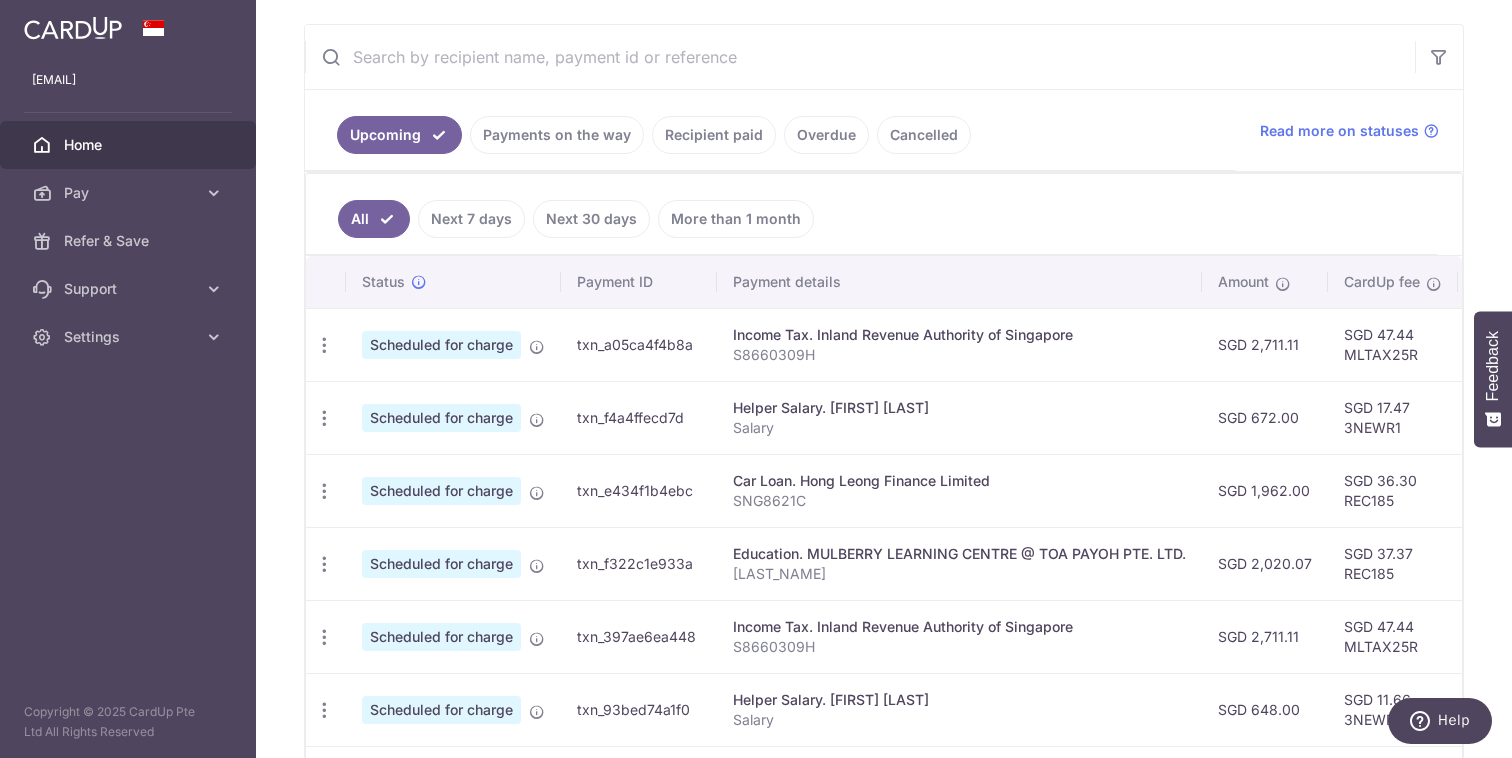 click at bounding box center [860, 57] 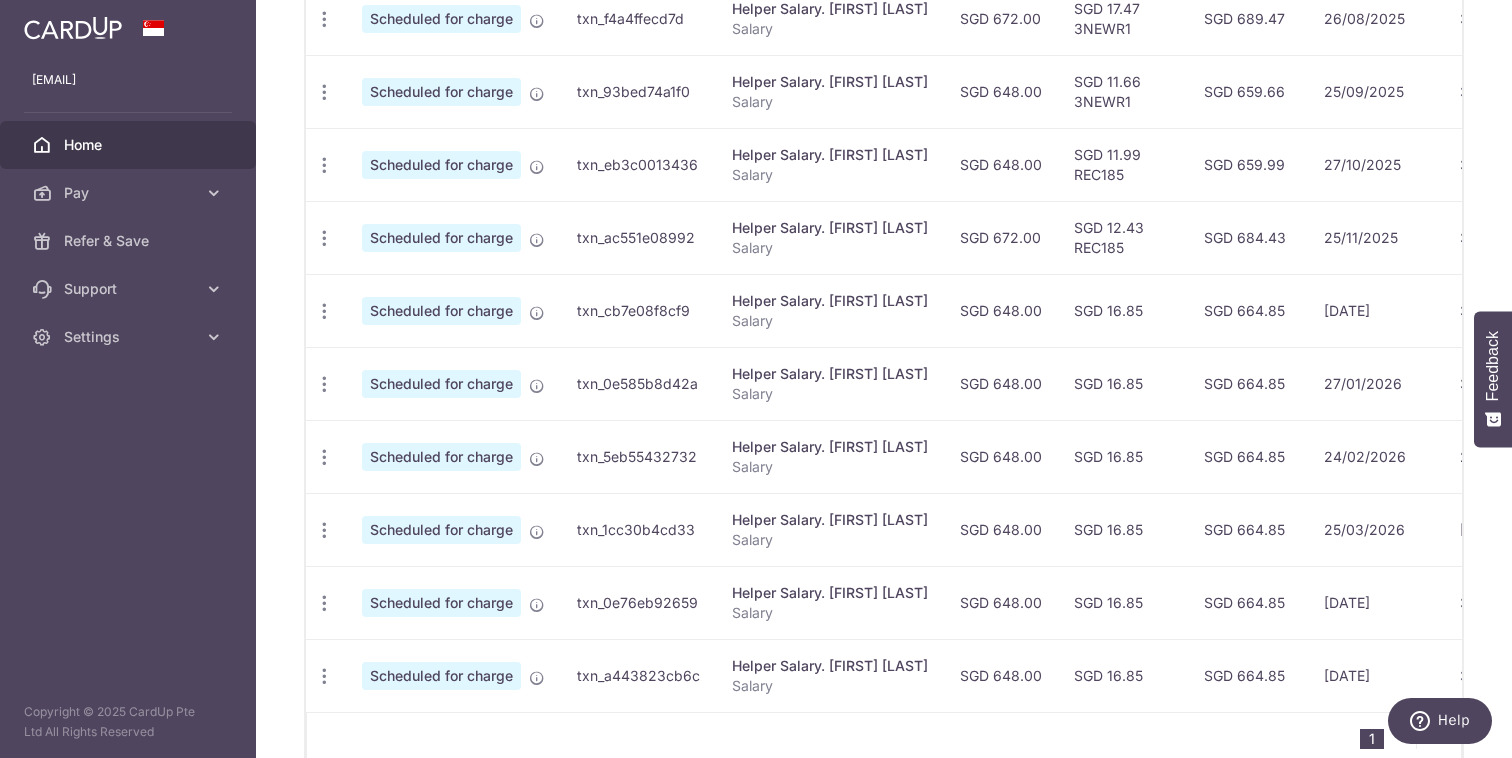 scroll, scrollTop: 674, scrollLeft: 0, axis: vertical 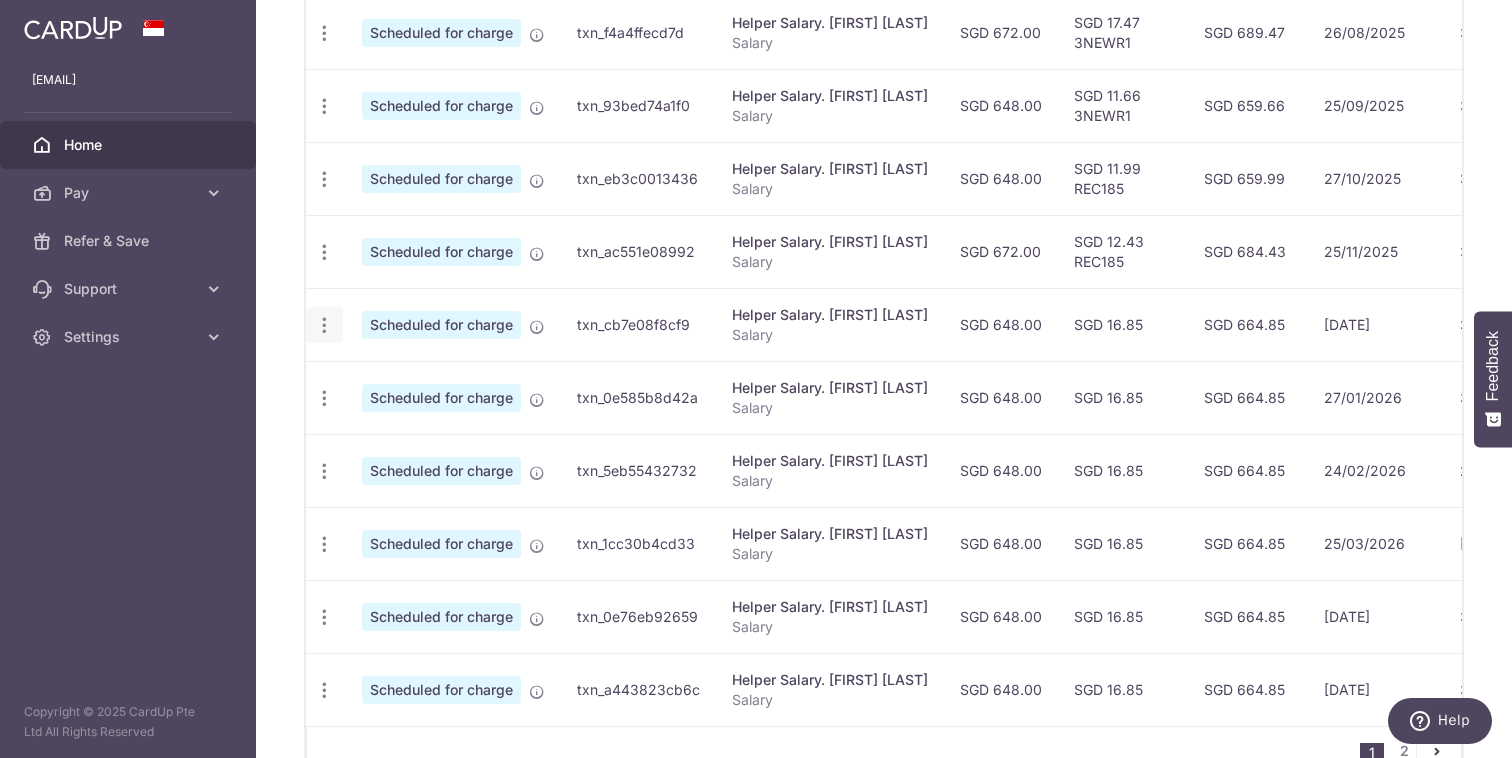 type on "sar" 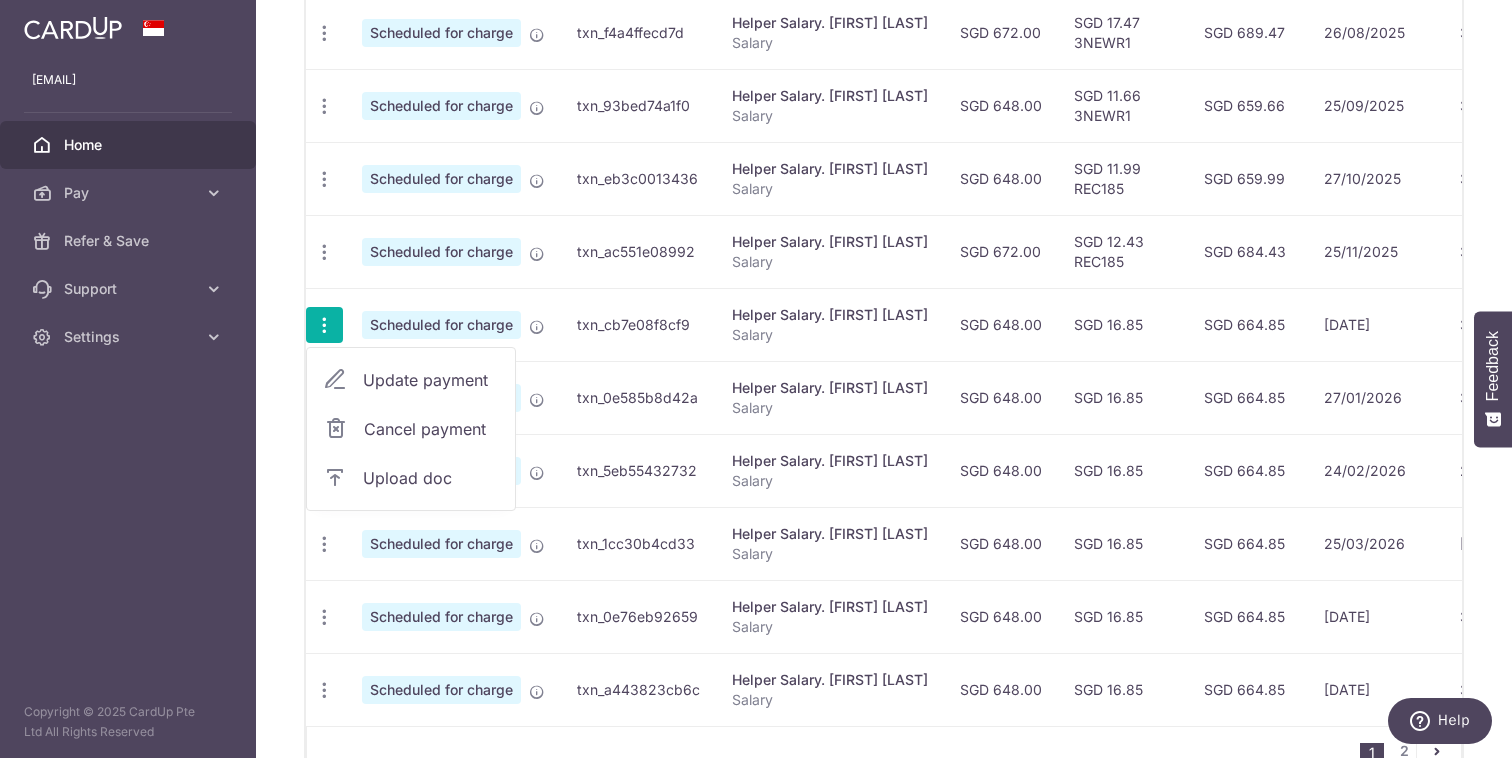click on "Update payment" at bounding box center (431, 380) 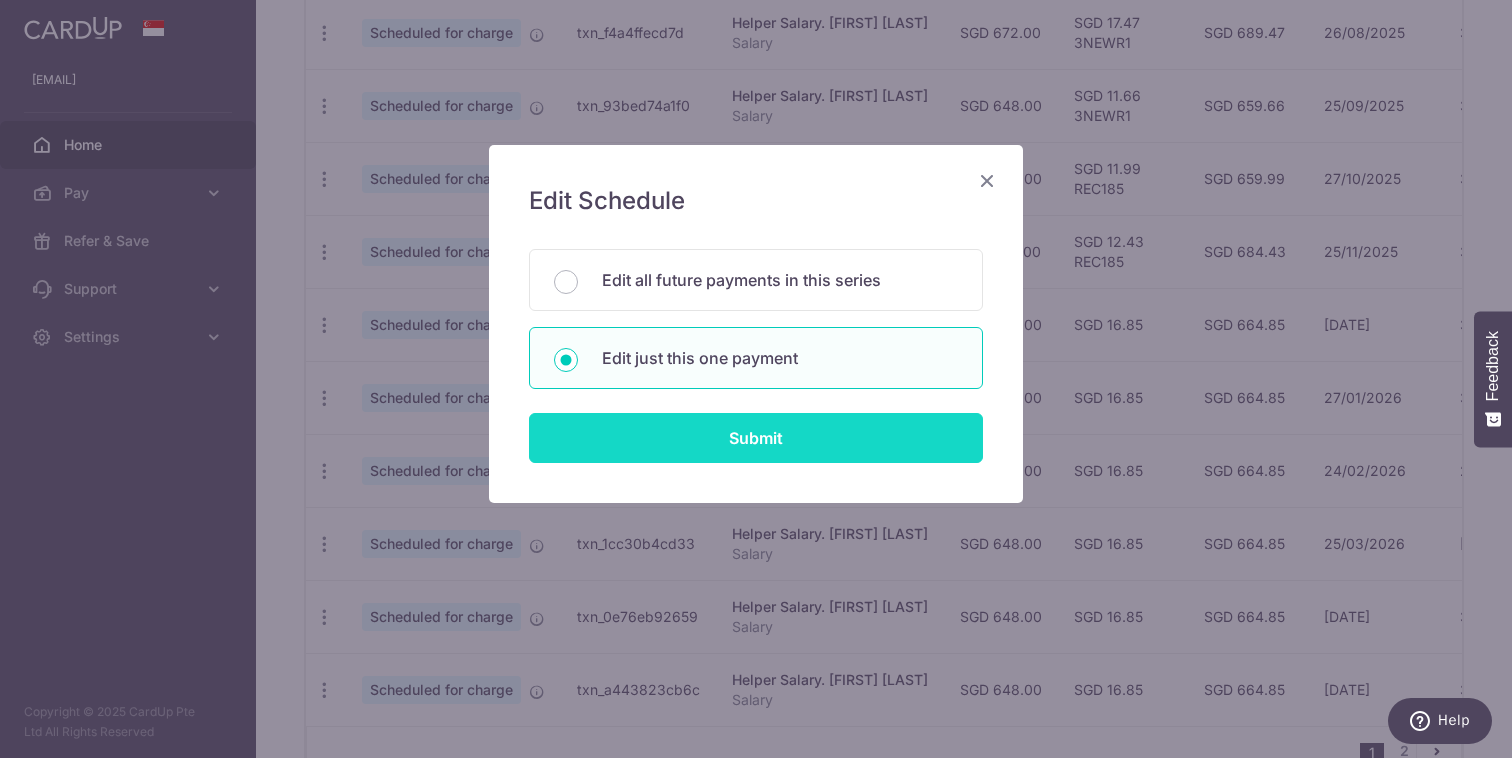 click on "Submit" at bounding box center [756, 438] 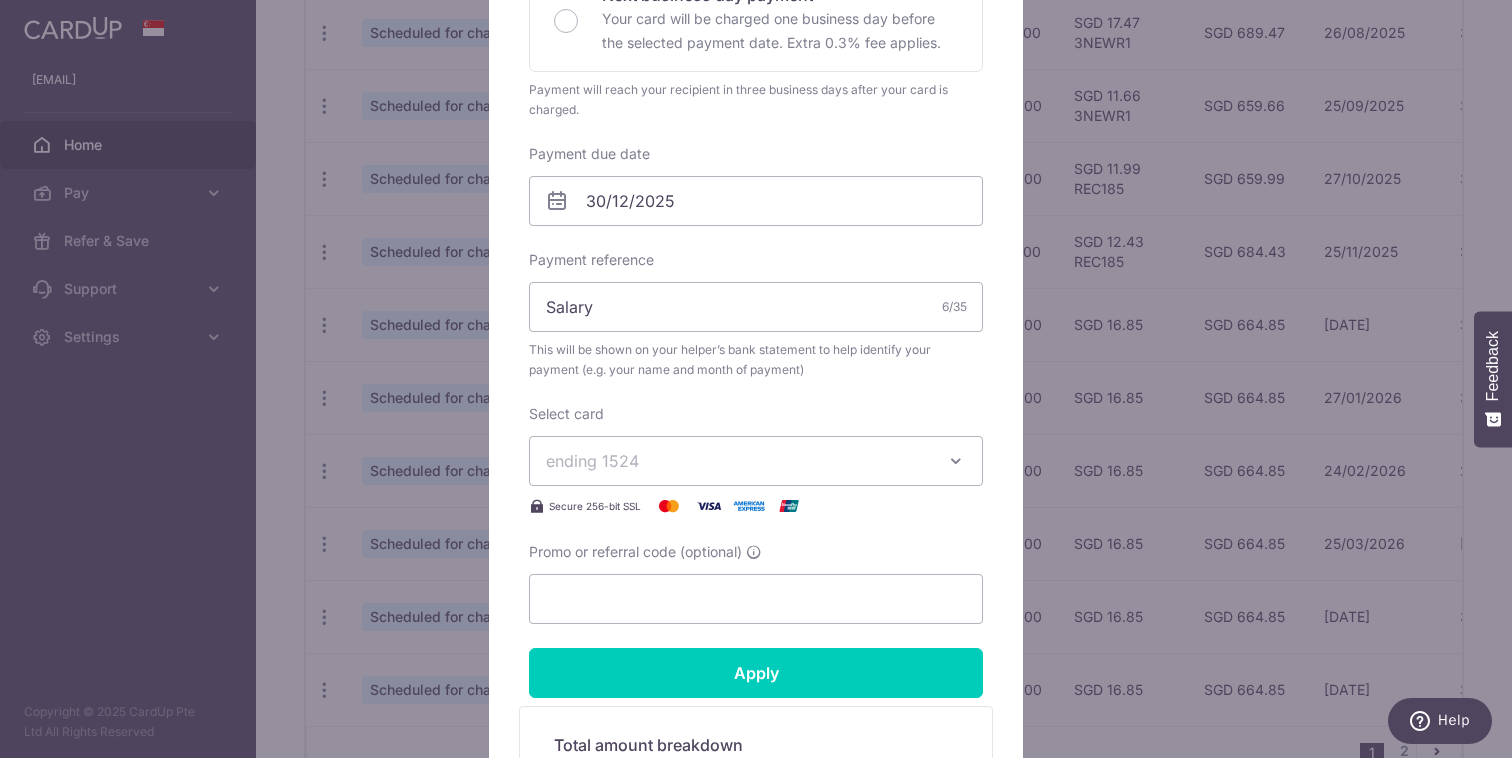 scroll, scrollTop: 863, scrollLeft: 0, axis: vertical 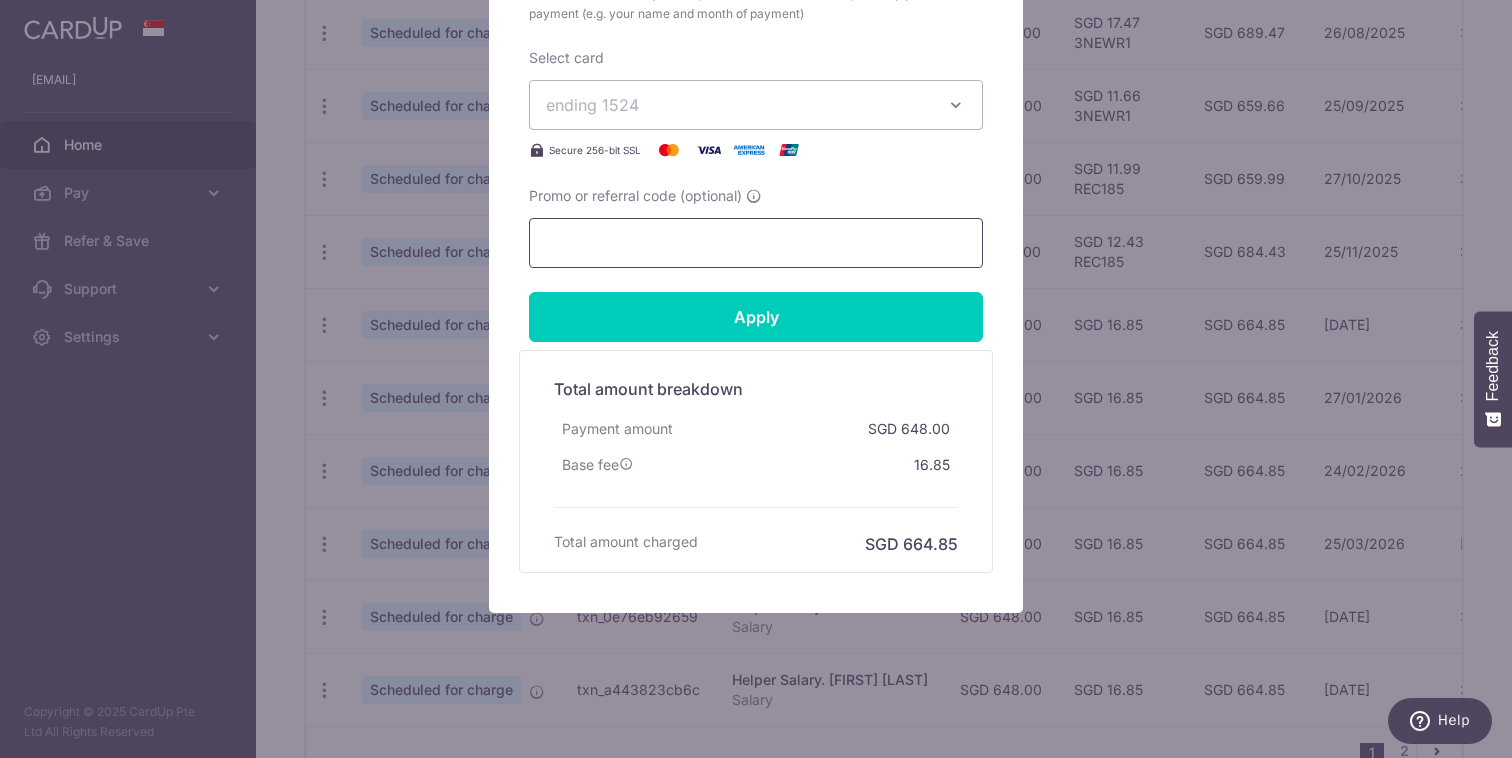 click on "Promo or referral code (optional)" at bounding box center [756, 243] 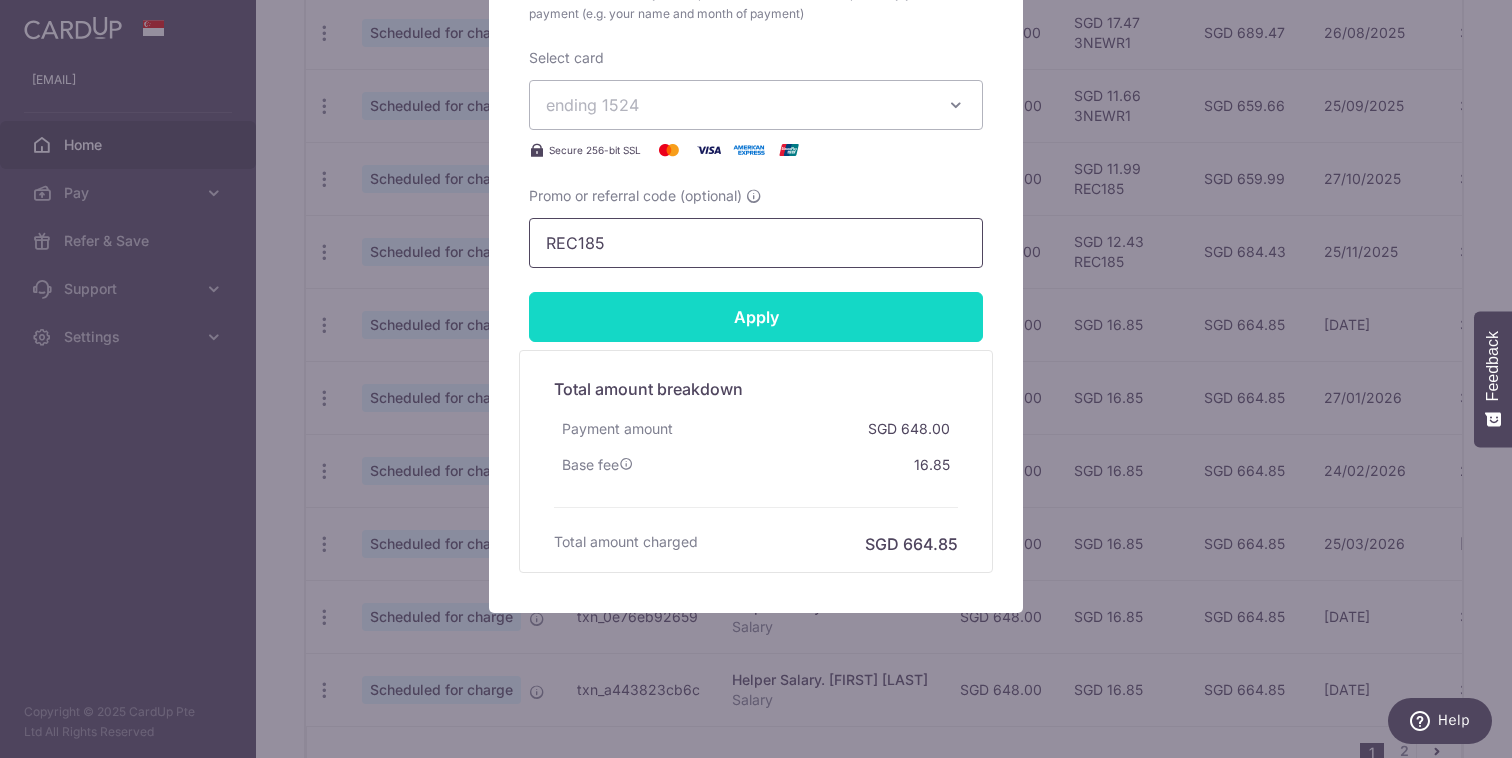 type on "REC185" 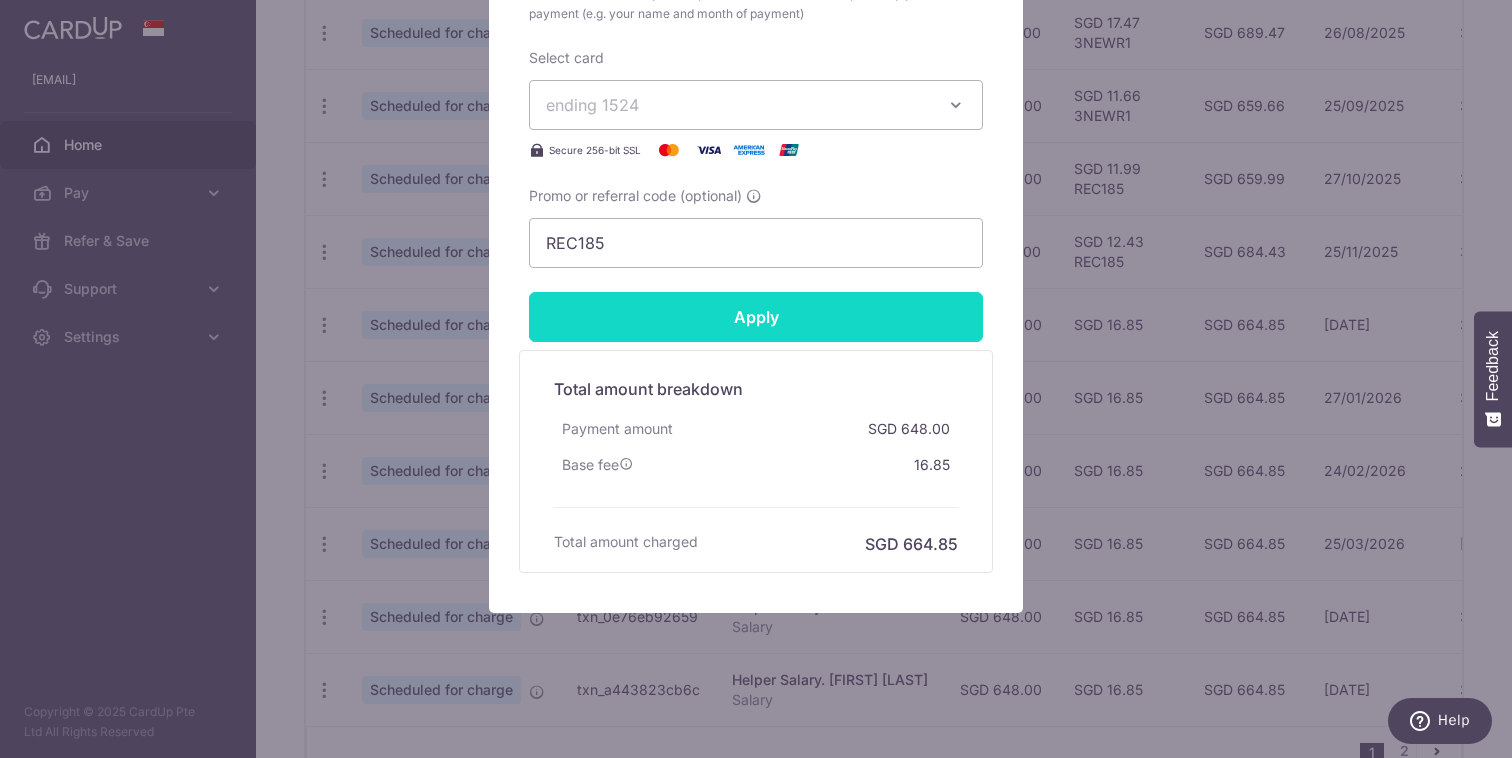 click on "Apply" at bounding box center [756, 317] 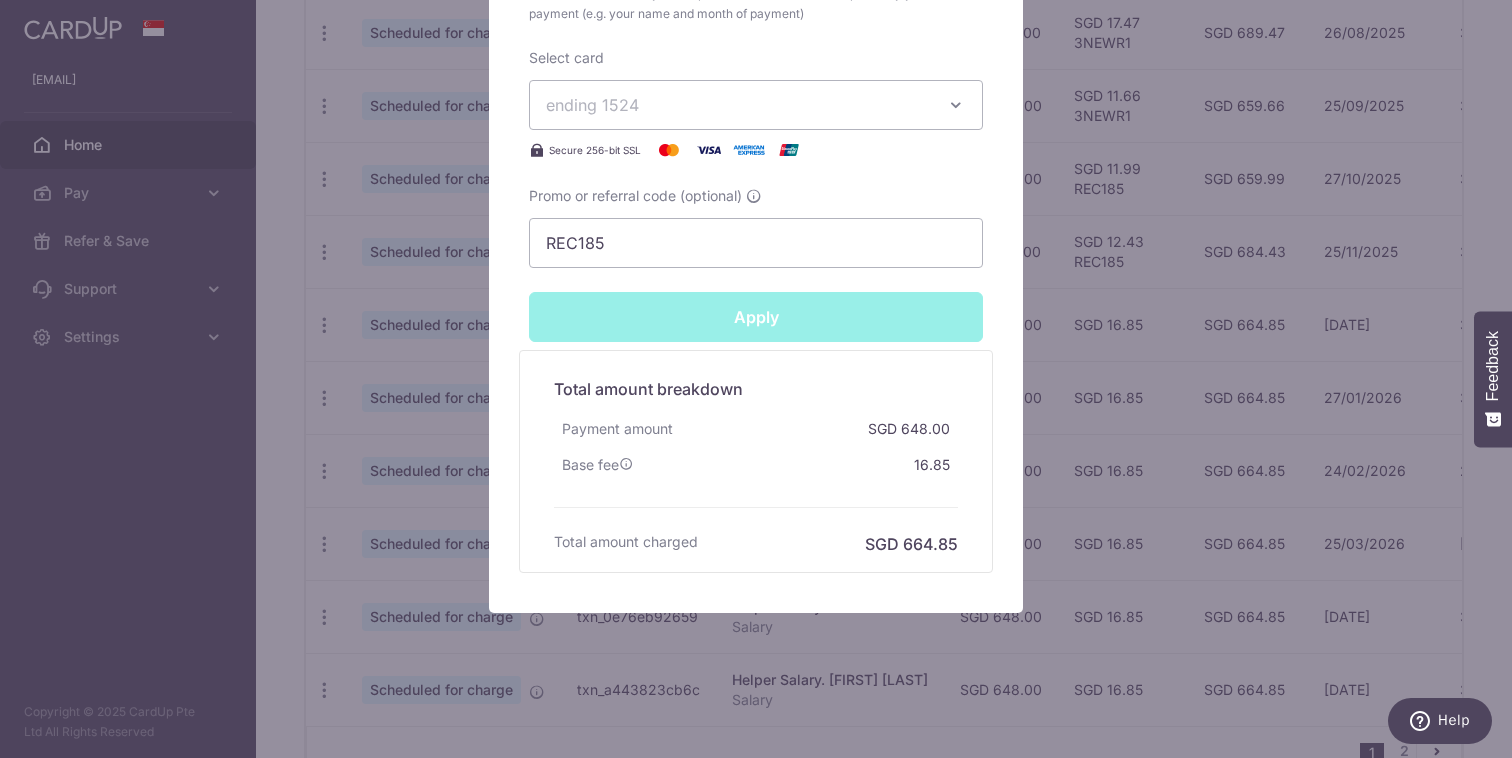 type on "Successfully Applied" 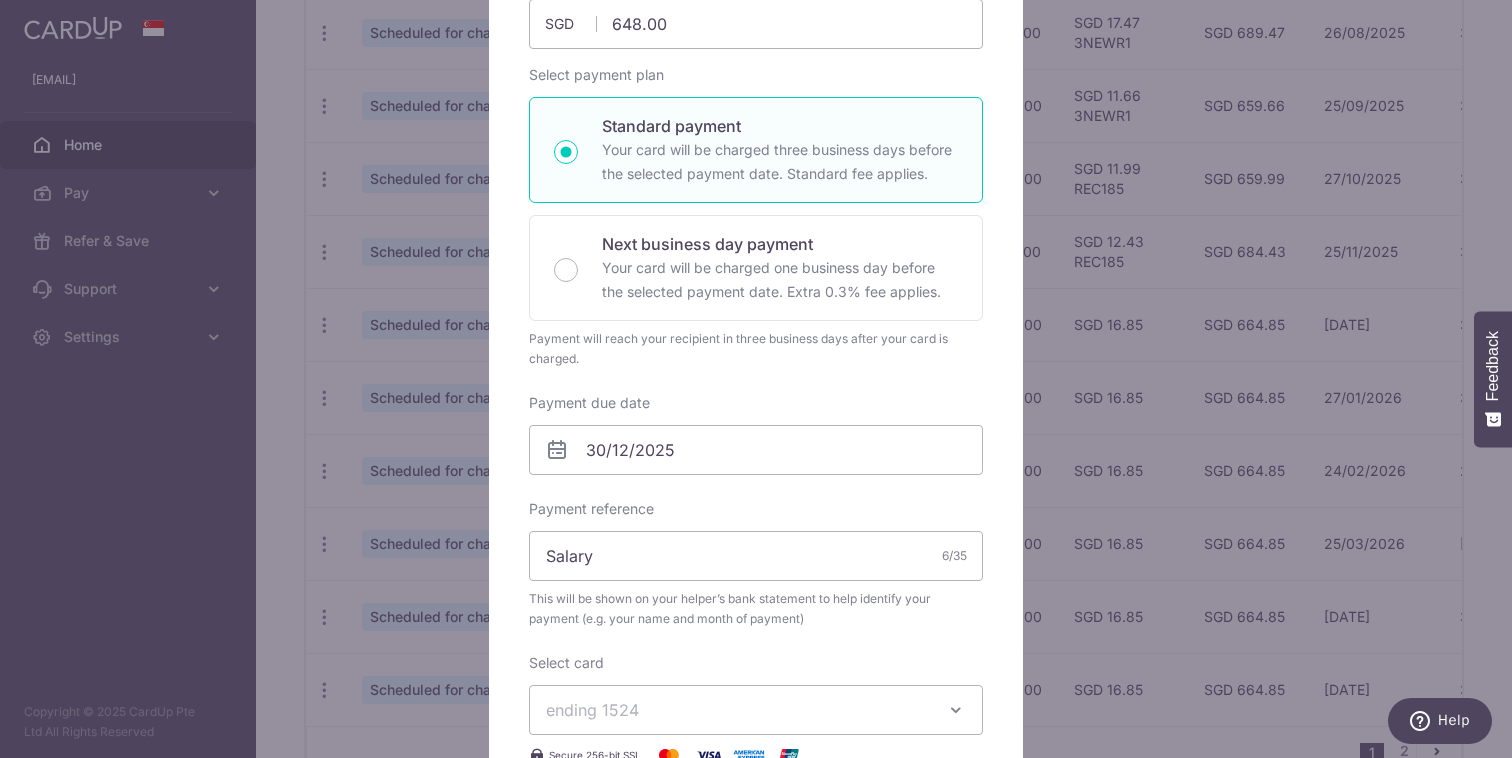 scroll, scrollTop: 0, scrollLeft: 0, axis: both 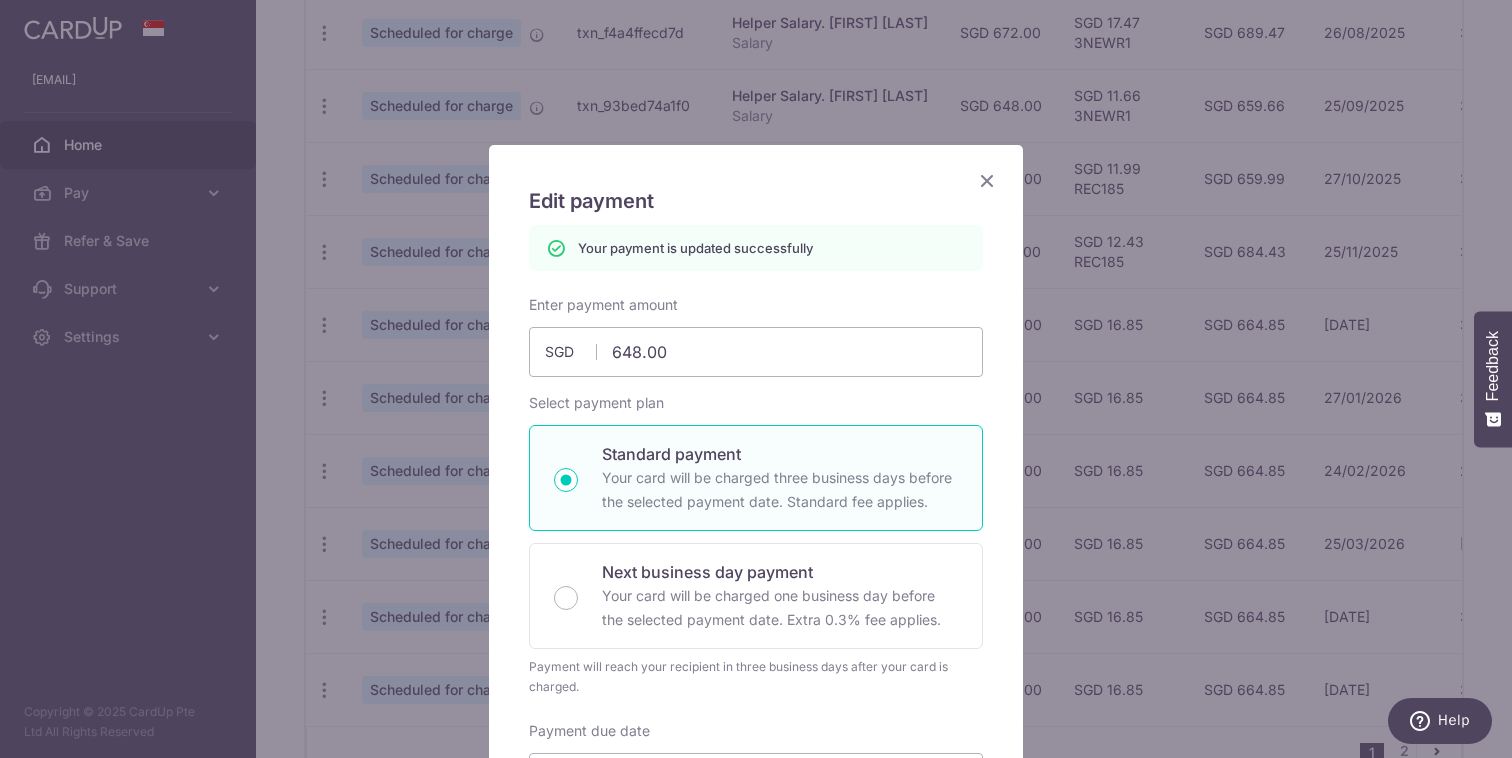 click at bounding box center [987, 180] 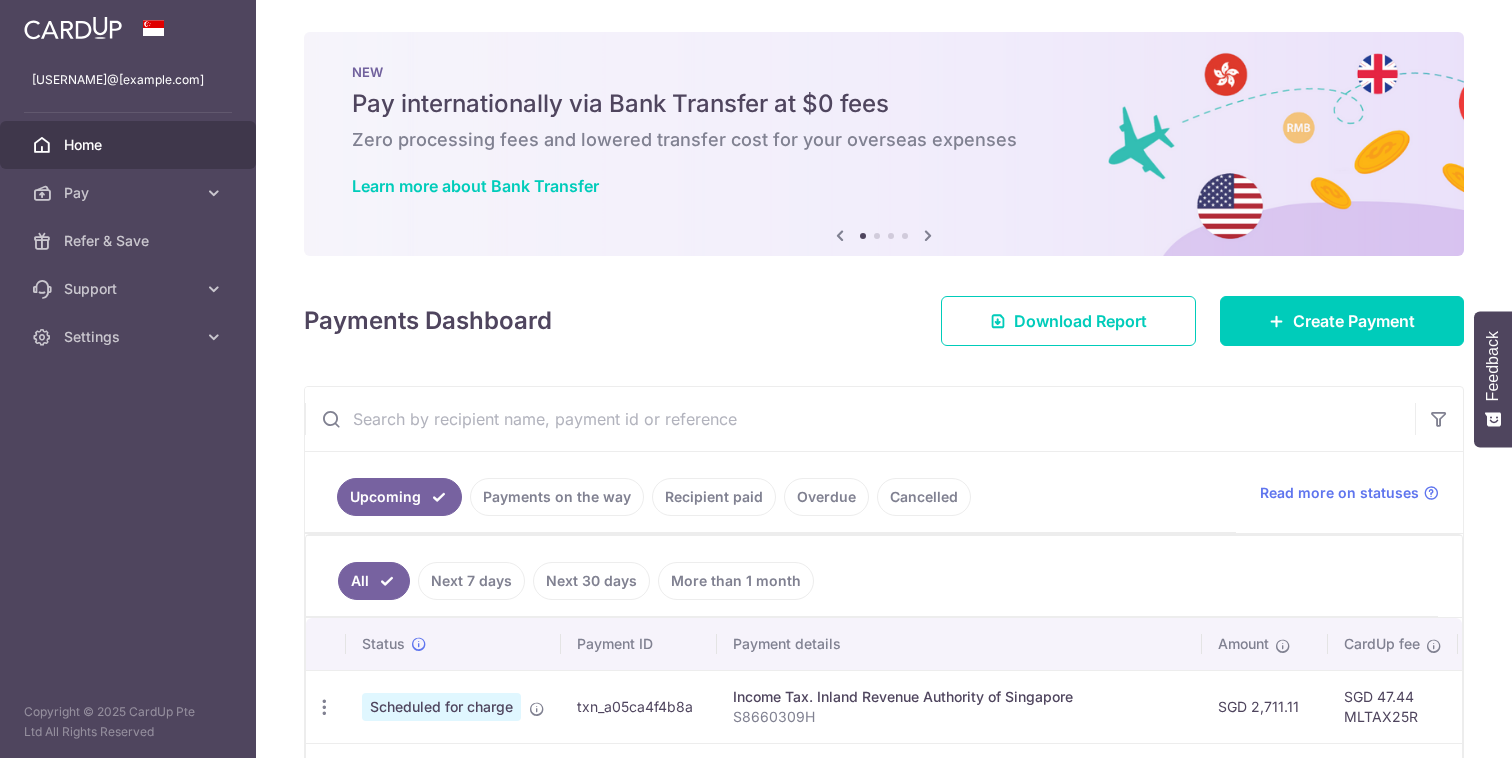 scroll, scrollTop: 0, scrollLeft: 0, axis: both 